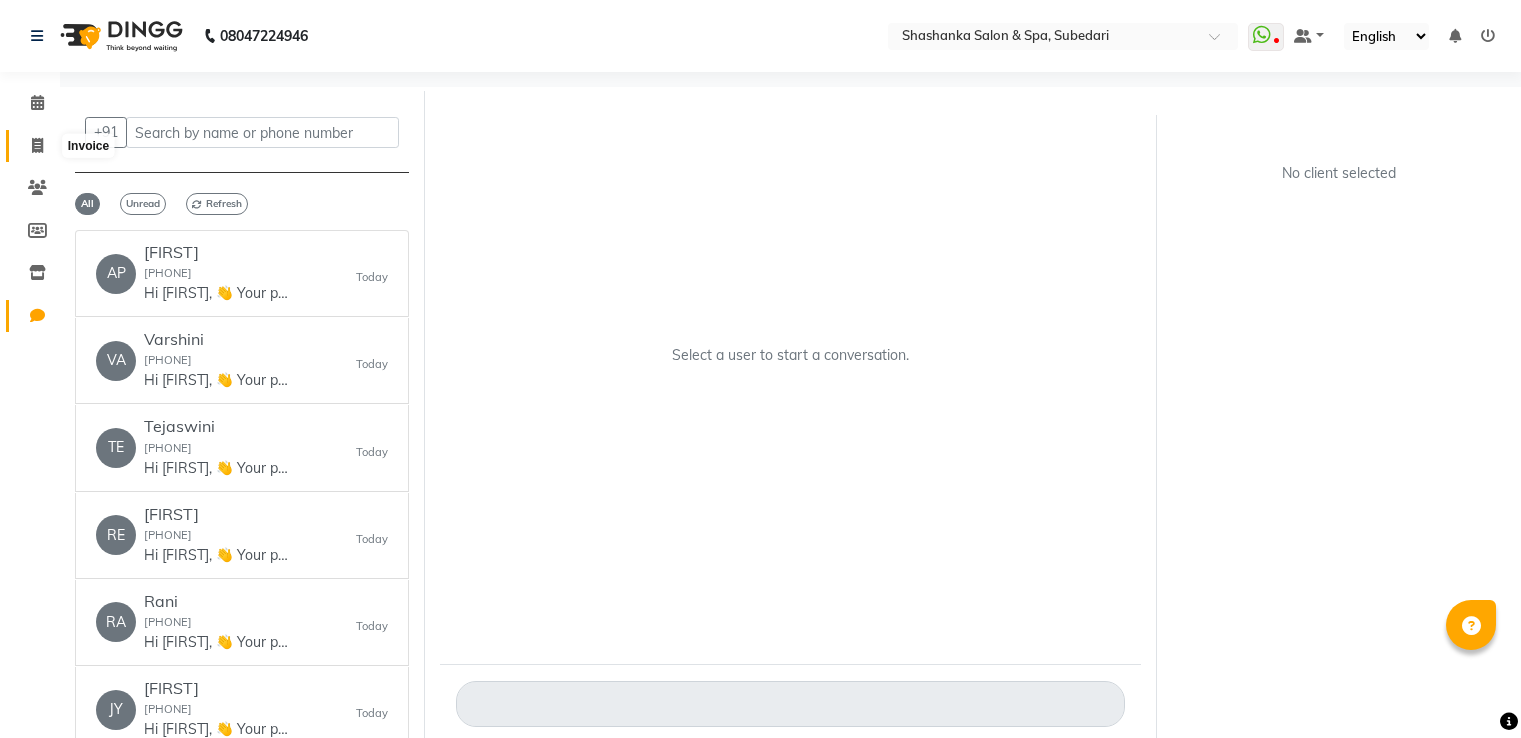 scroll, scrollTop: 0, scrollLeft: 0, axis: both 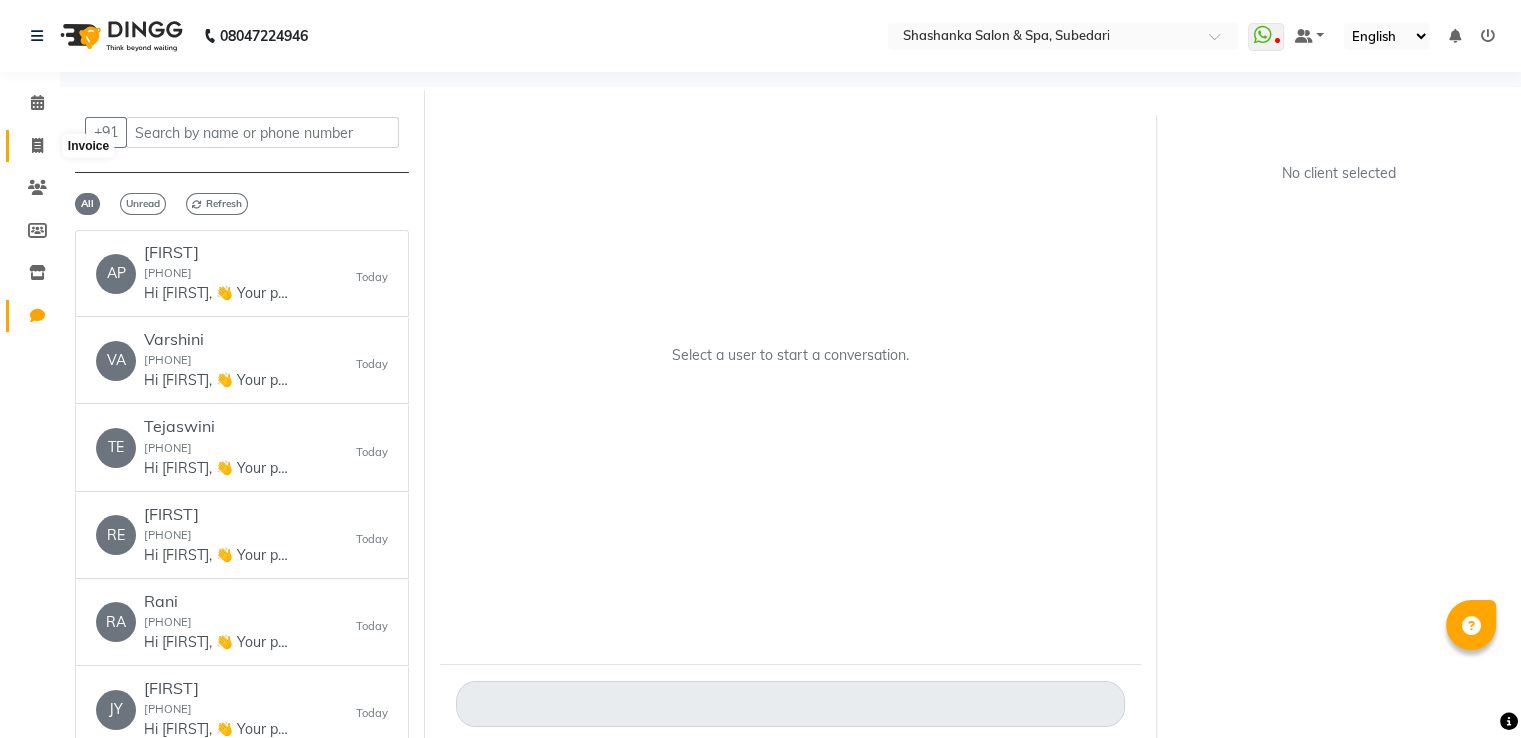 click 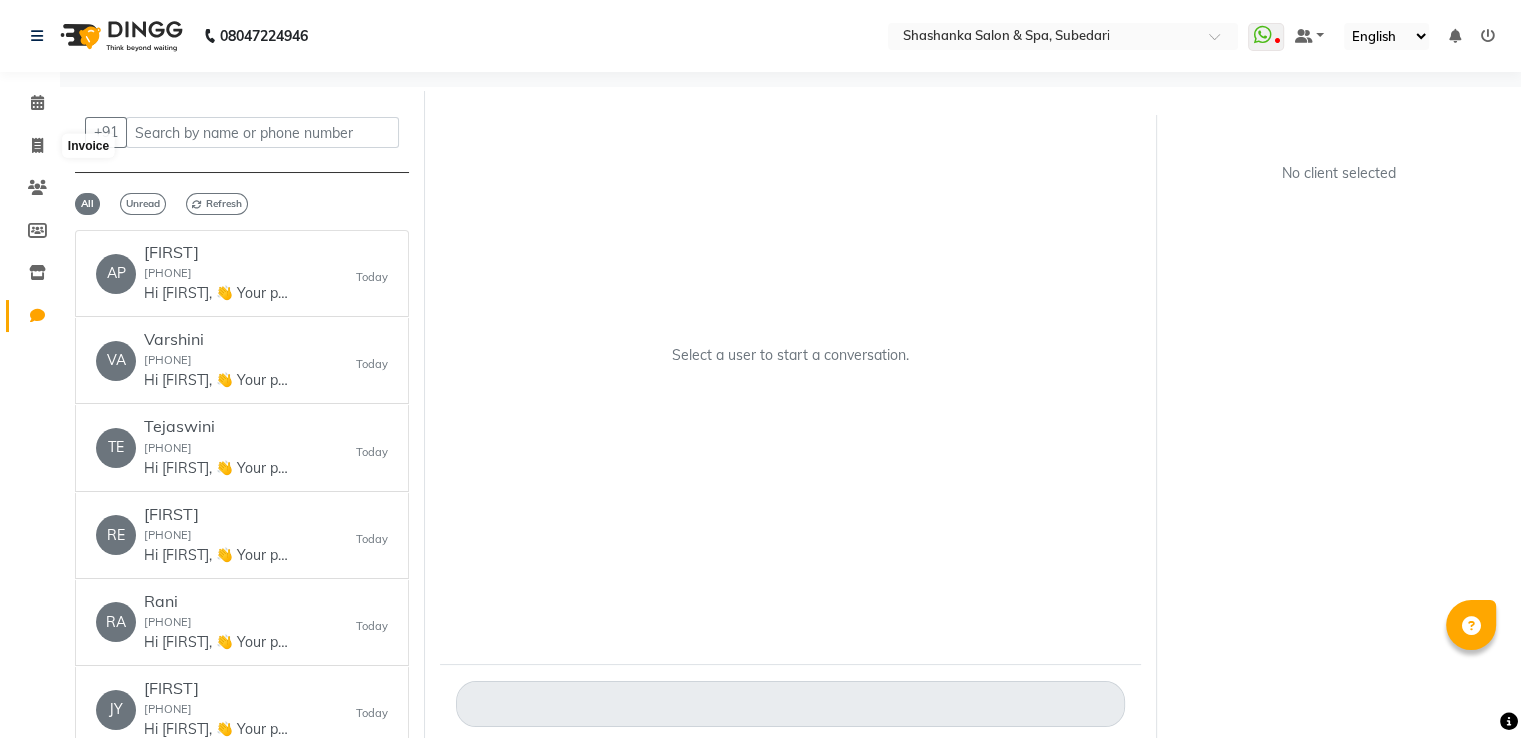 select on "service" 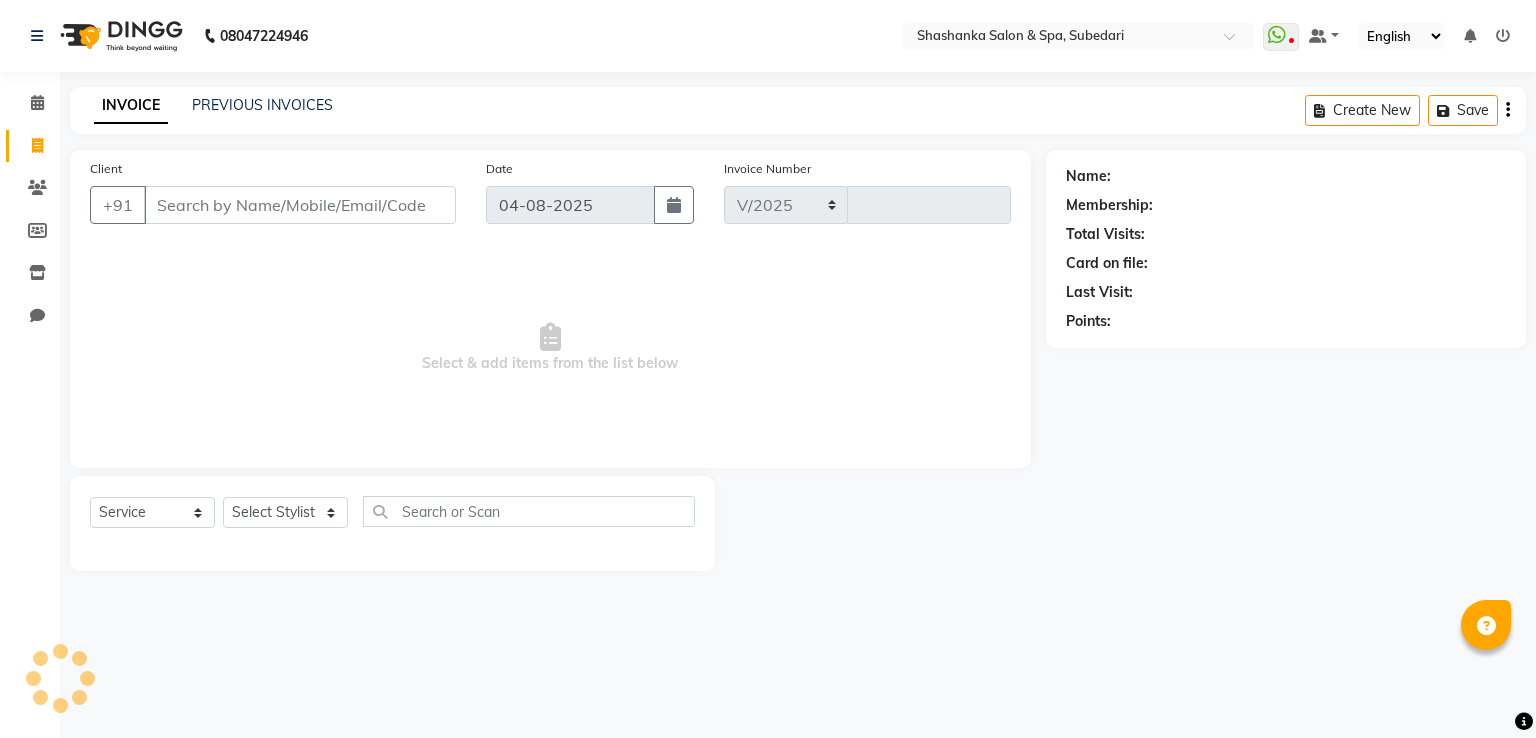 select on "67" 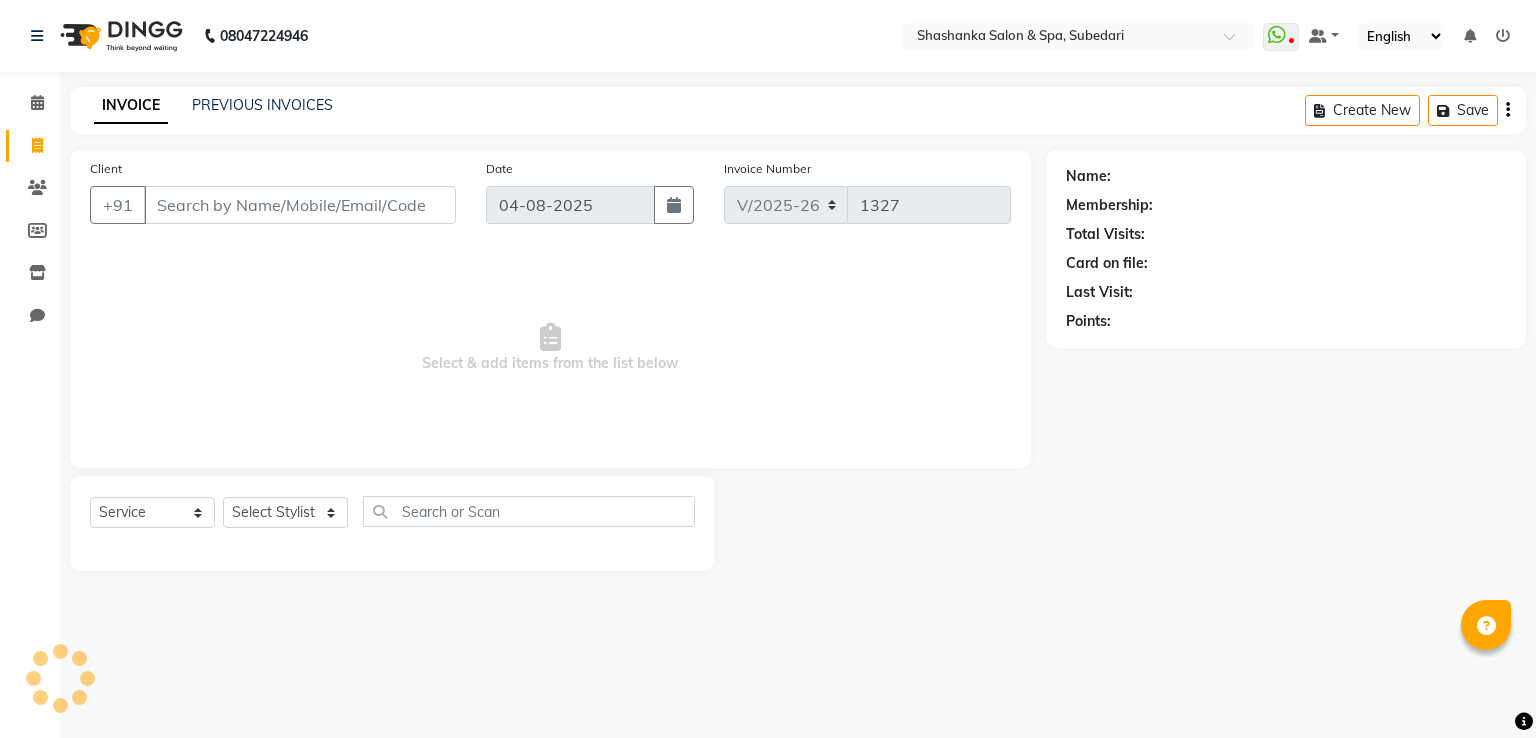 click on "Client" at bounding box center (300, 205) 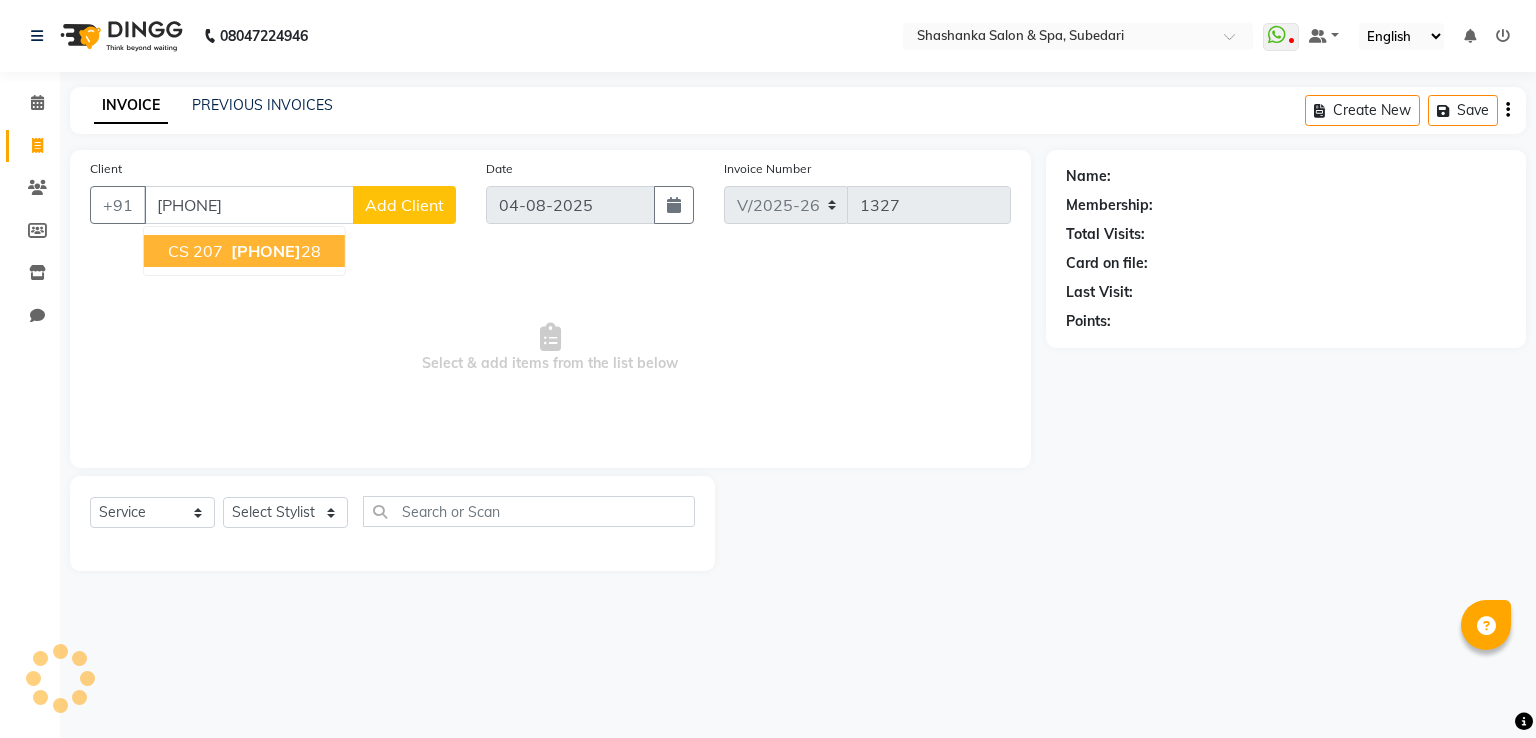 type on "[PHONE]" 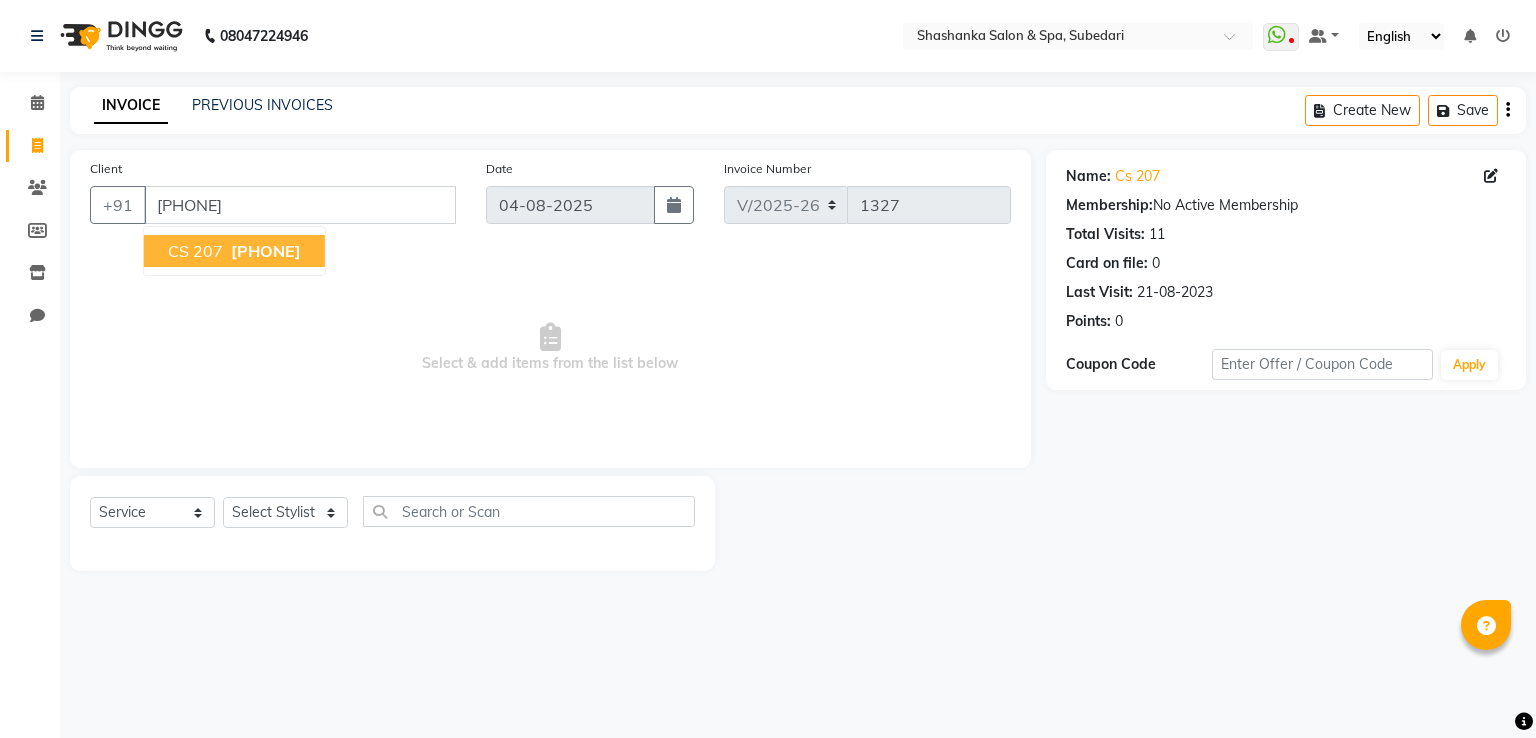 click on "[PHONE]" at bounding box center [266, 251] 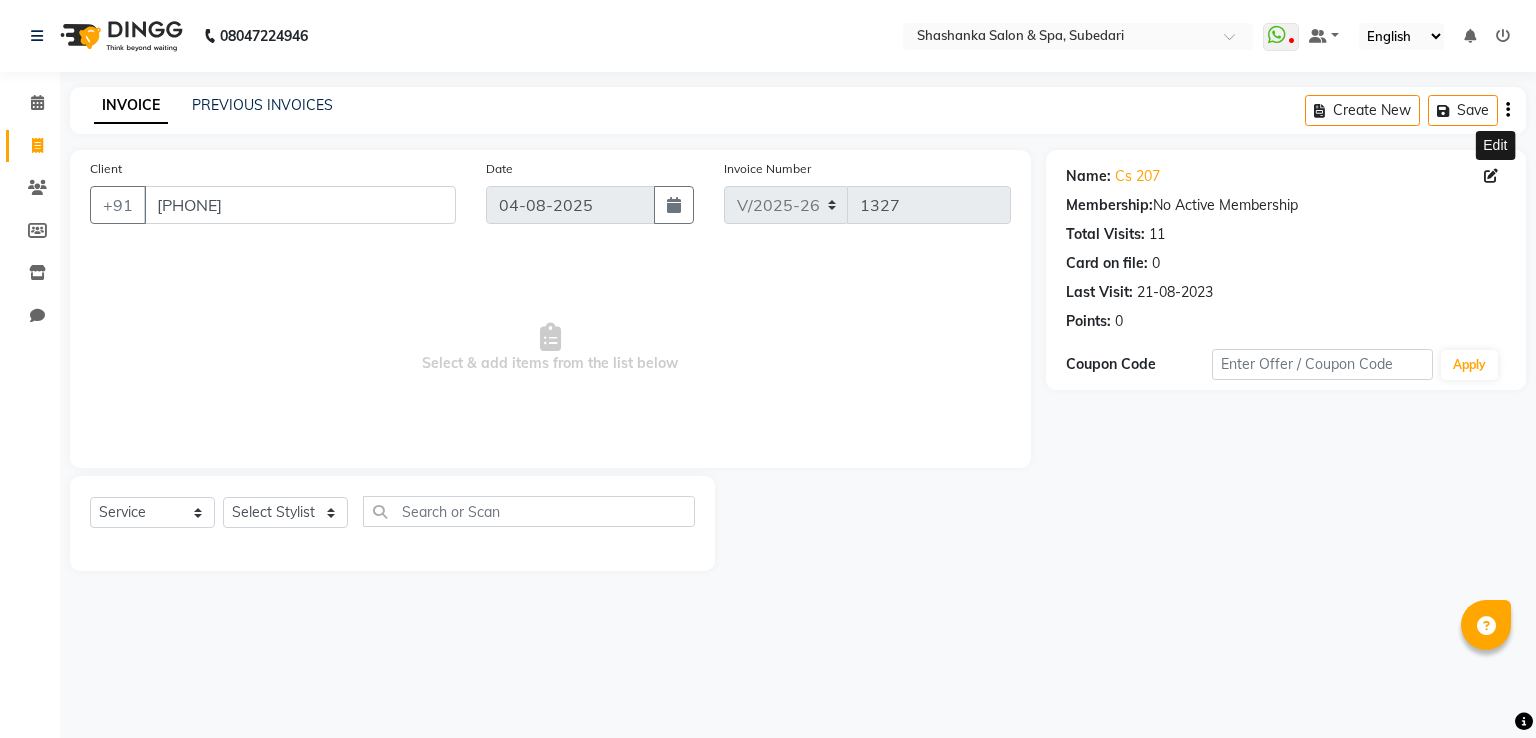 click 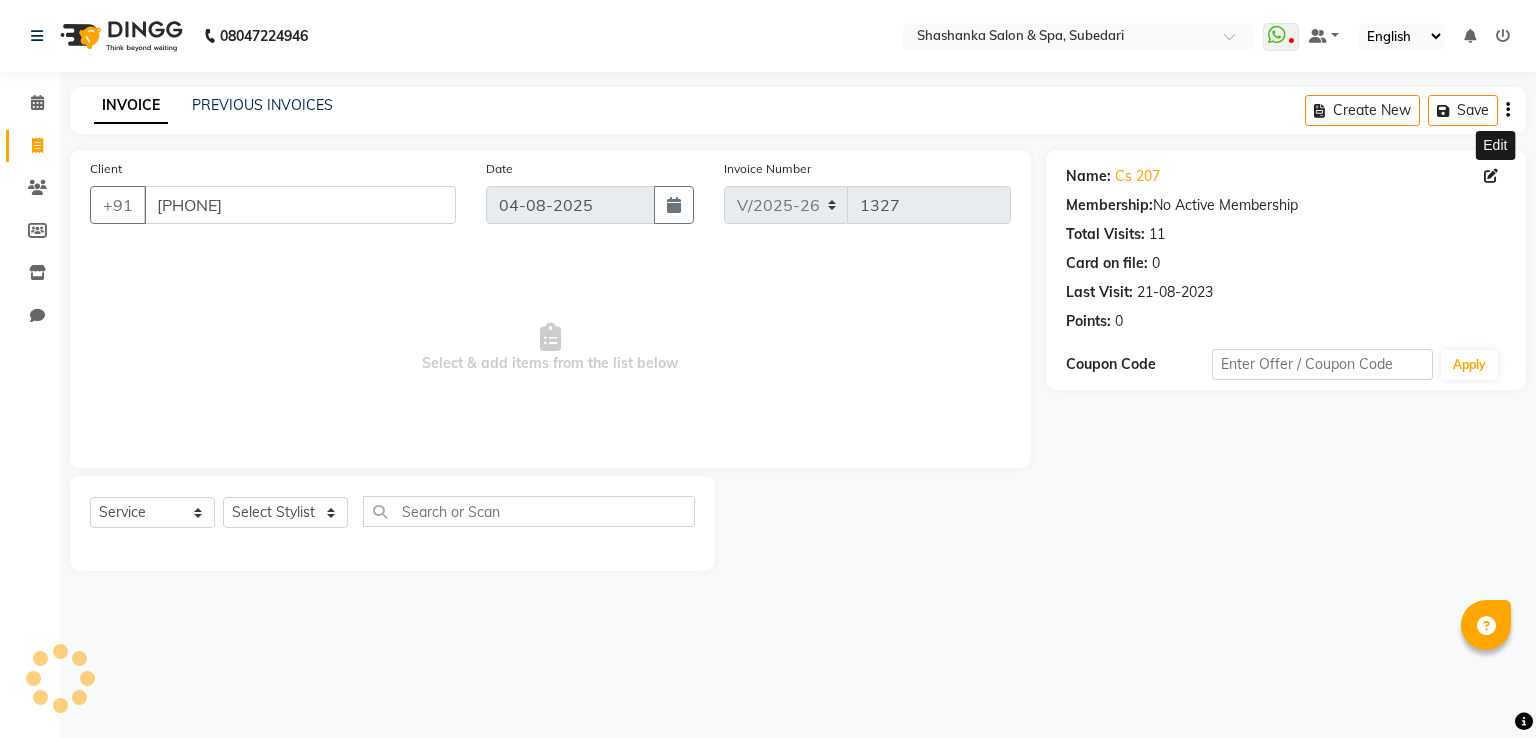select on "36" 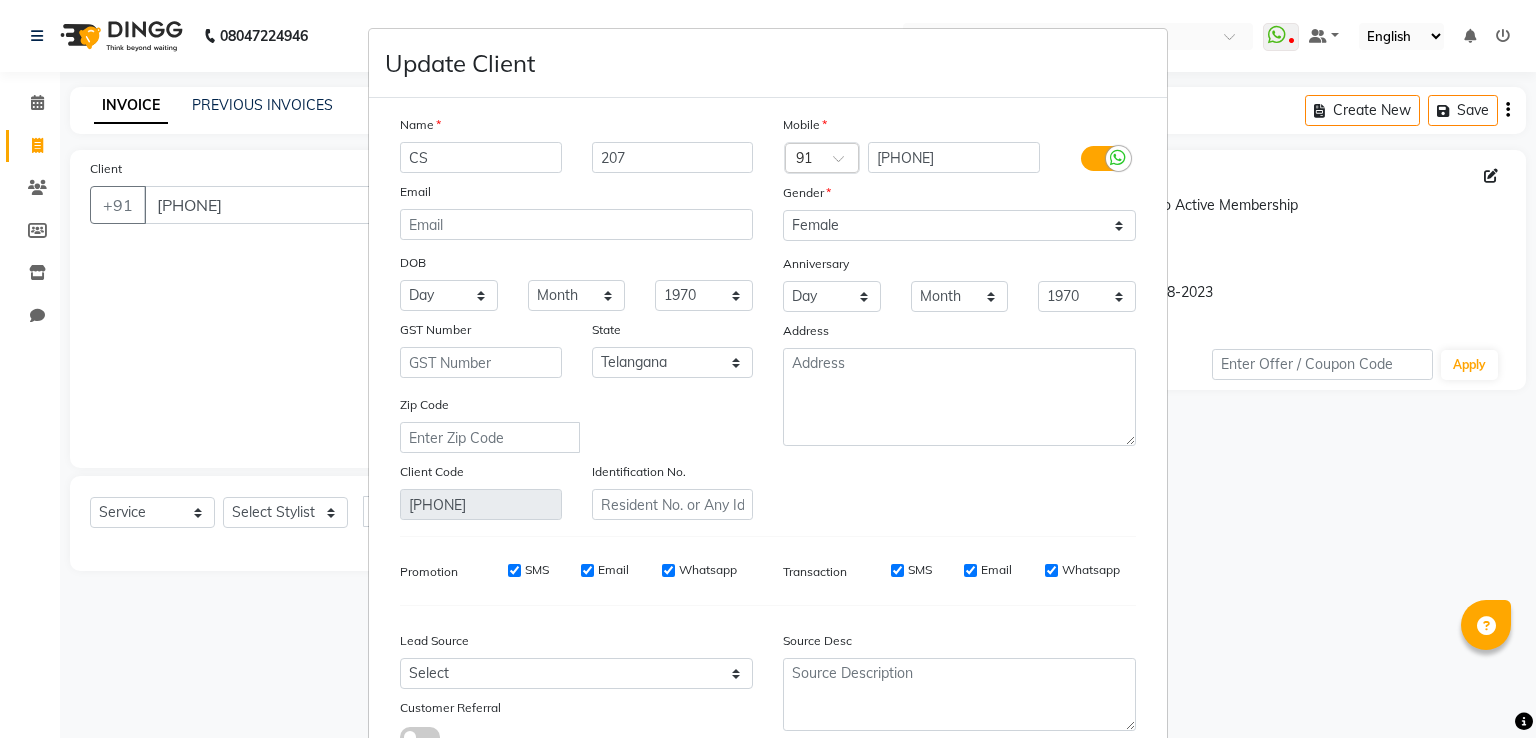 type on "C" 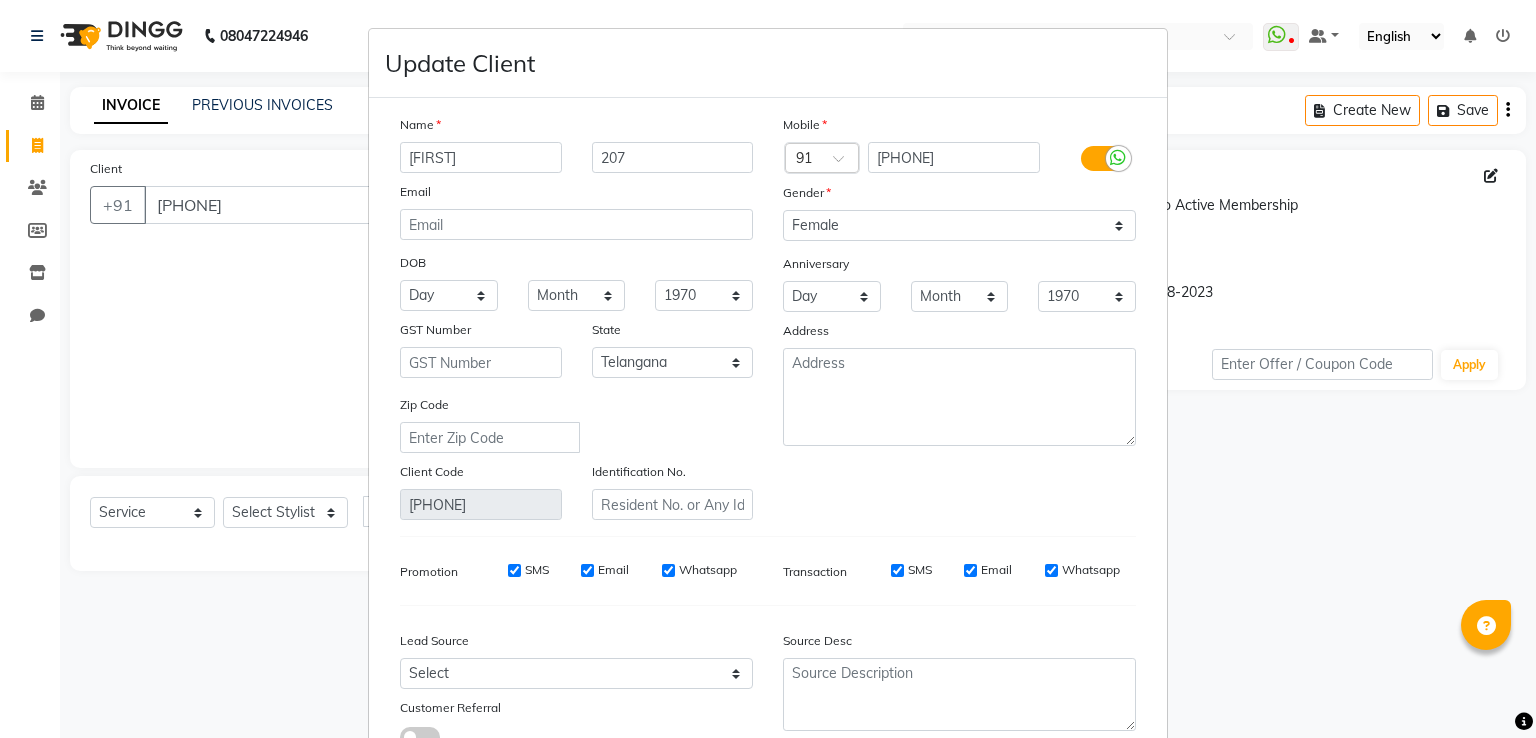 type on "[FIRST]" 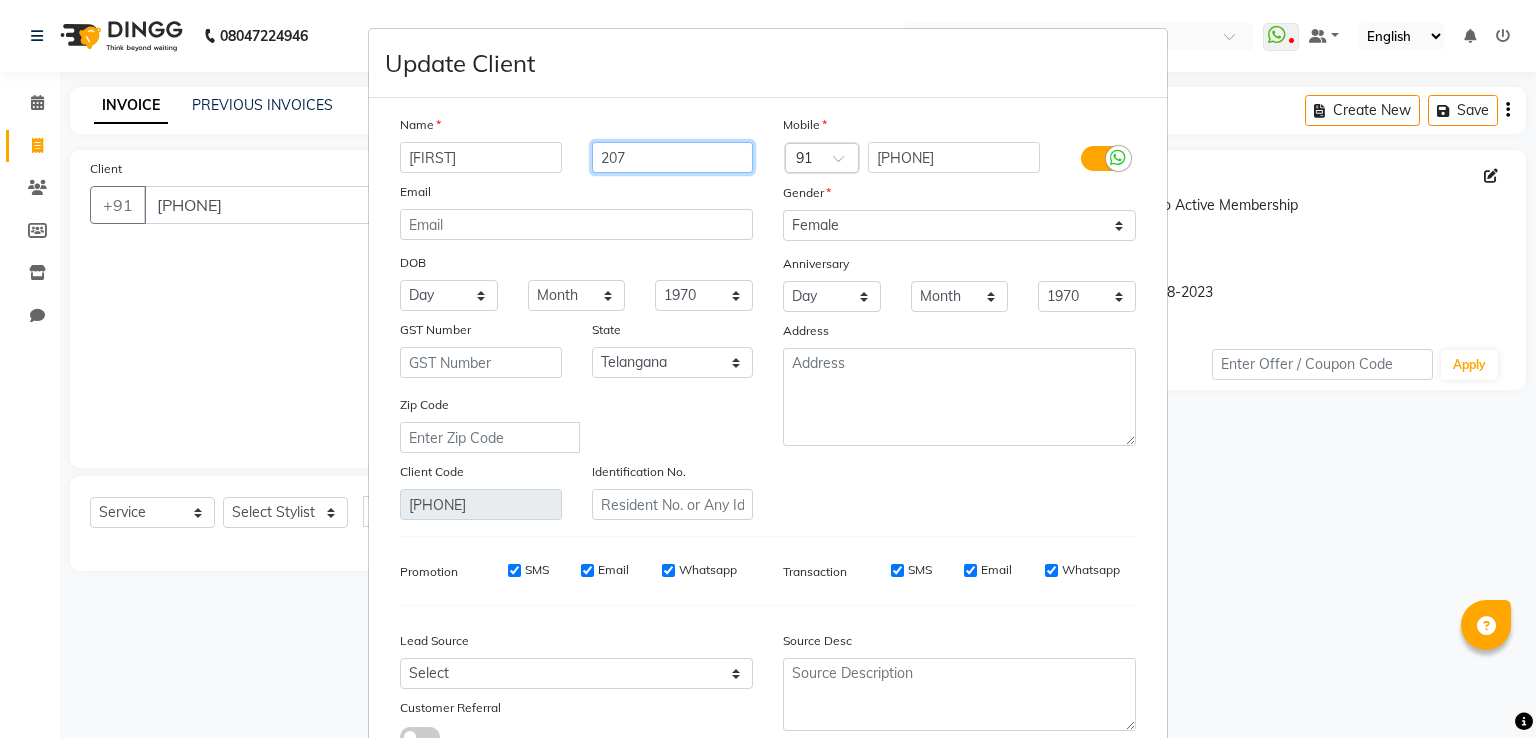 click on "207" at bounding box center (673, 157) 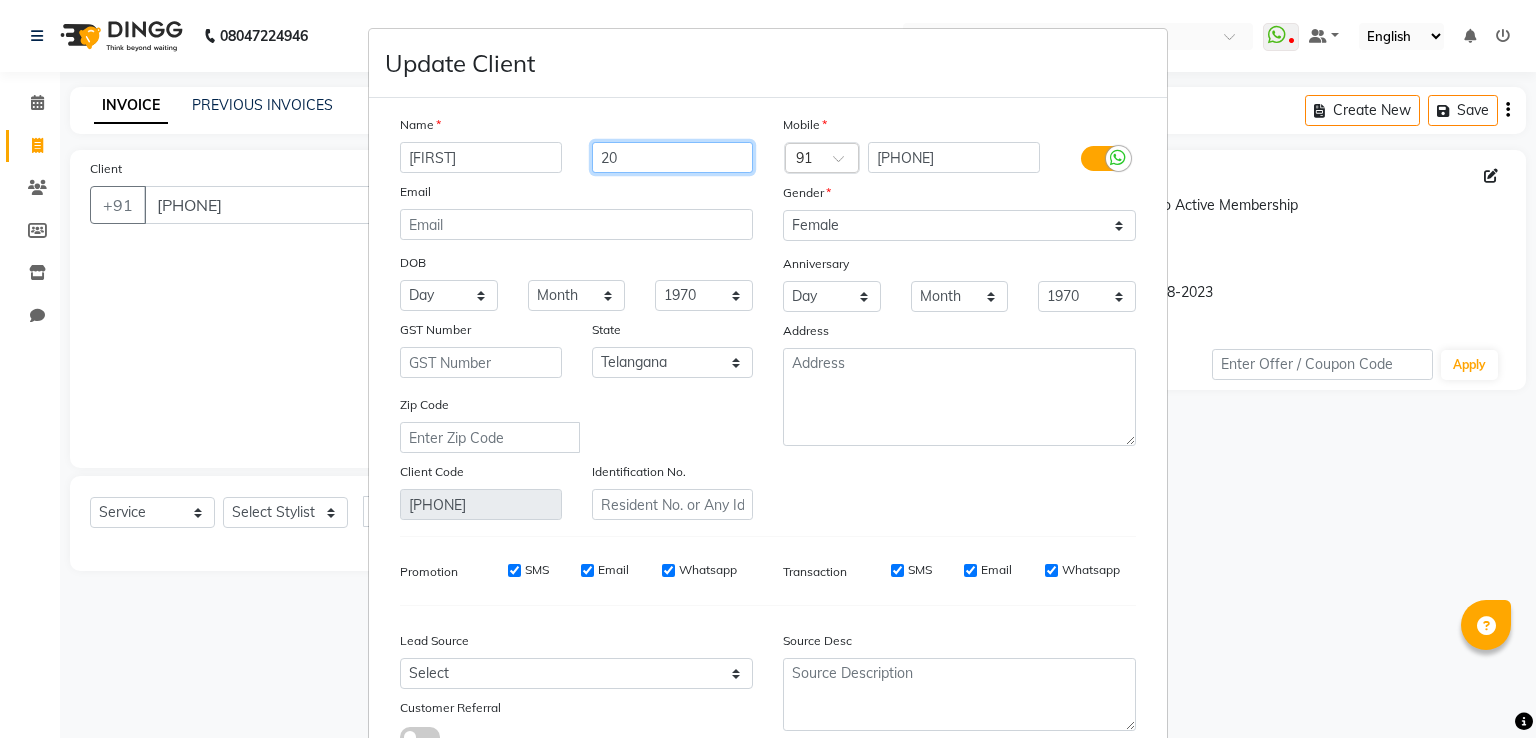 type on "2" 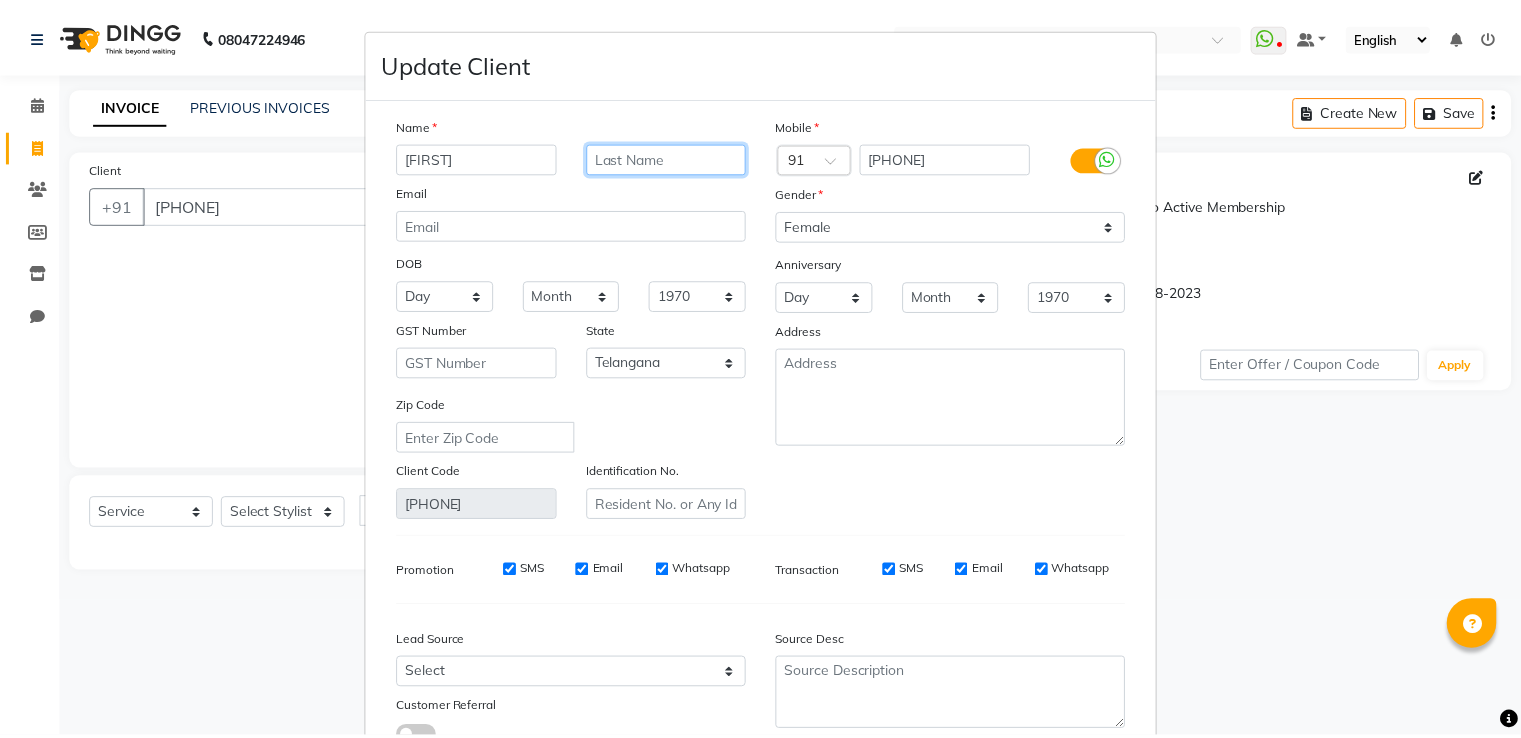 scroll, scrollTop: 160, scrollLeft: 0, axis: vertical 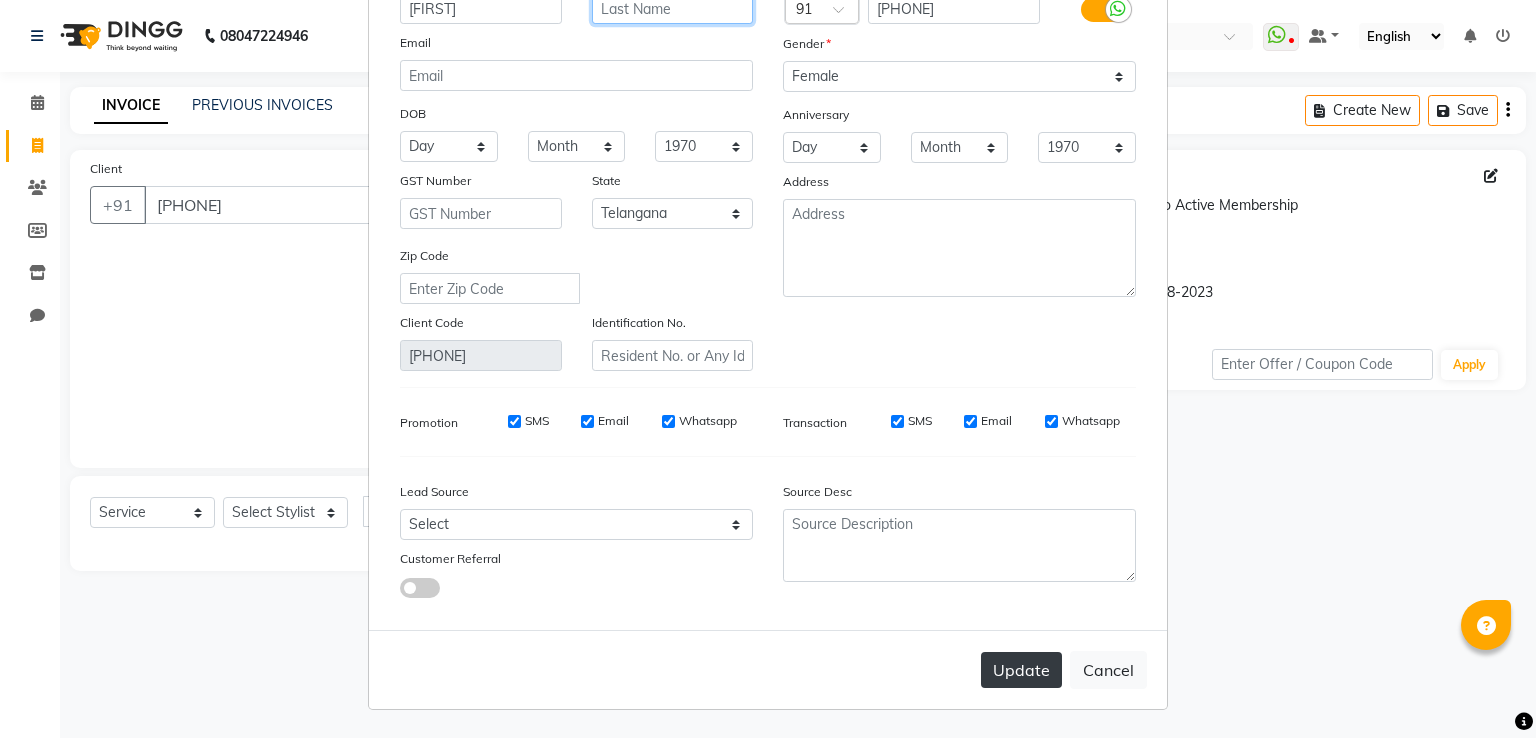 type 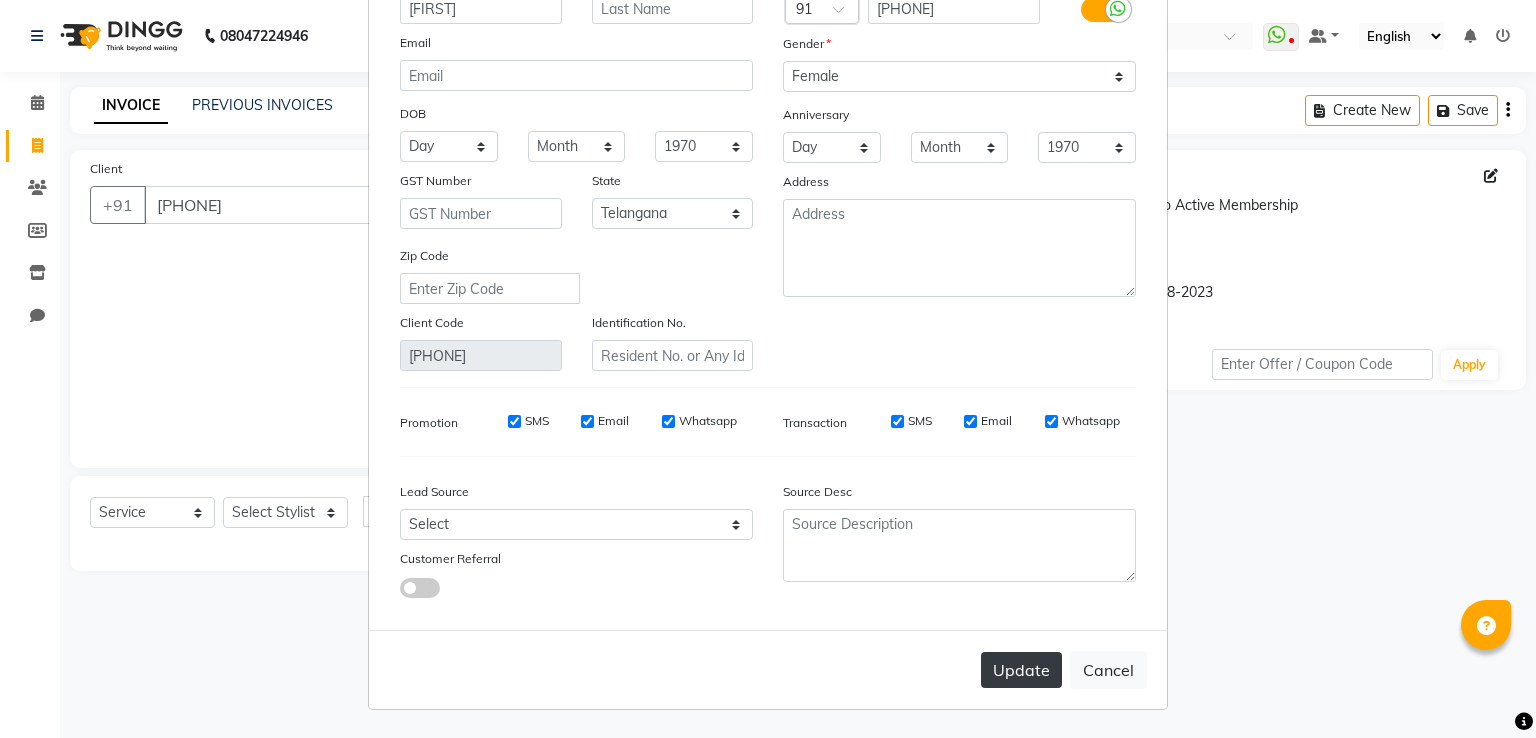 click on "Update" at bounding box center (1021, 670) 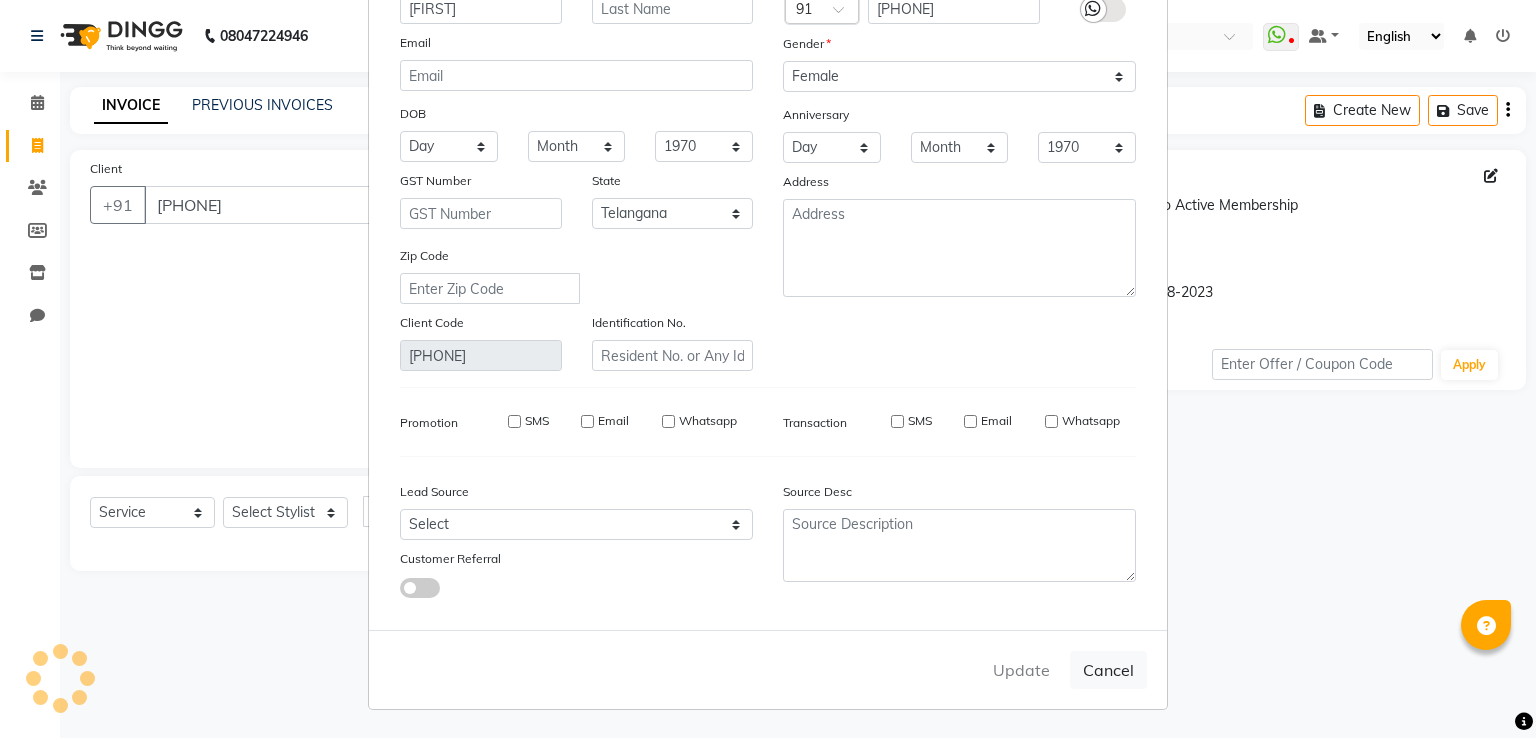 type 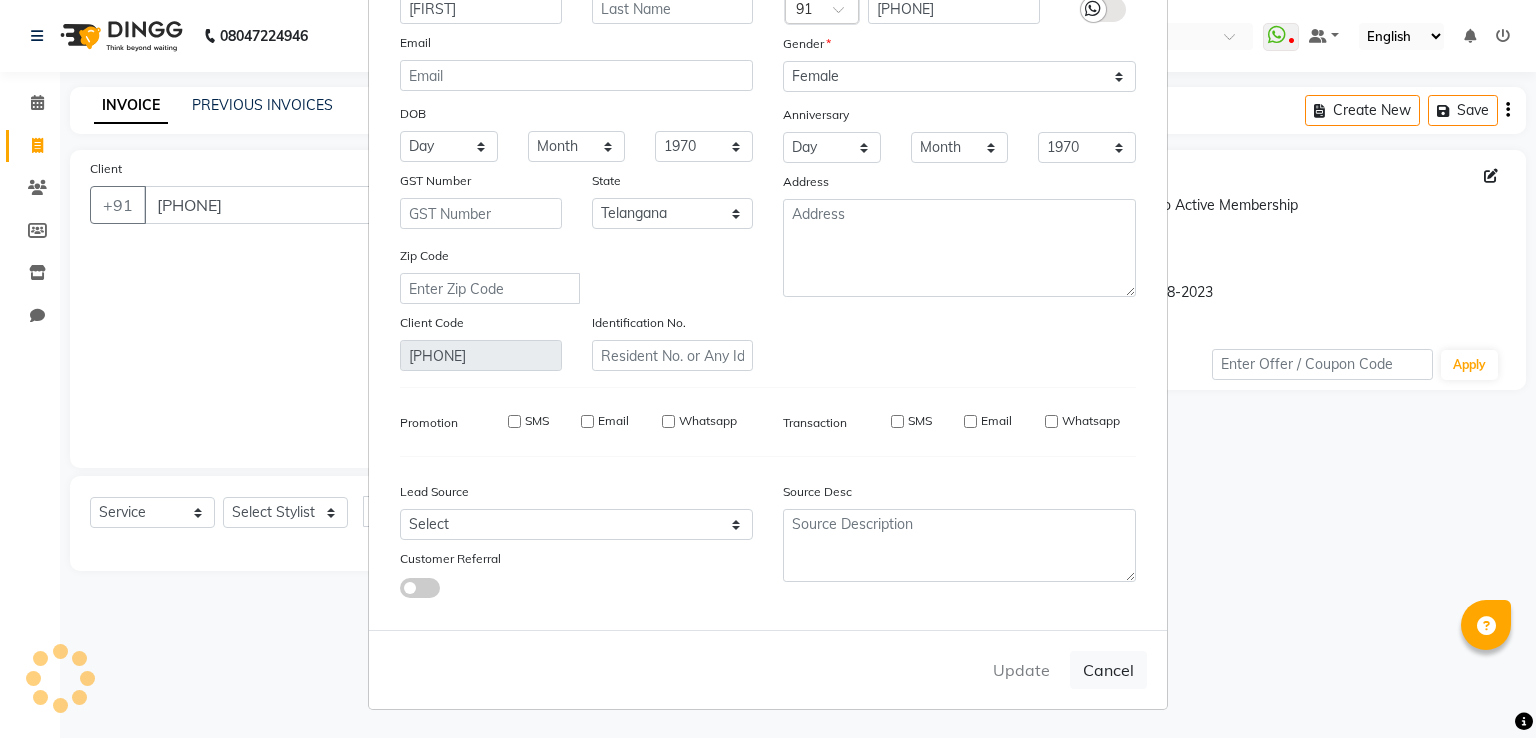 select 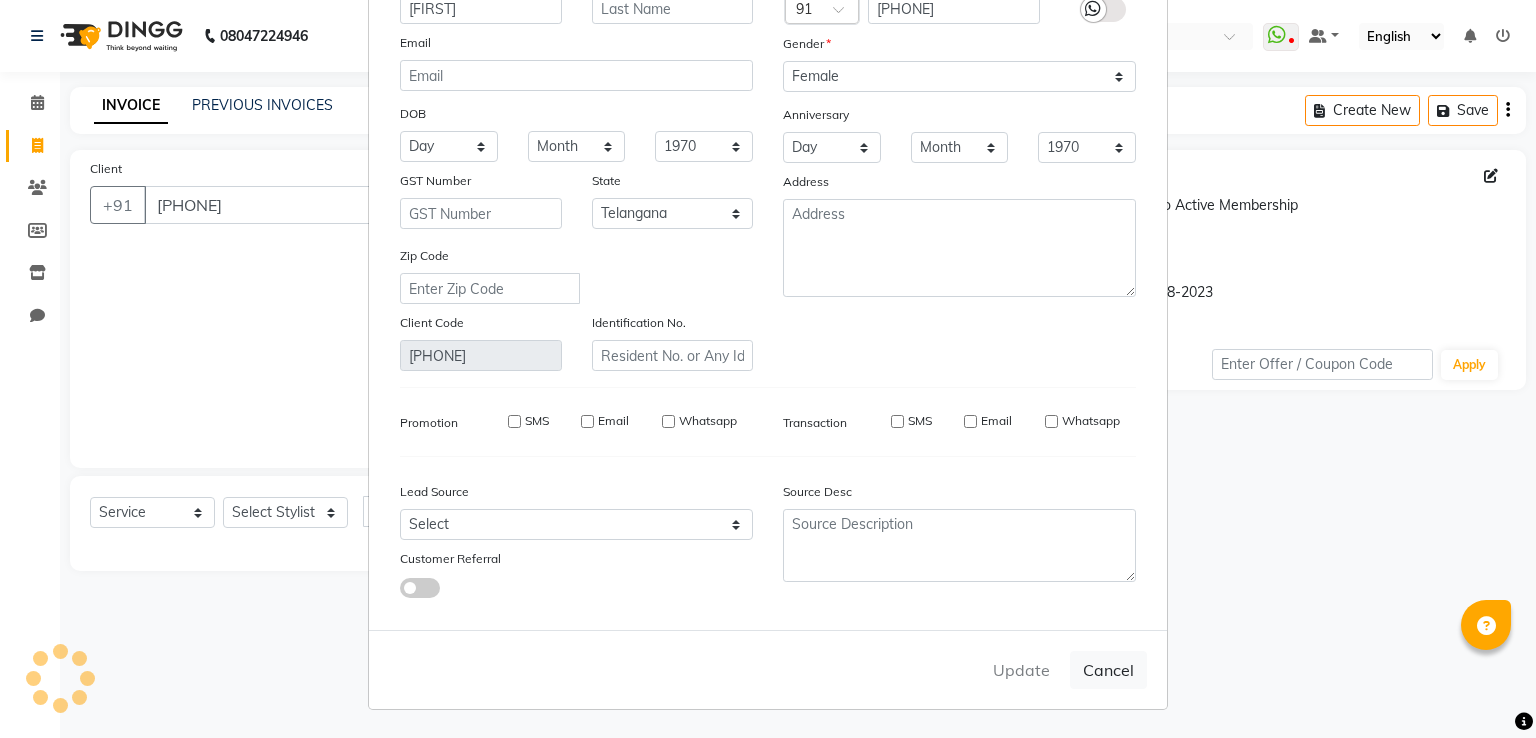 select 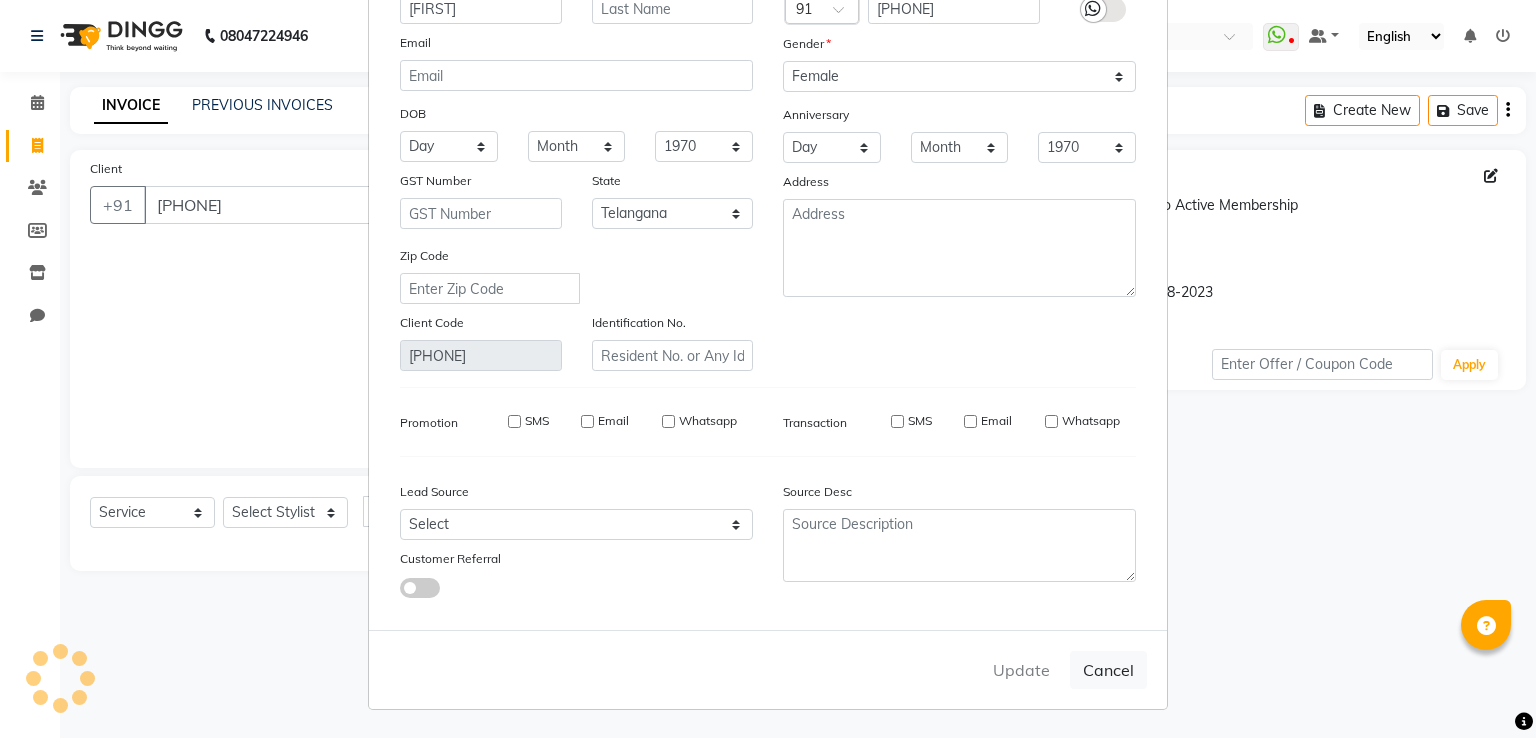 select 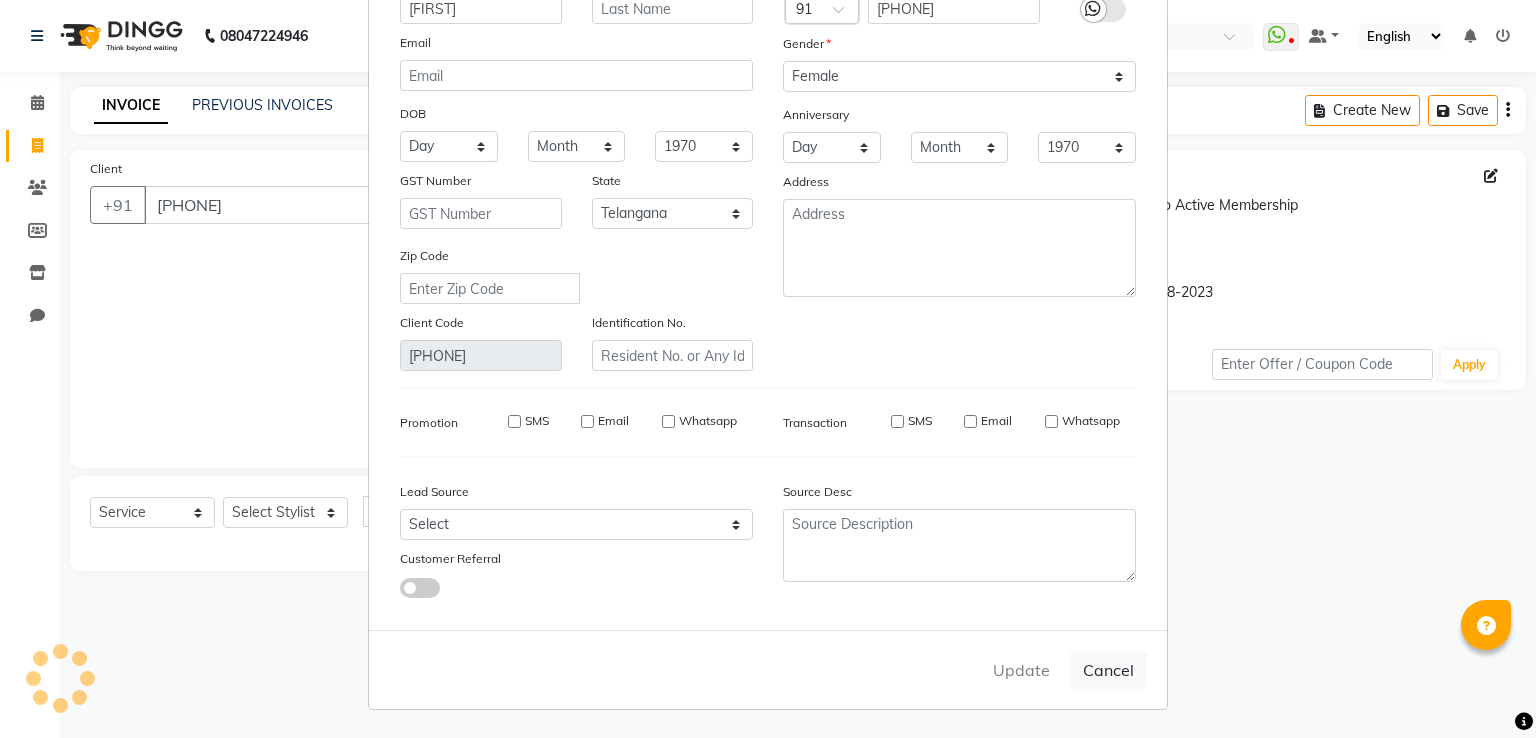 checkbox on "false" 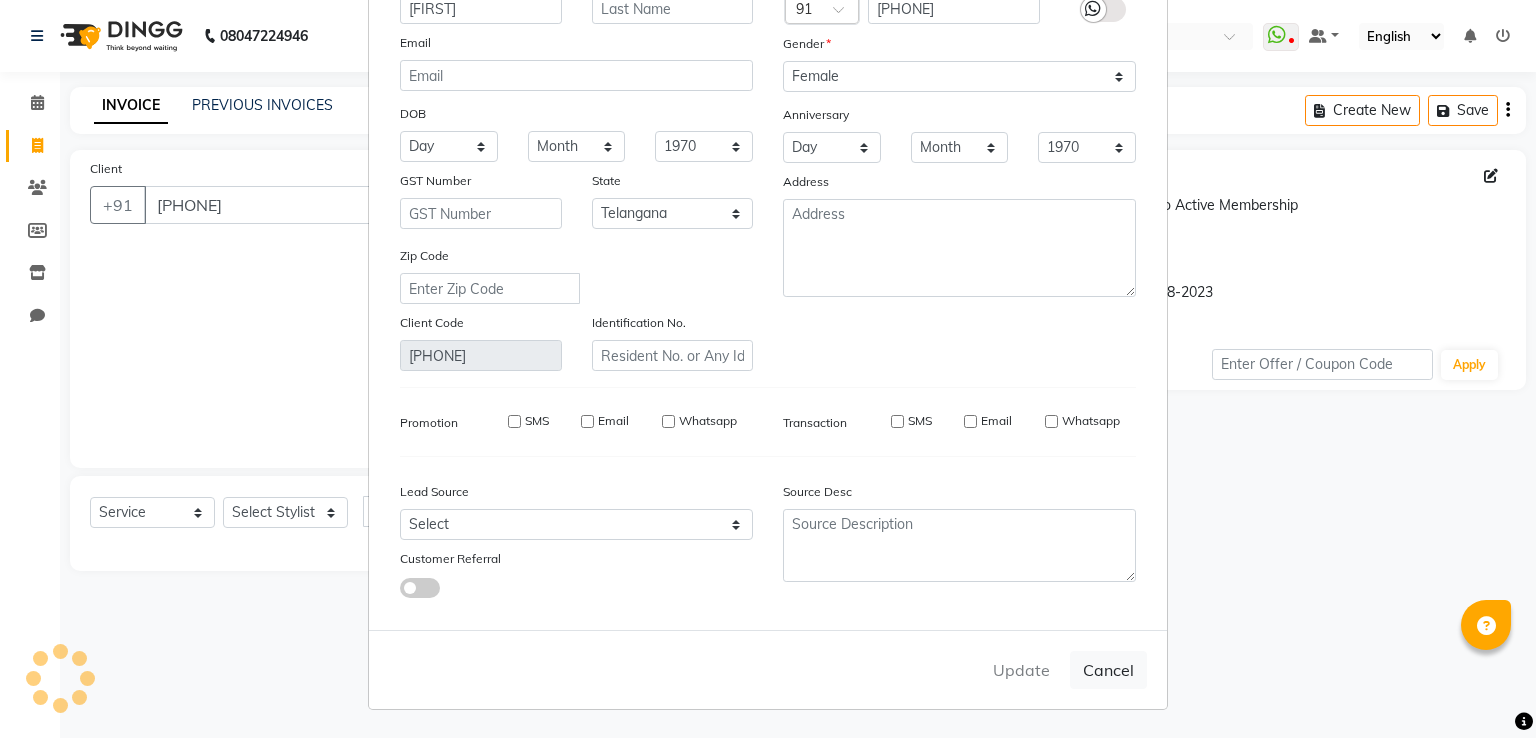checkbox on "false" 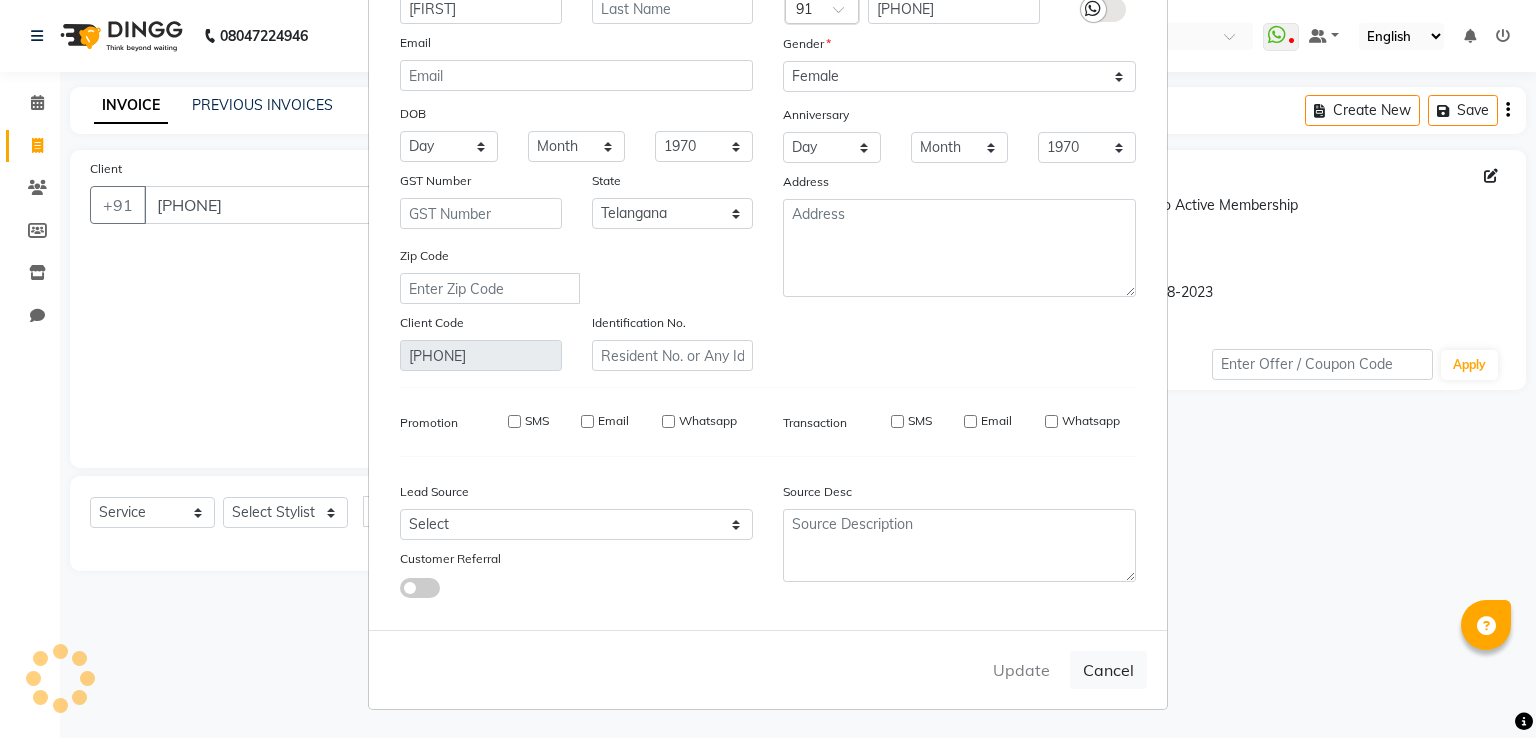 checkbox on "false" 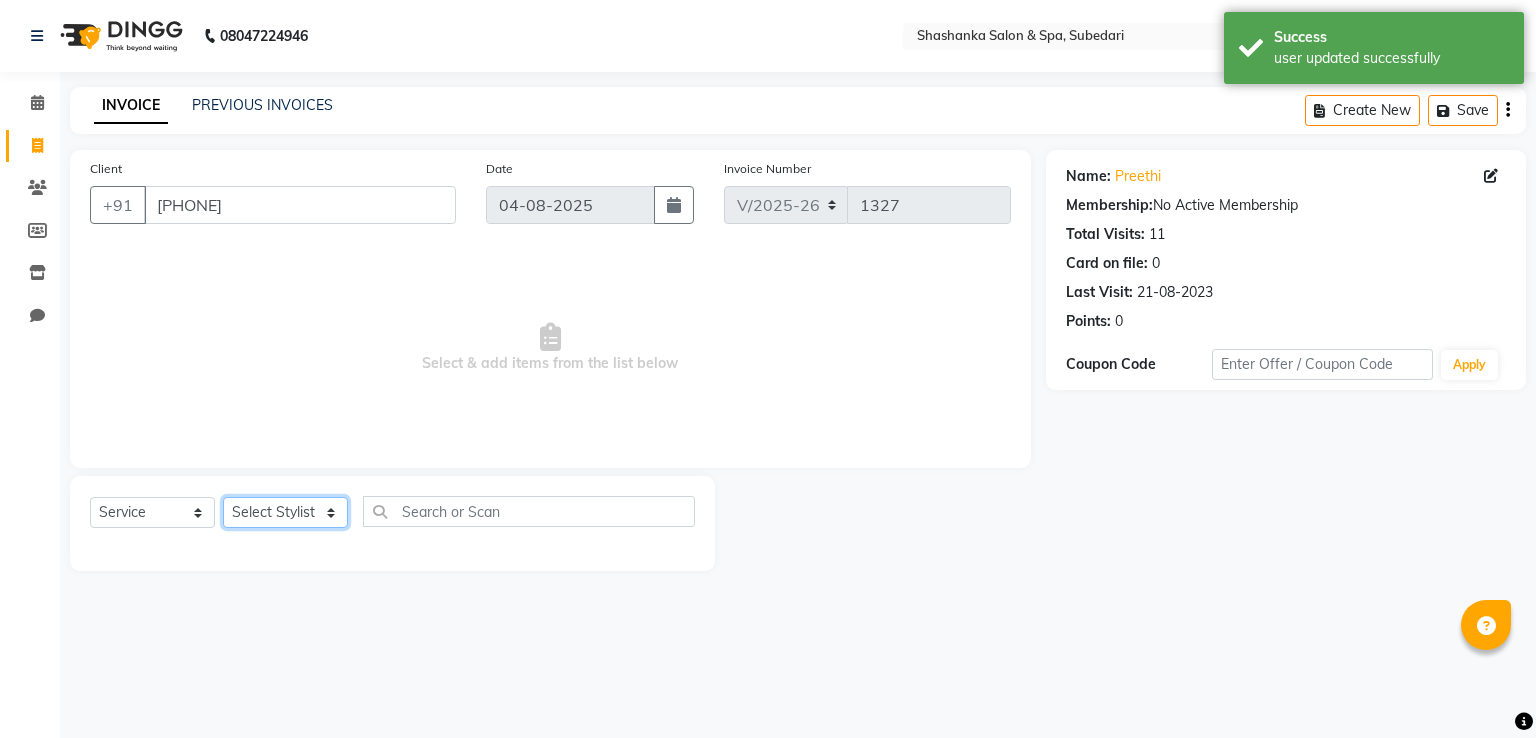 click on "Select Stylist Manasa Ravali Receptionist Renuka Saba saif Soumya J Zeenath" 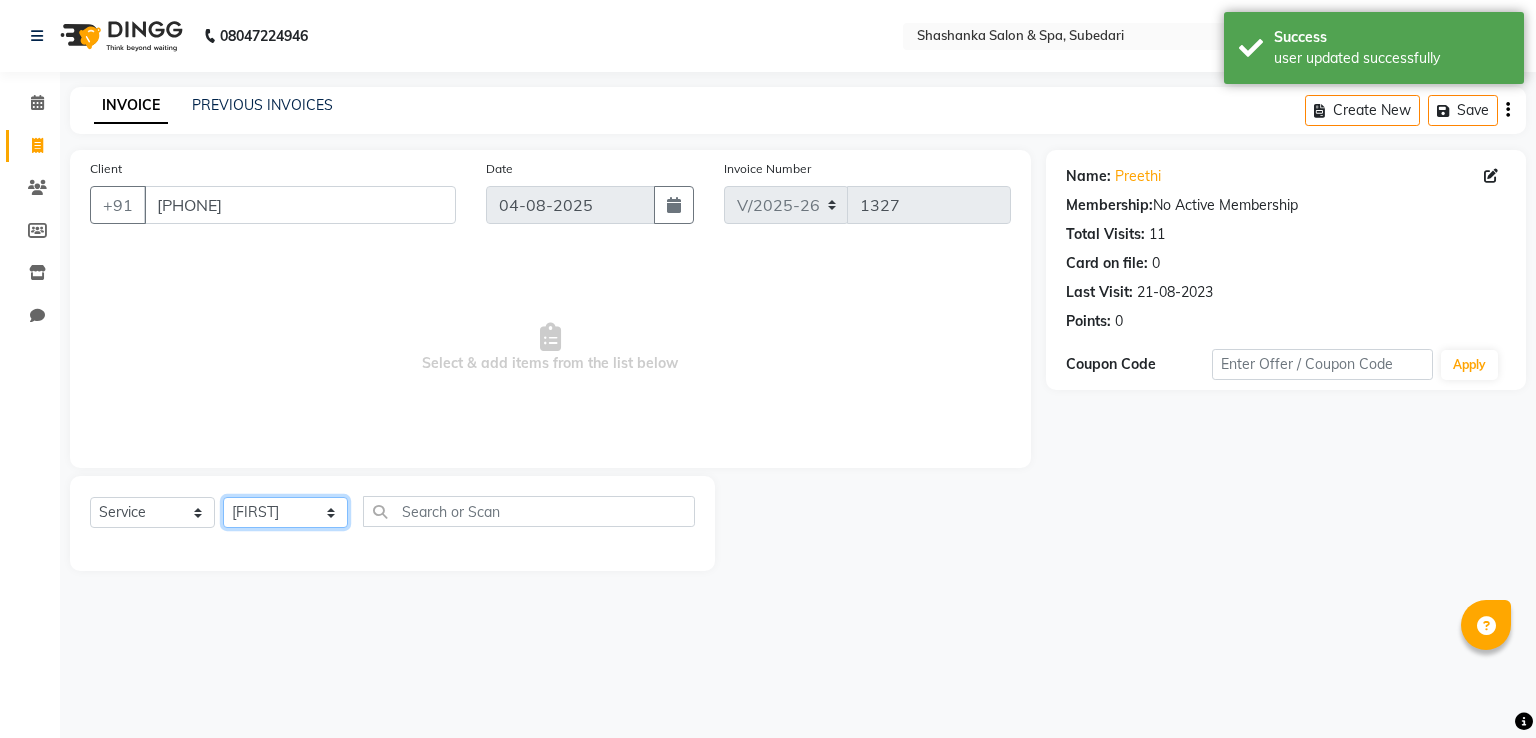 click on "Select Stylist Manasa Ravali Receptionist Renuka Saba saif Soumya J Zeenath" 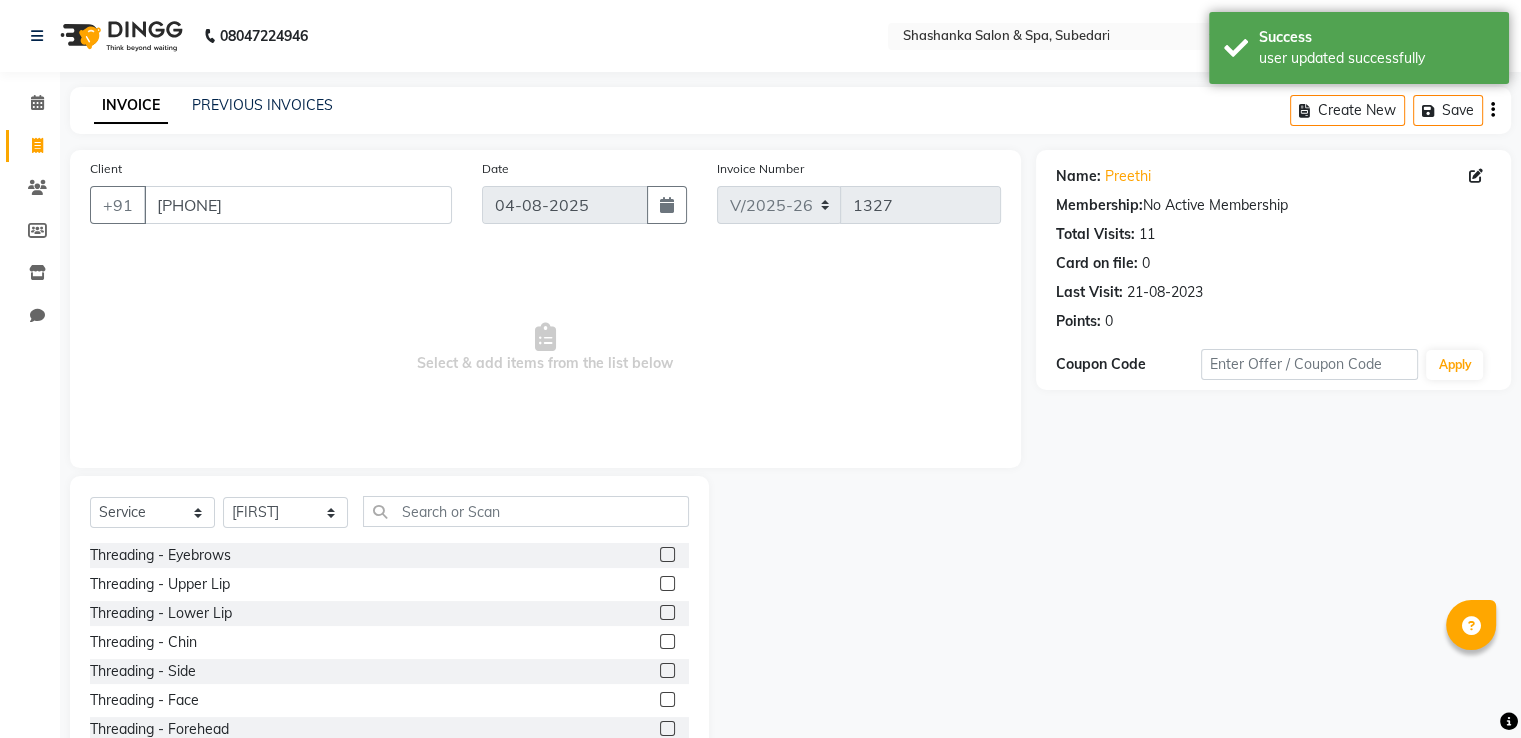 click 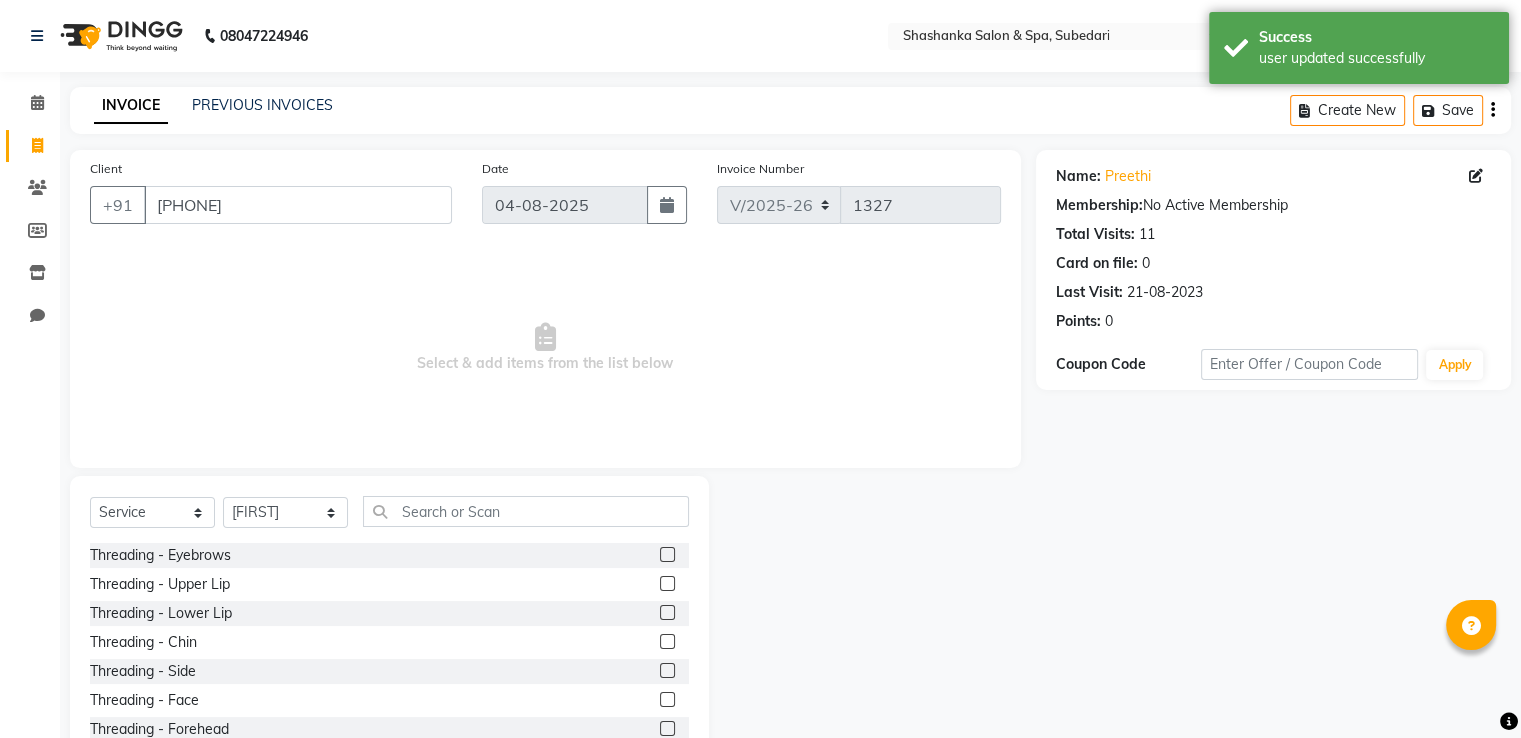 click at bounding box center [666, 555] 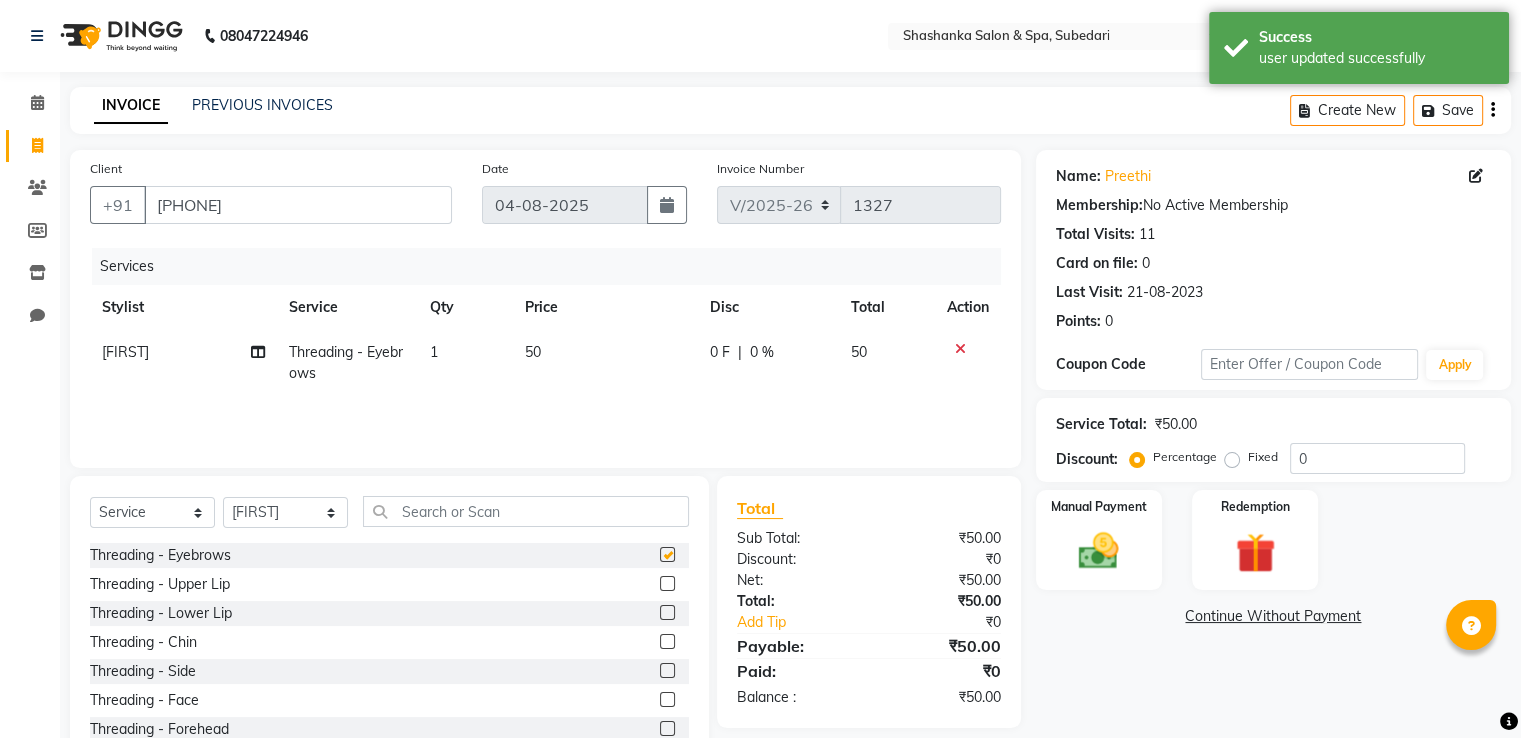 checkbox on "false" 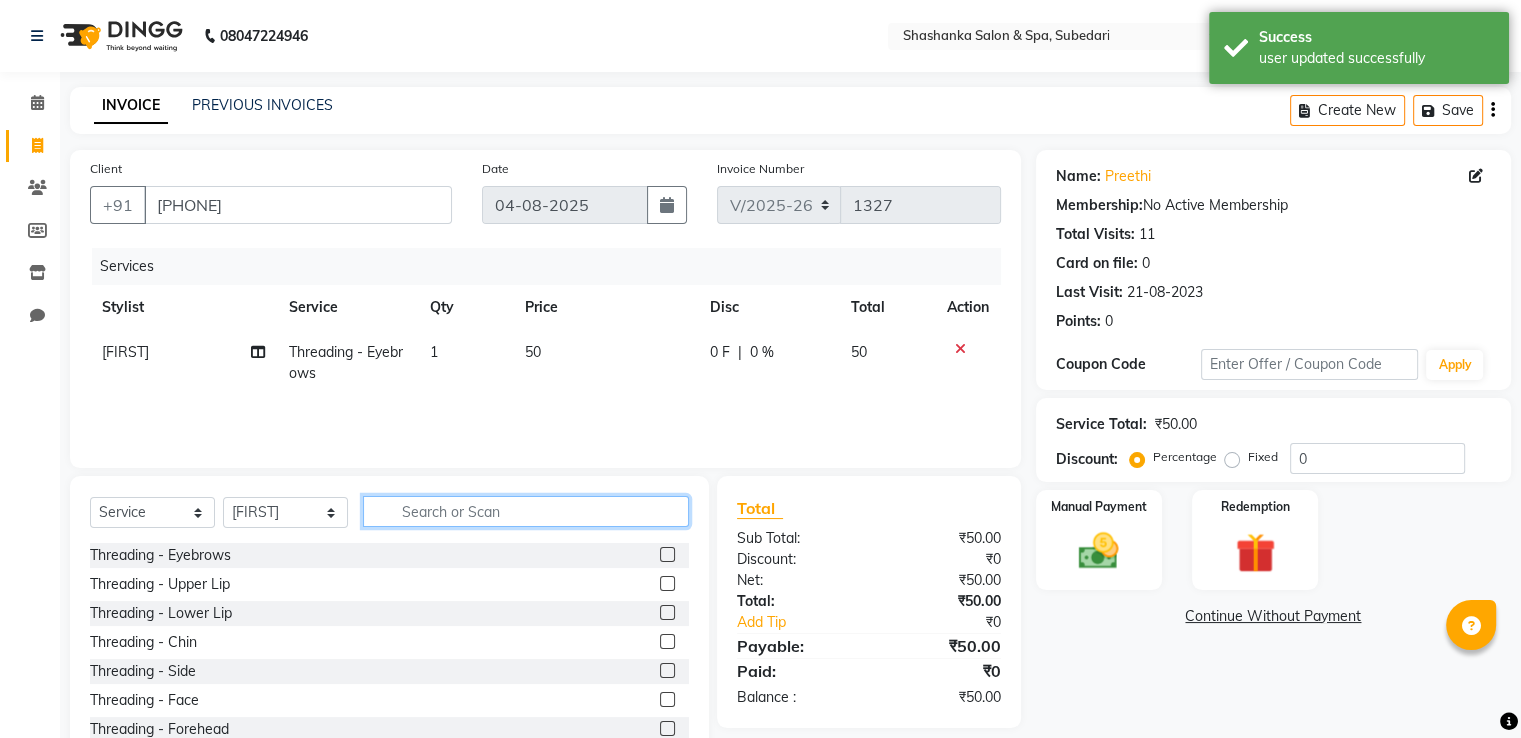 click 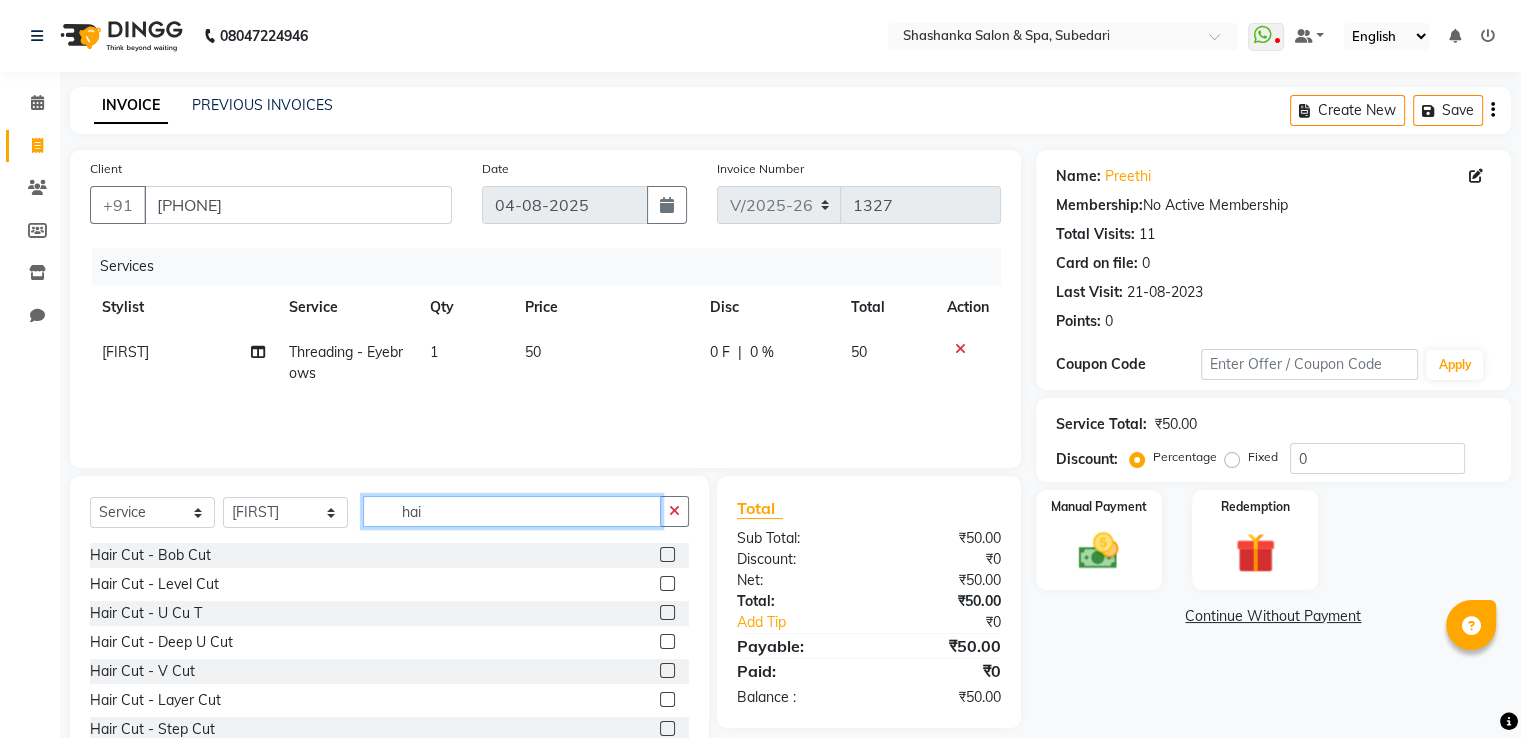 type on "hai" 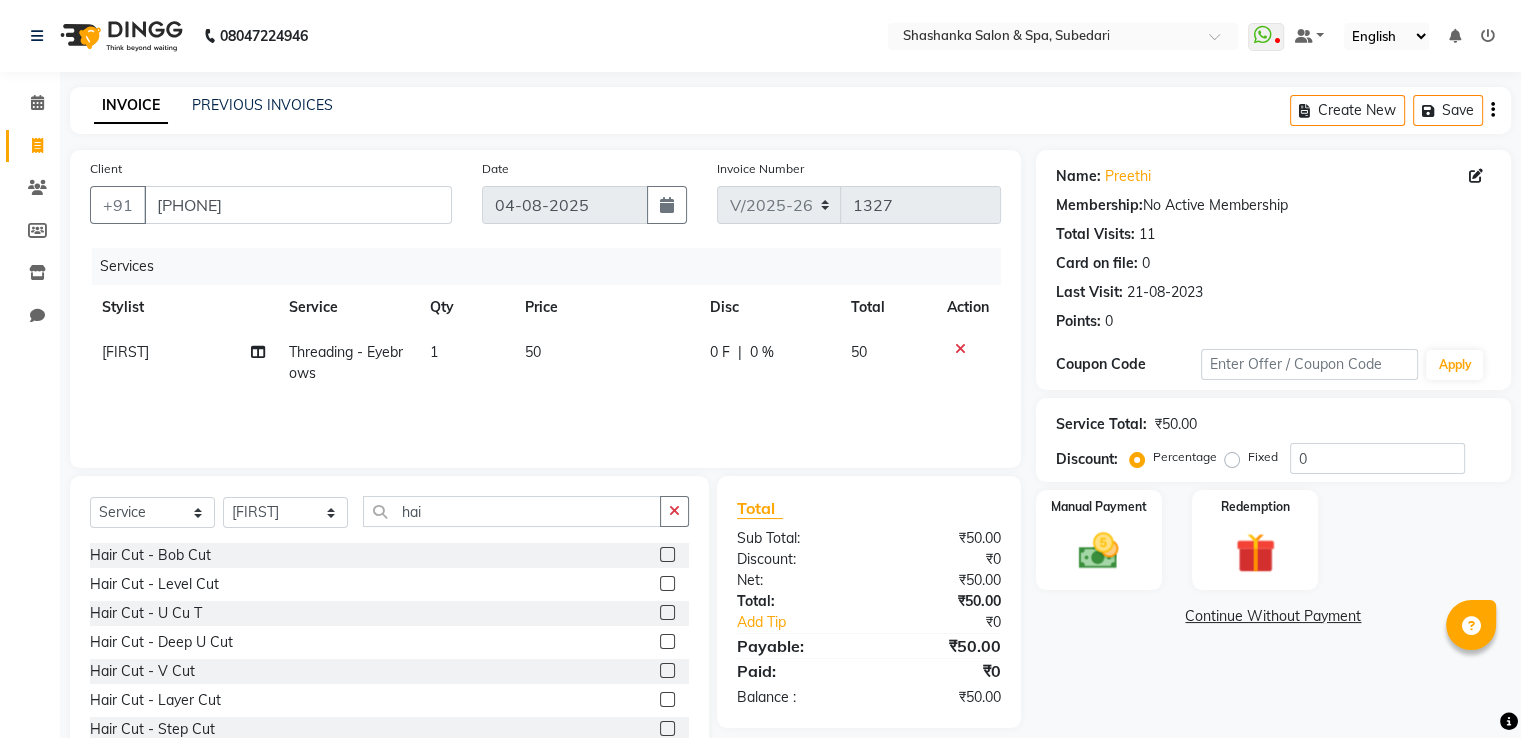 click 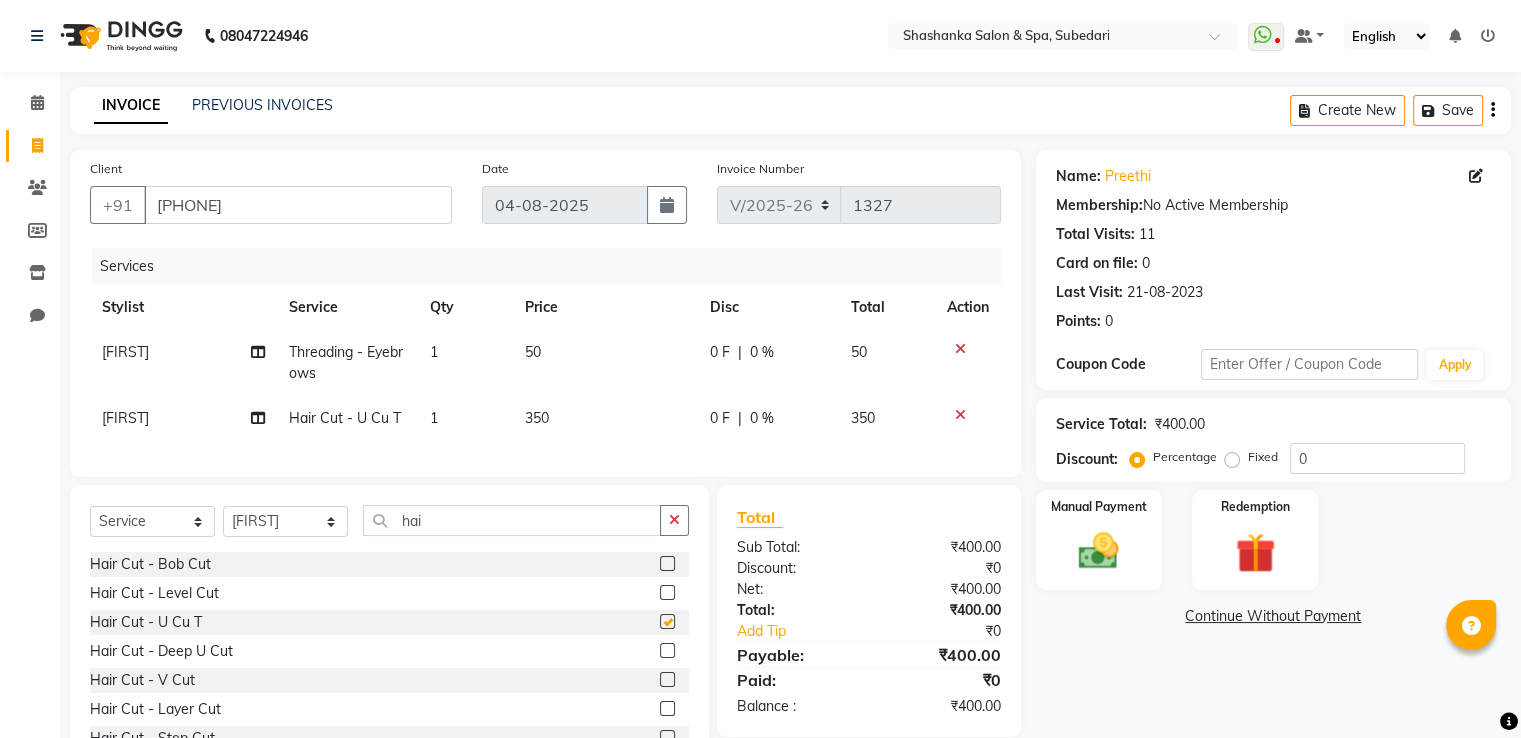 checkbox on "false" 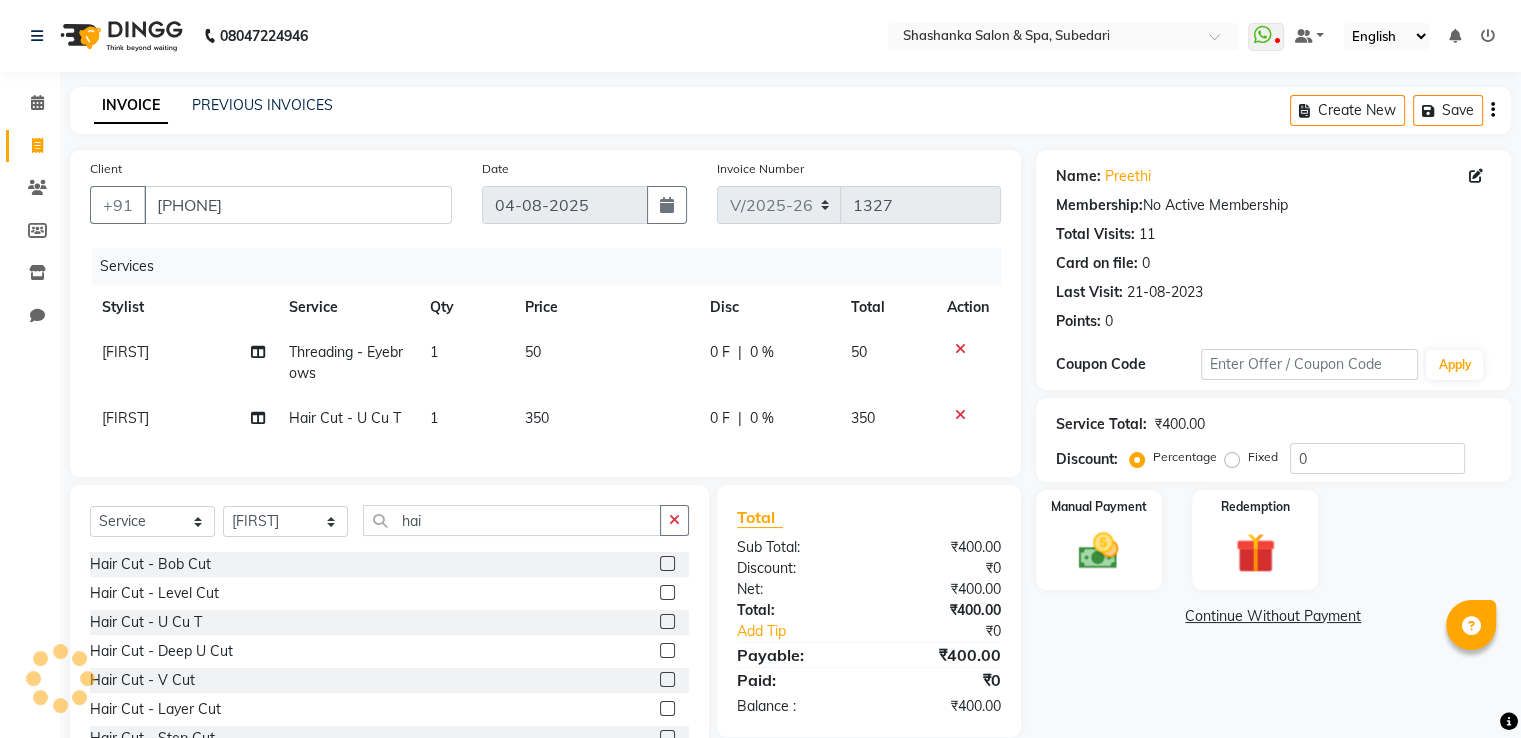 click on "350" 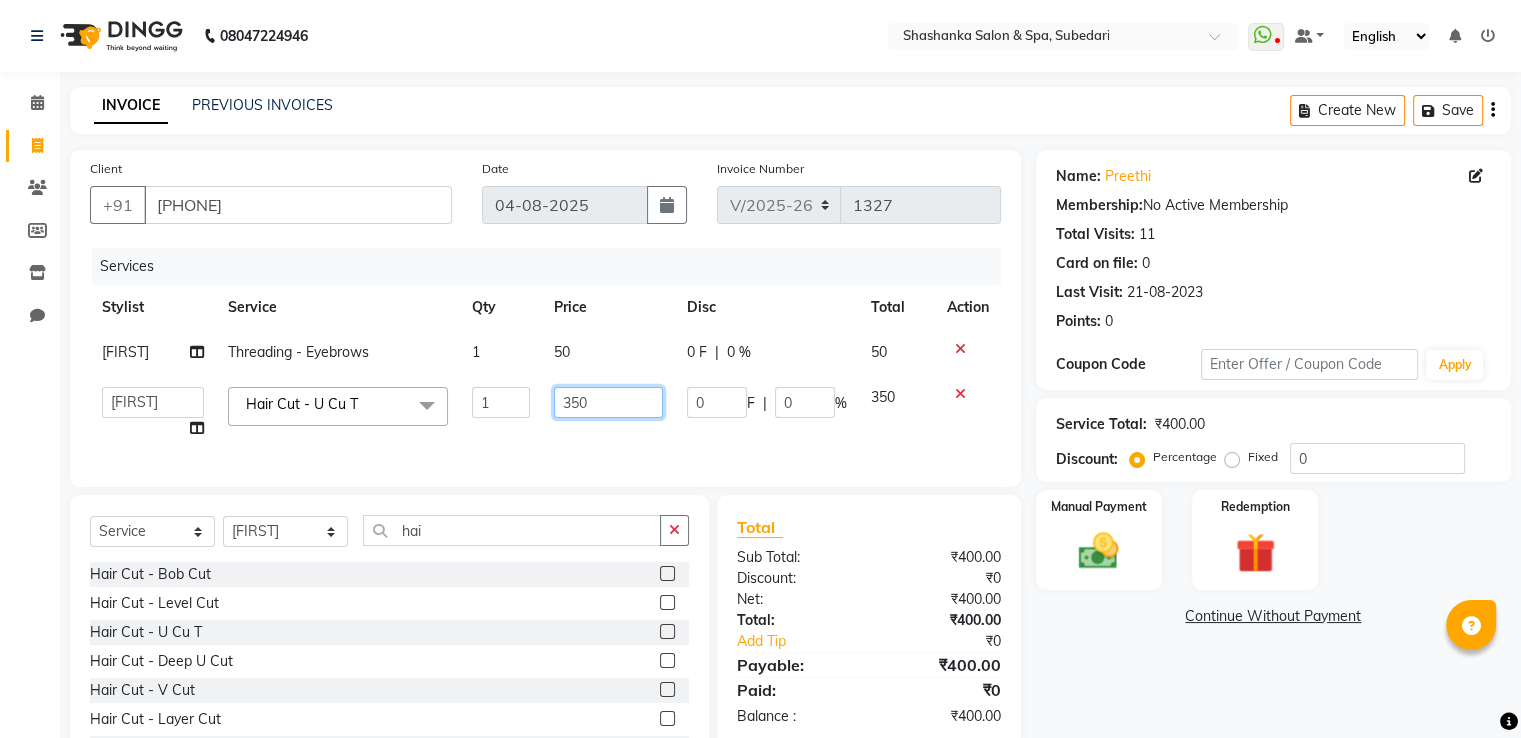 click on "350" 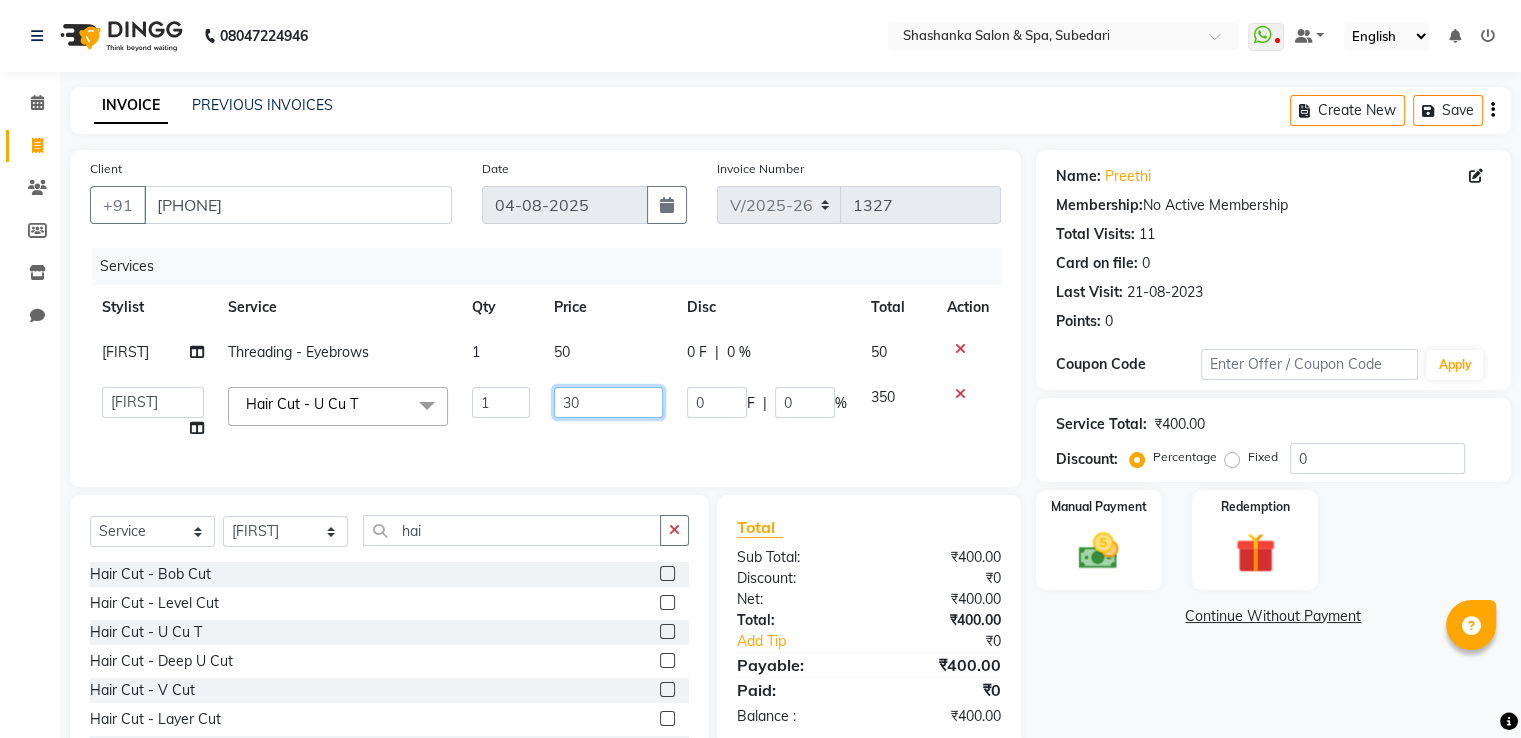 type on "300" 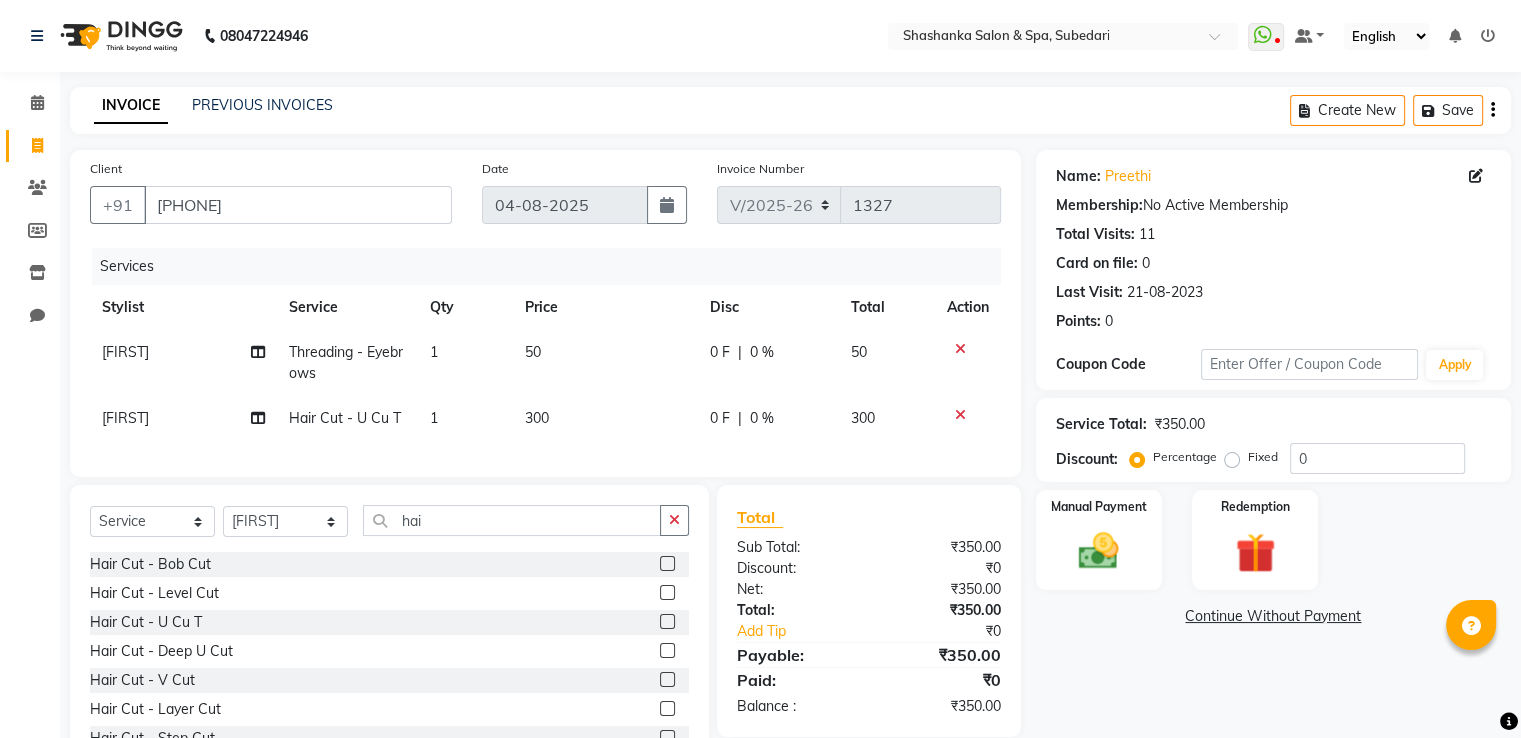 click on "1" 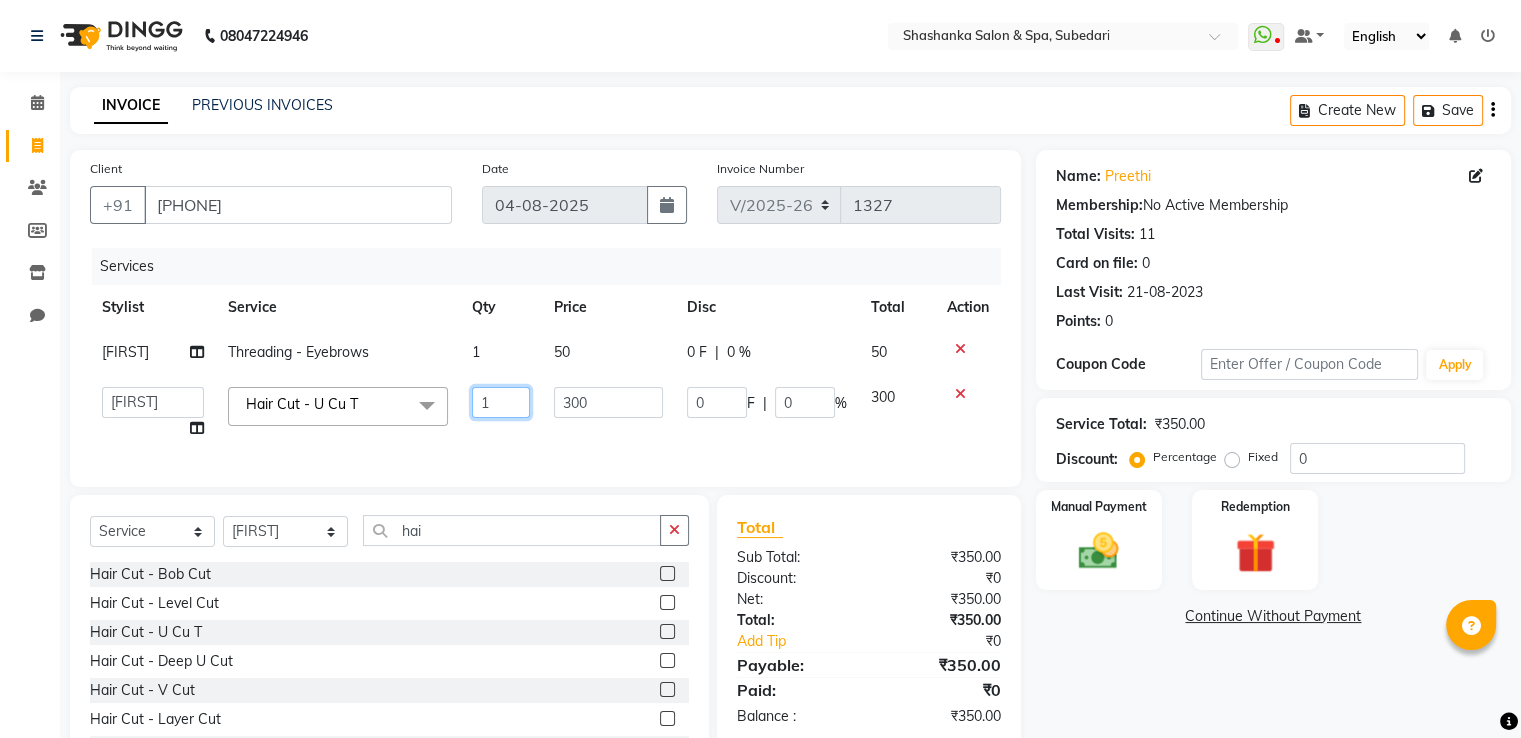 click on "1" 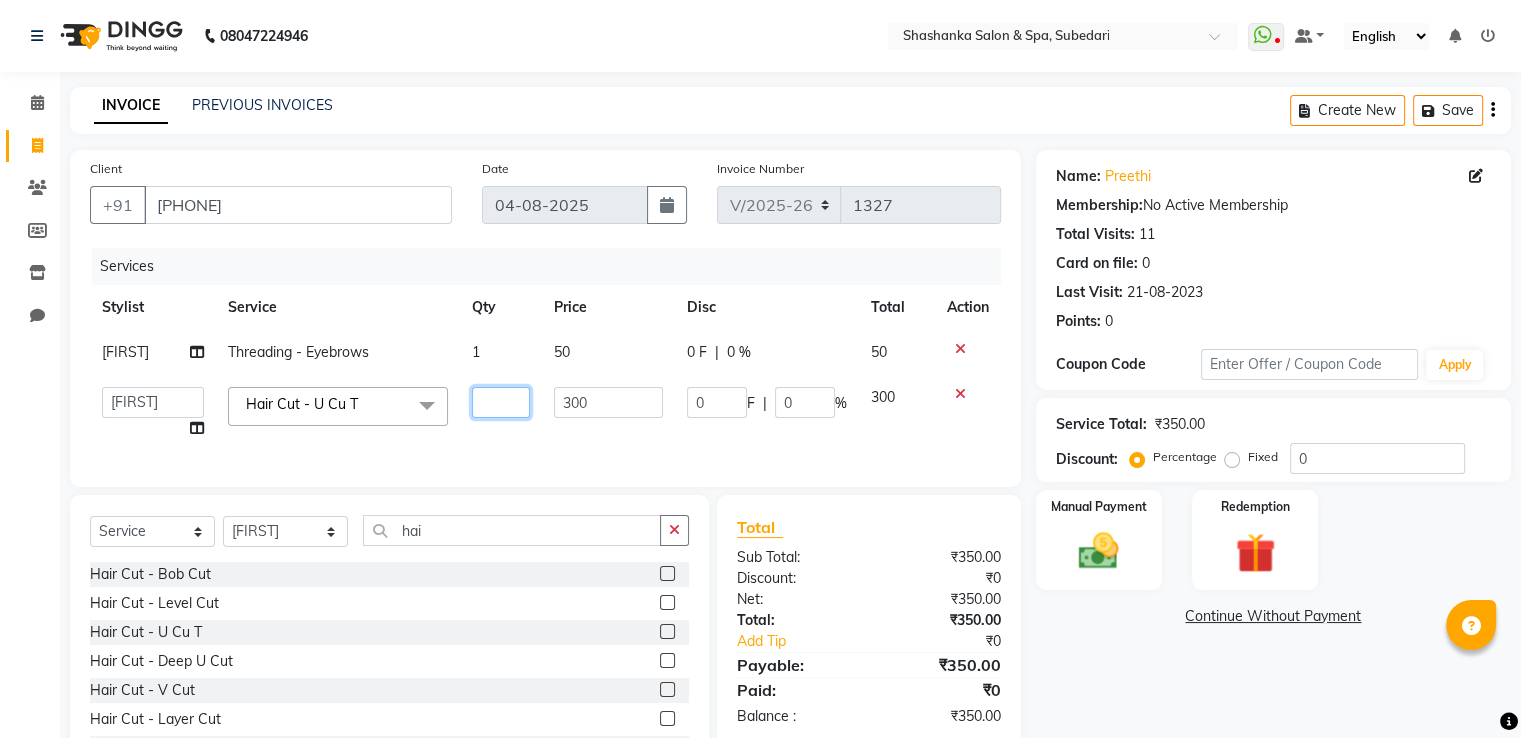 type on "2" 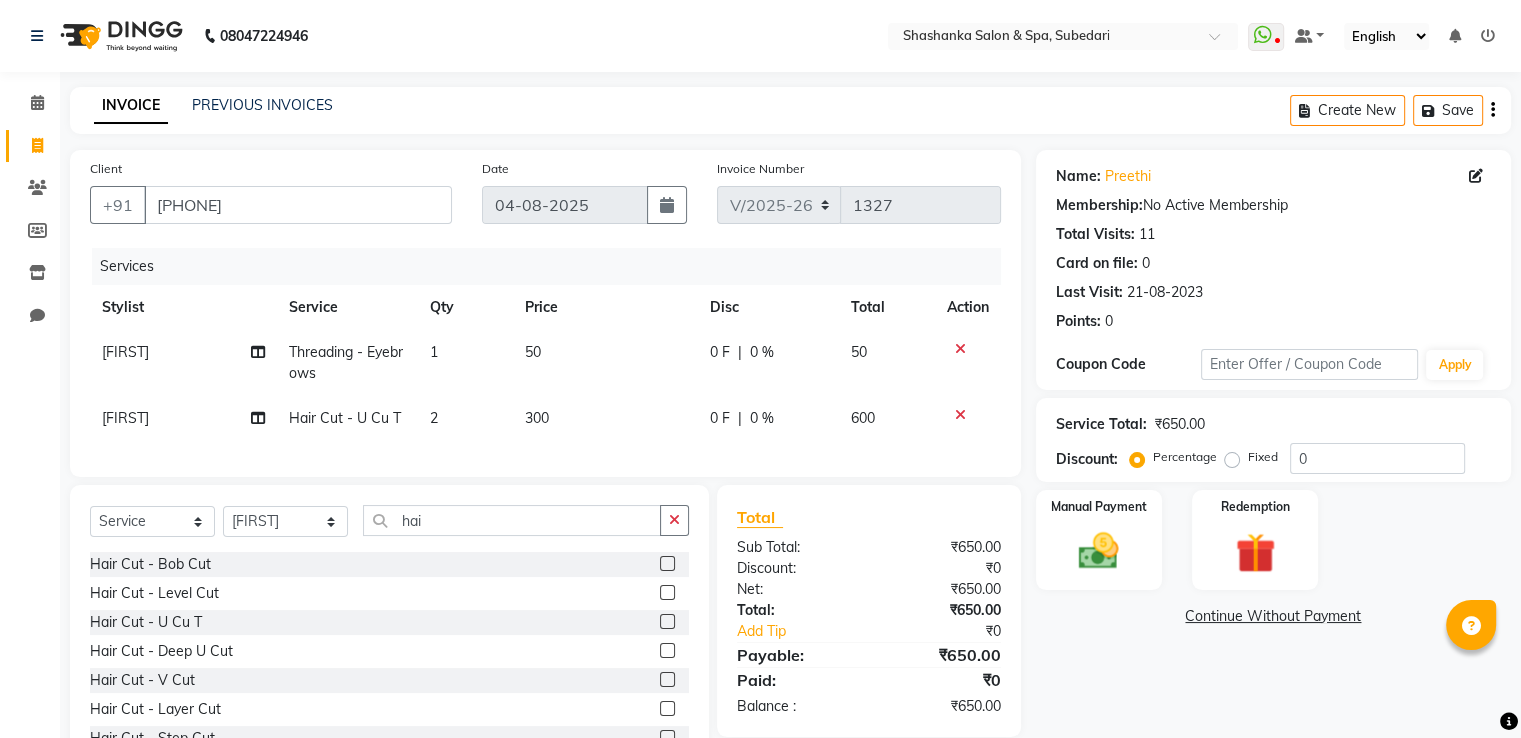 click on "Services Stylist Service Qty Price Disc Total Action [FIRST] Threading - Eyebrows 1 50 0 F | 0 % 50 [FIRST] Hair Cut - U Cu T 2 300 0 F | 0 % 600" 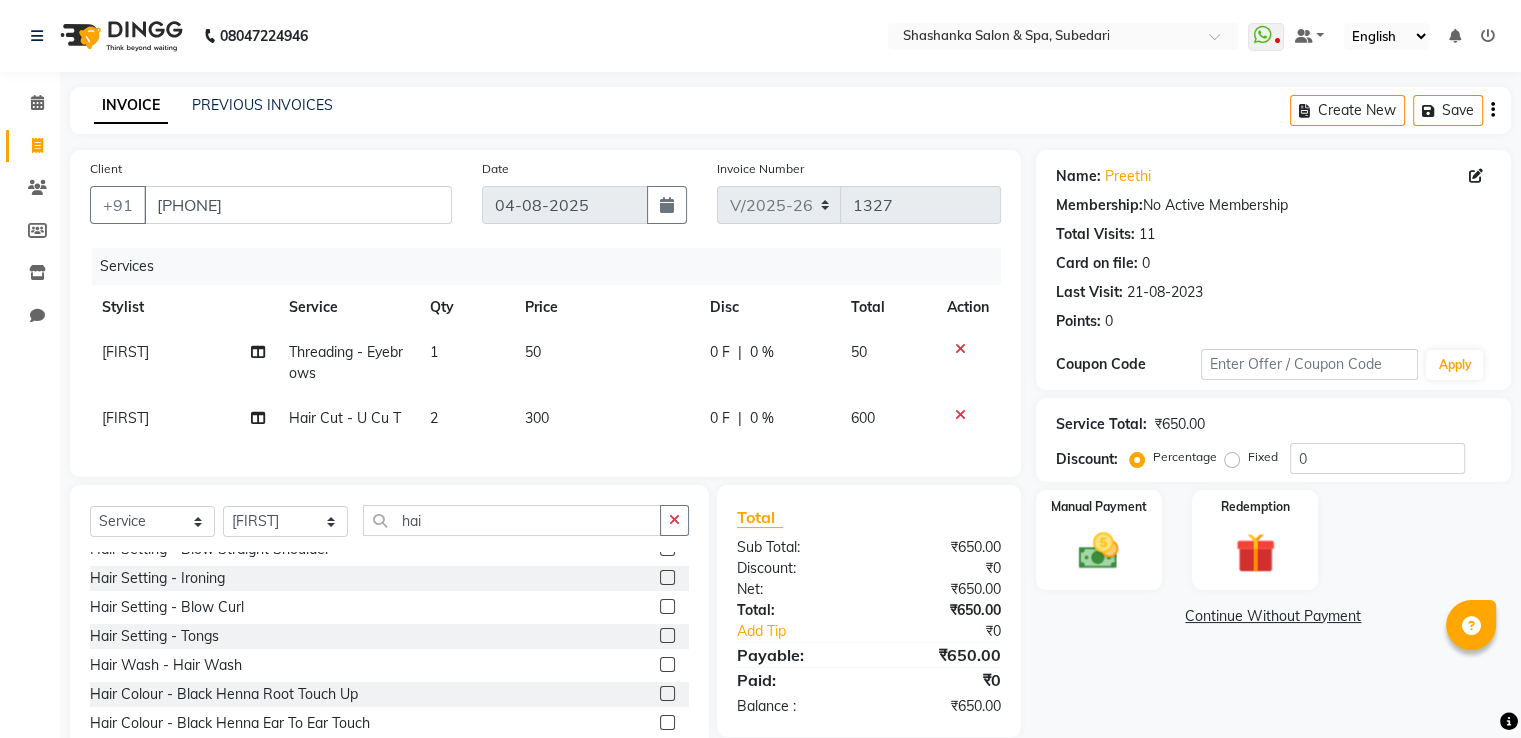 scroll, scrollTop: 284, scrollLeft: 0, axis: vertical 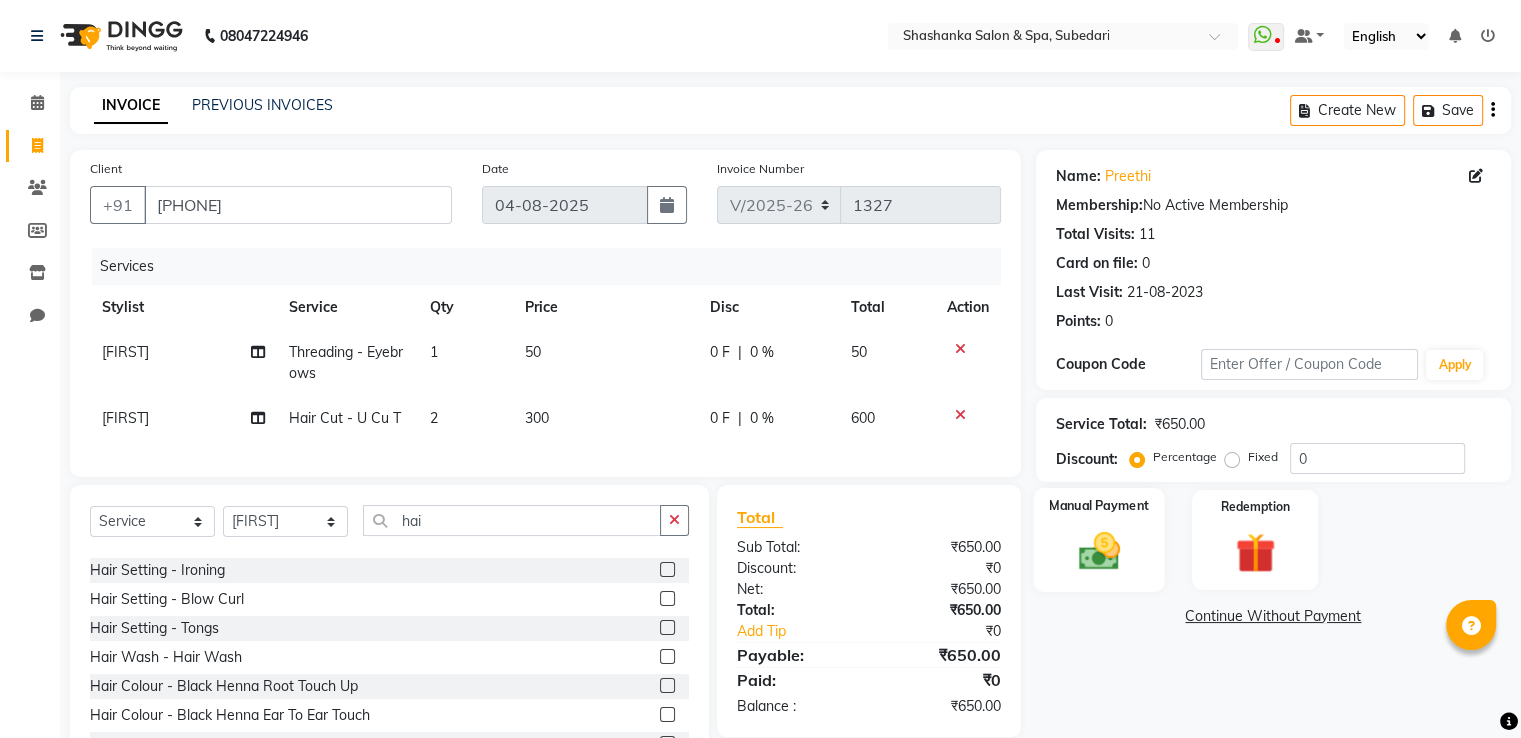 click on "Manual Payment" 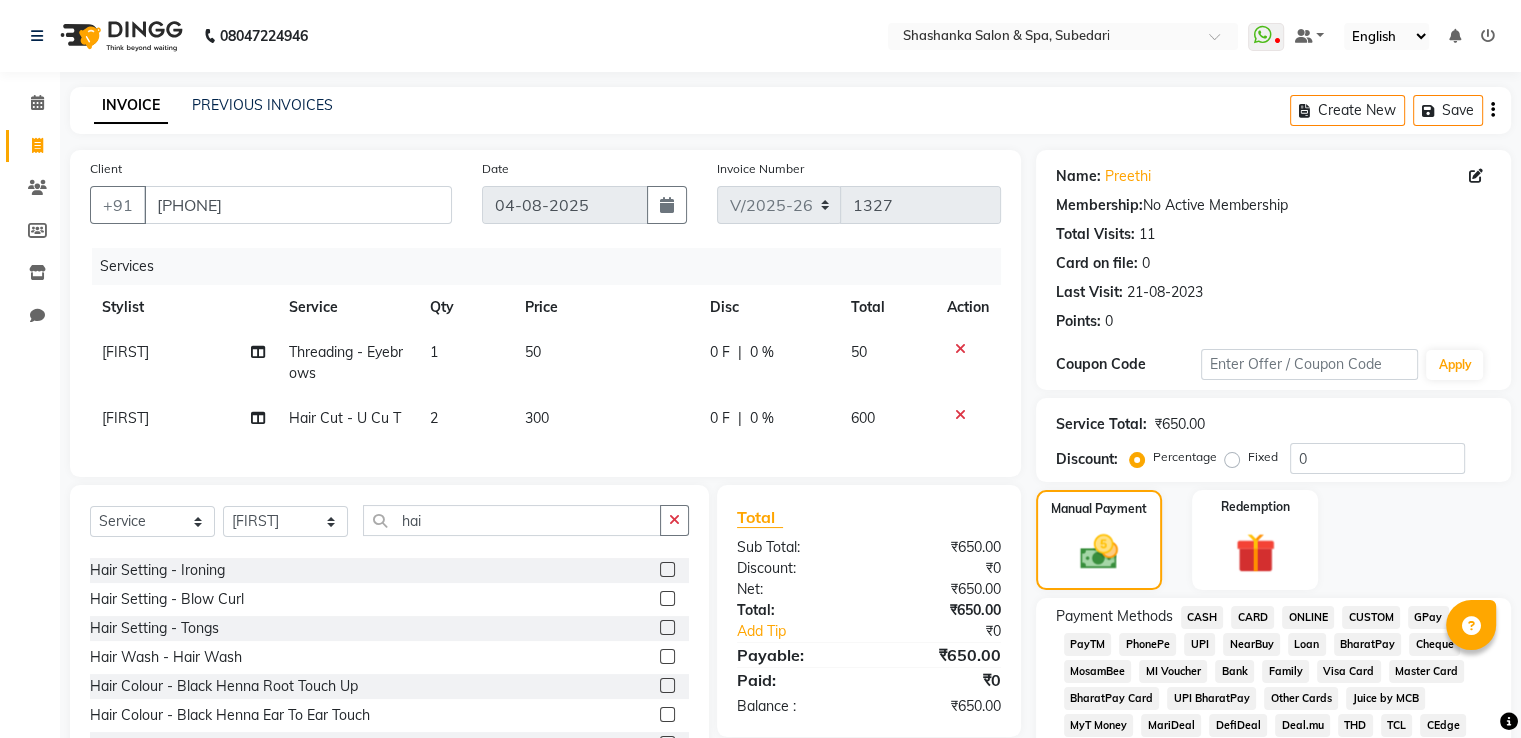 click on "CASH" 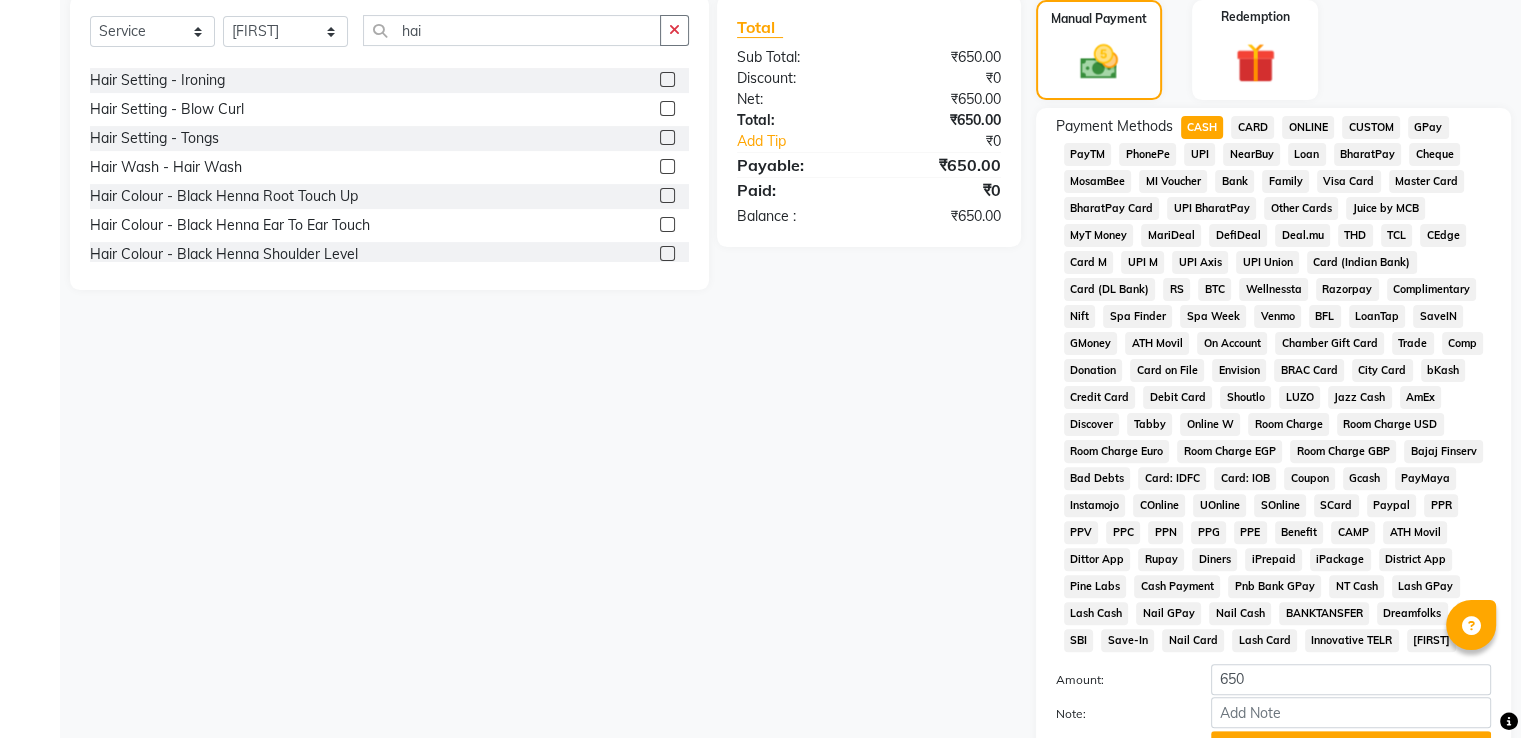 scroll, scrollTop: 609, scrollLeft: 0, axis: vertical 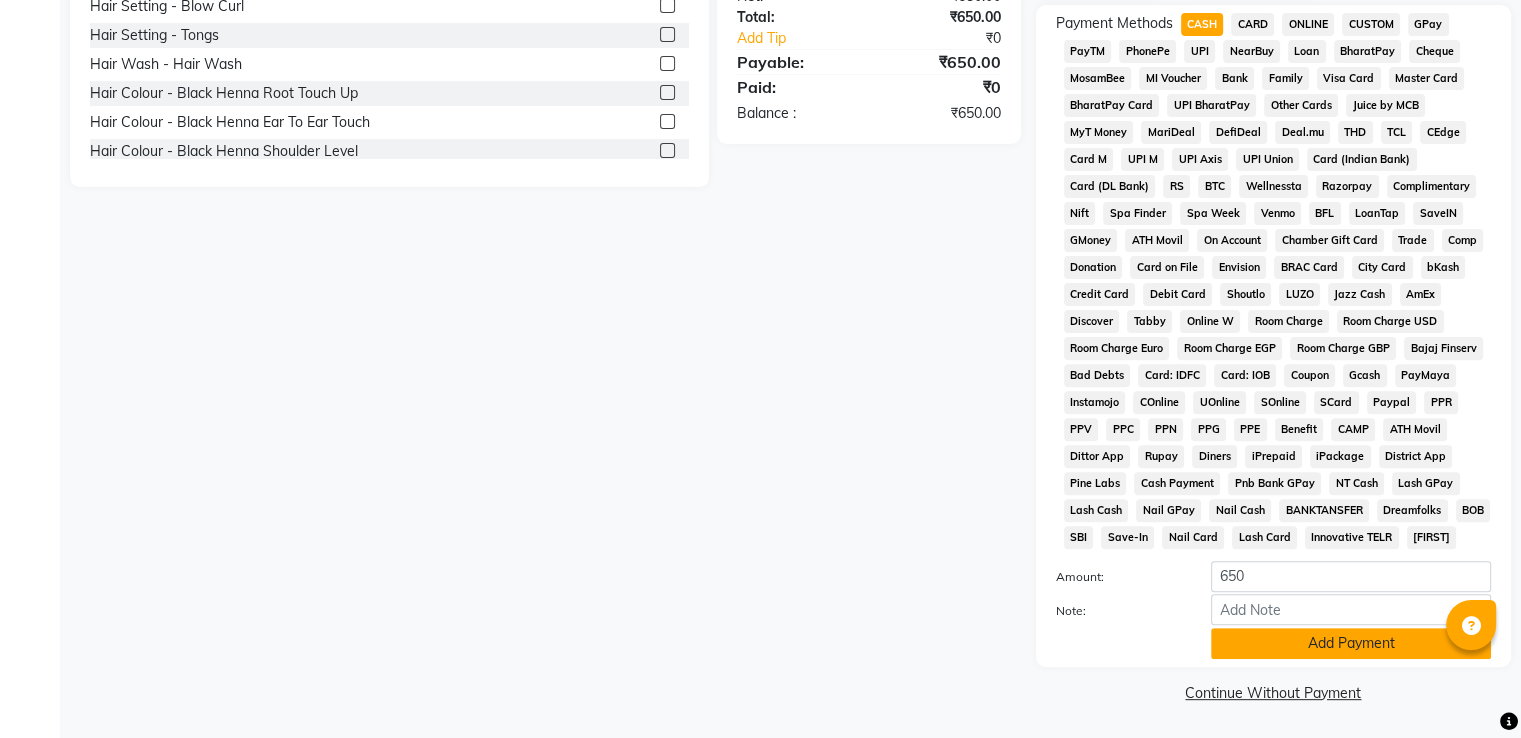 click on "Add Payment" 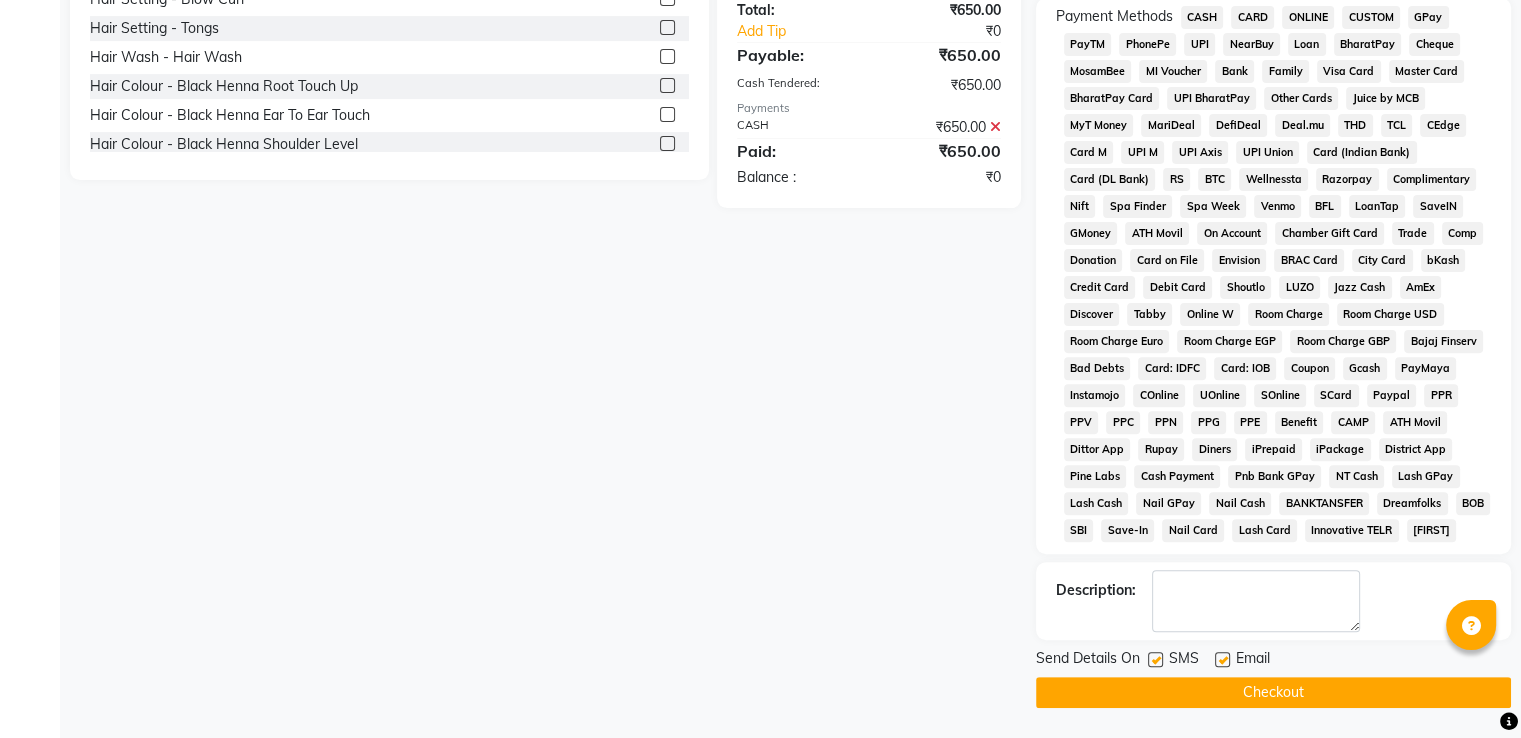 click on "Checkout" 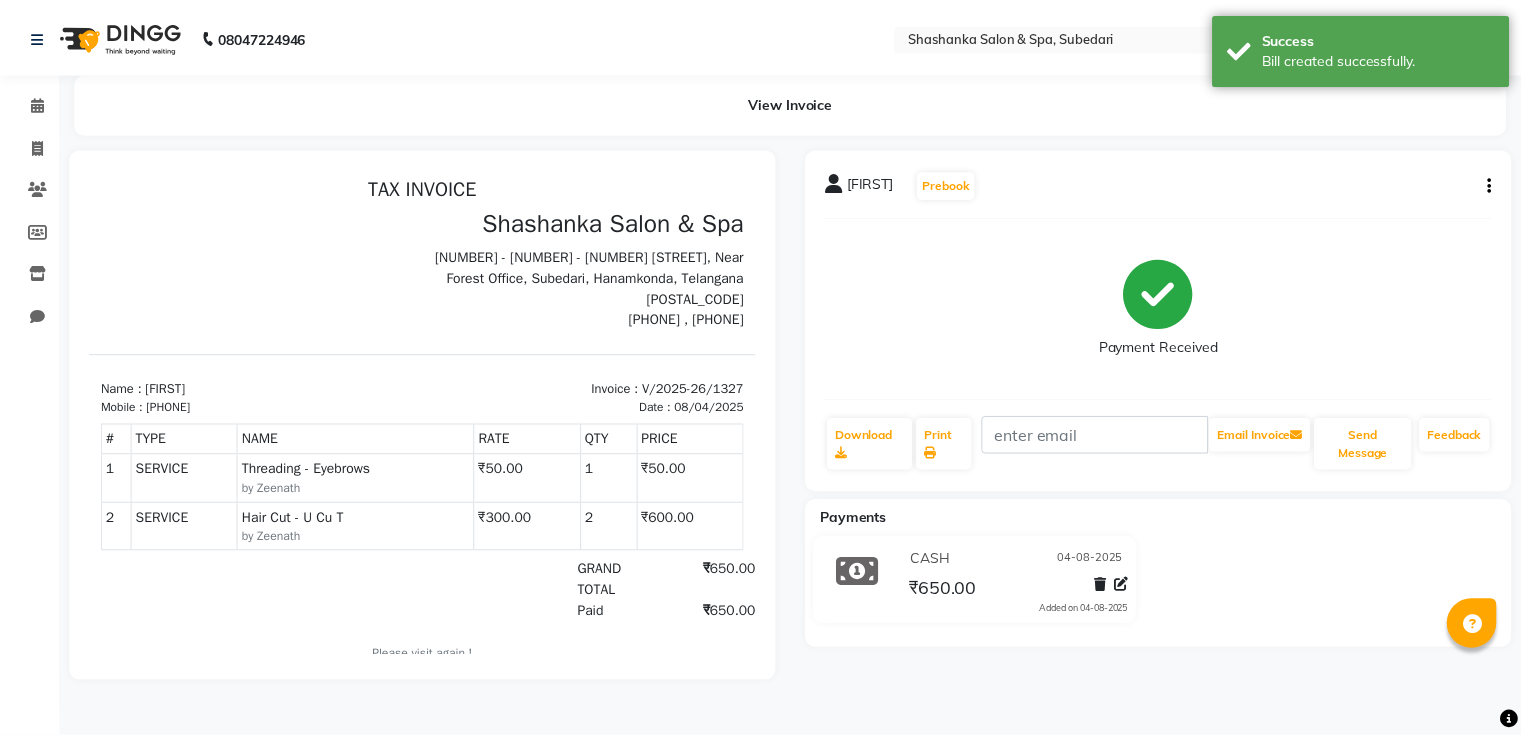 scroll, scrollTop: 0, scrollLeft: 0, axis: both 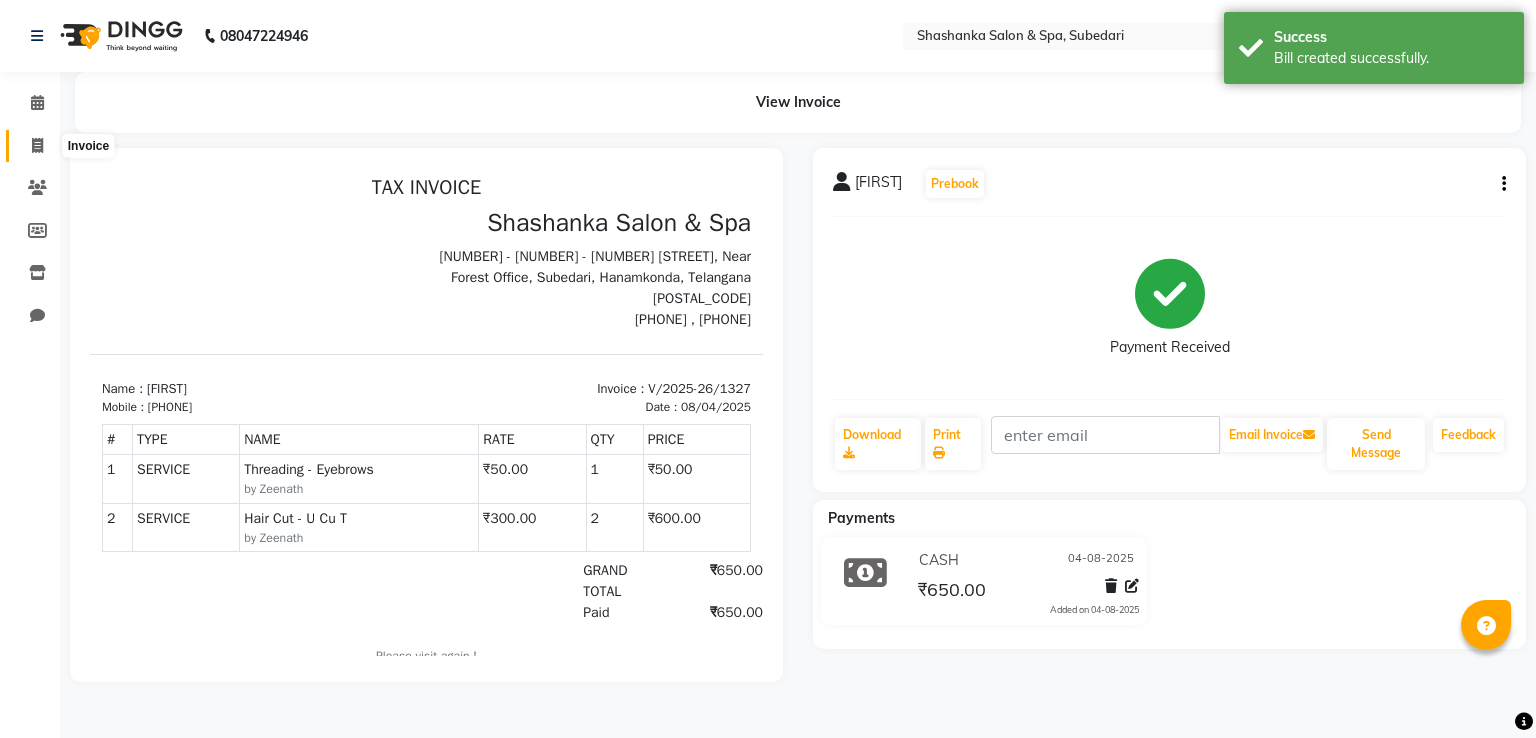 click 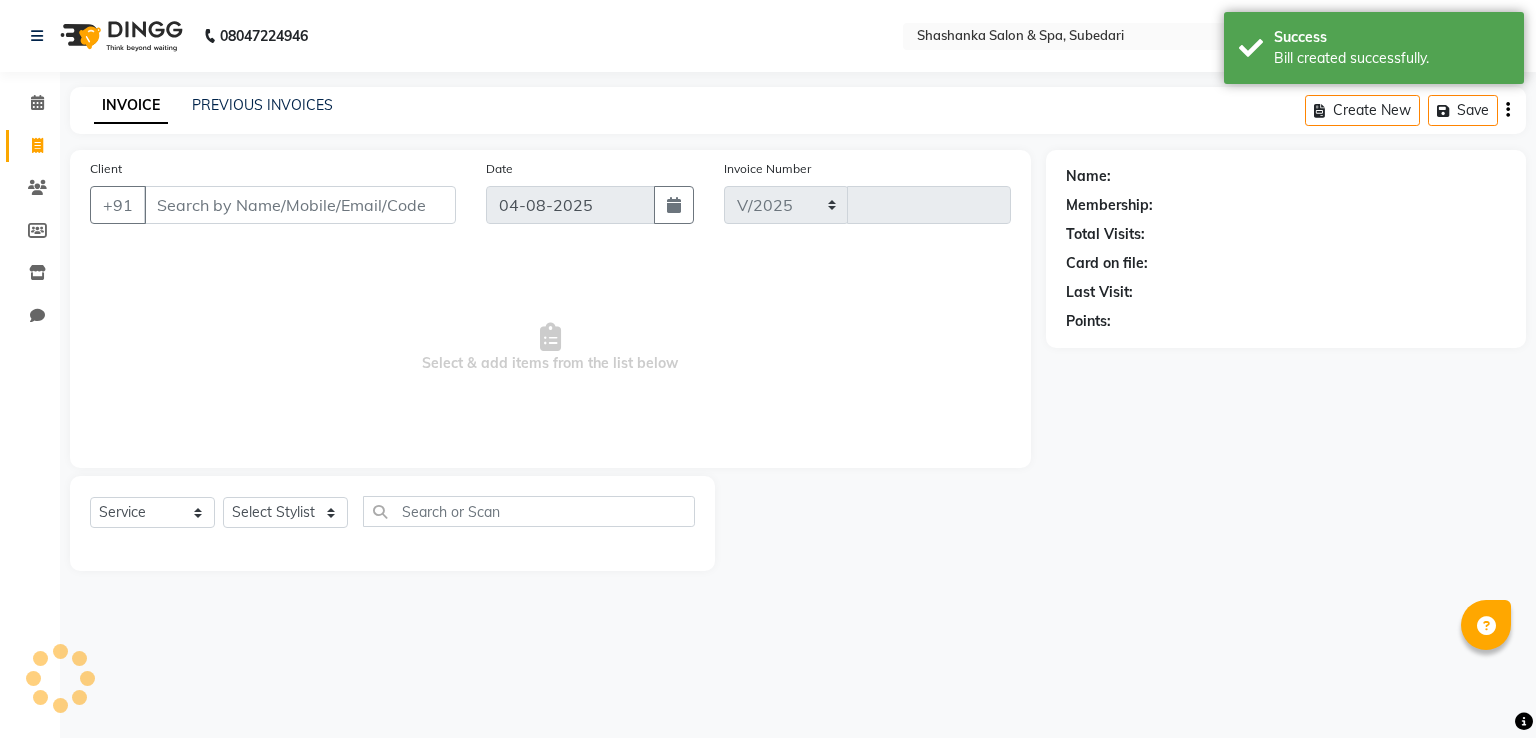 select on "67" 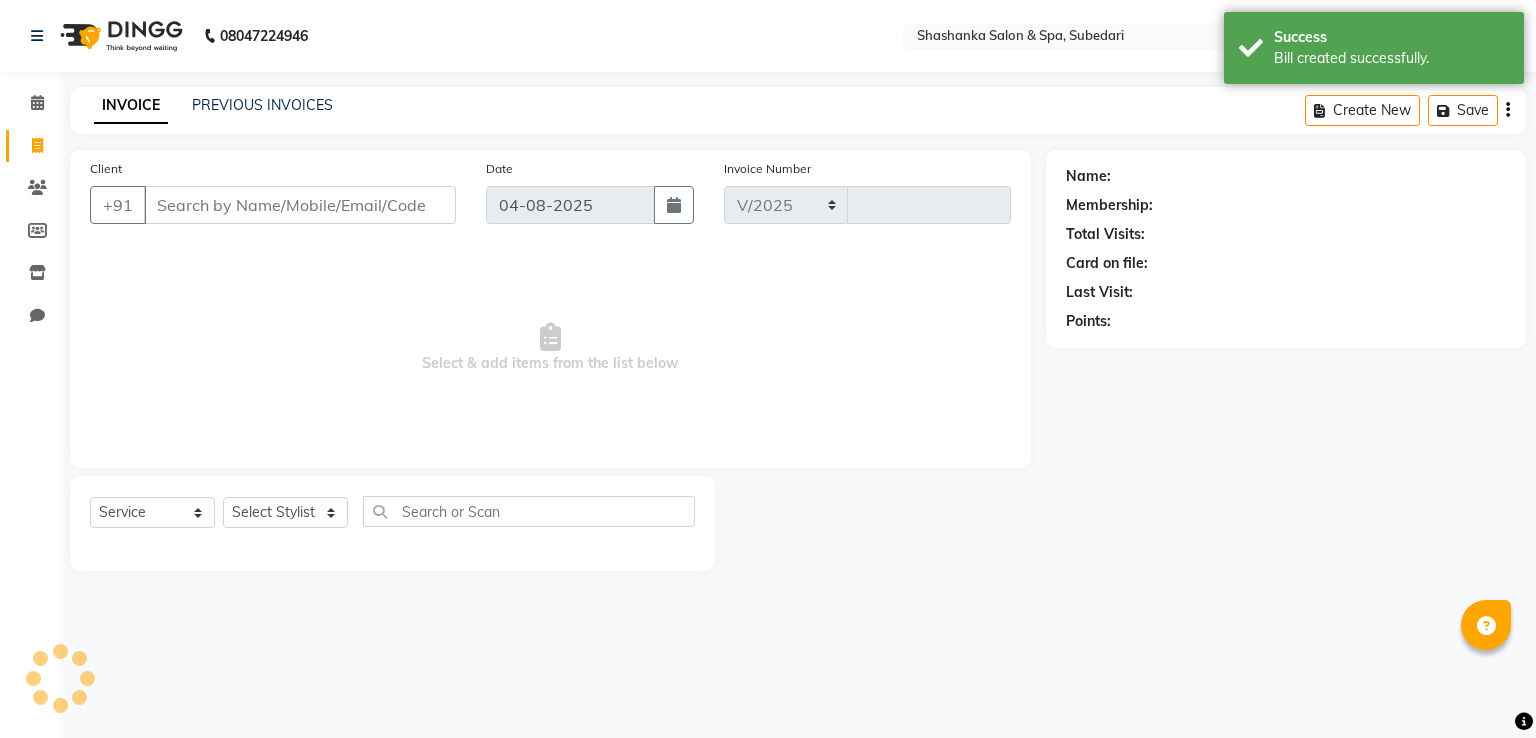 type on "1328" 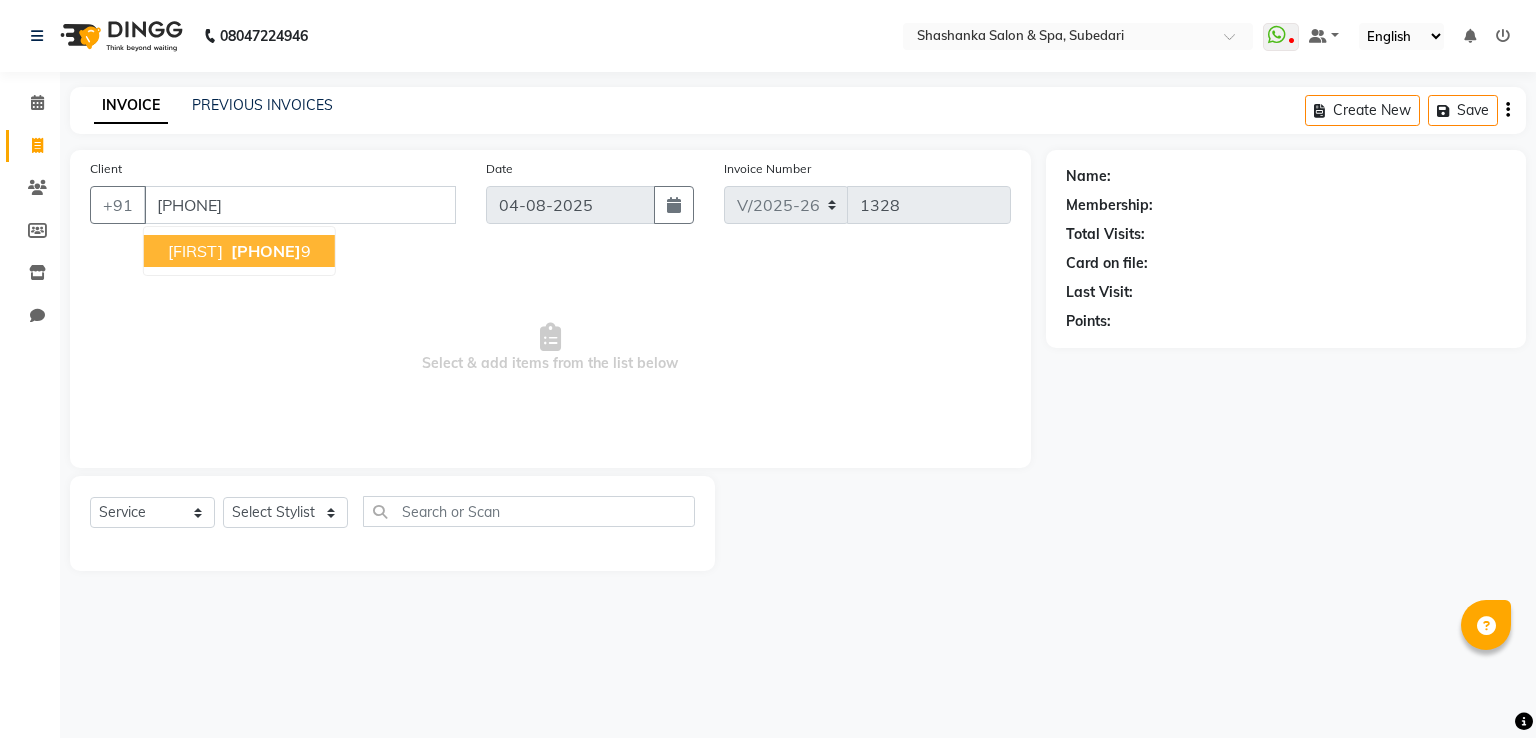 type on "[PHONE]" 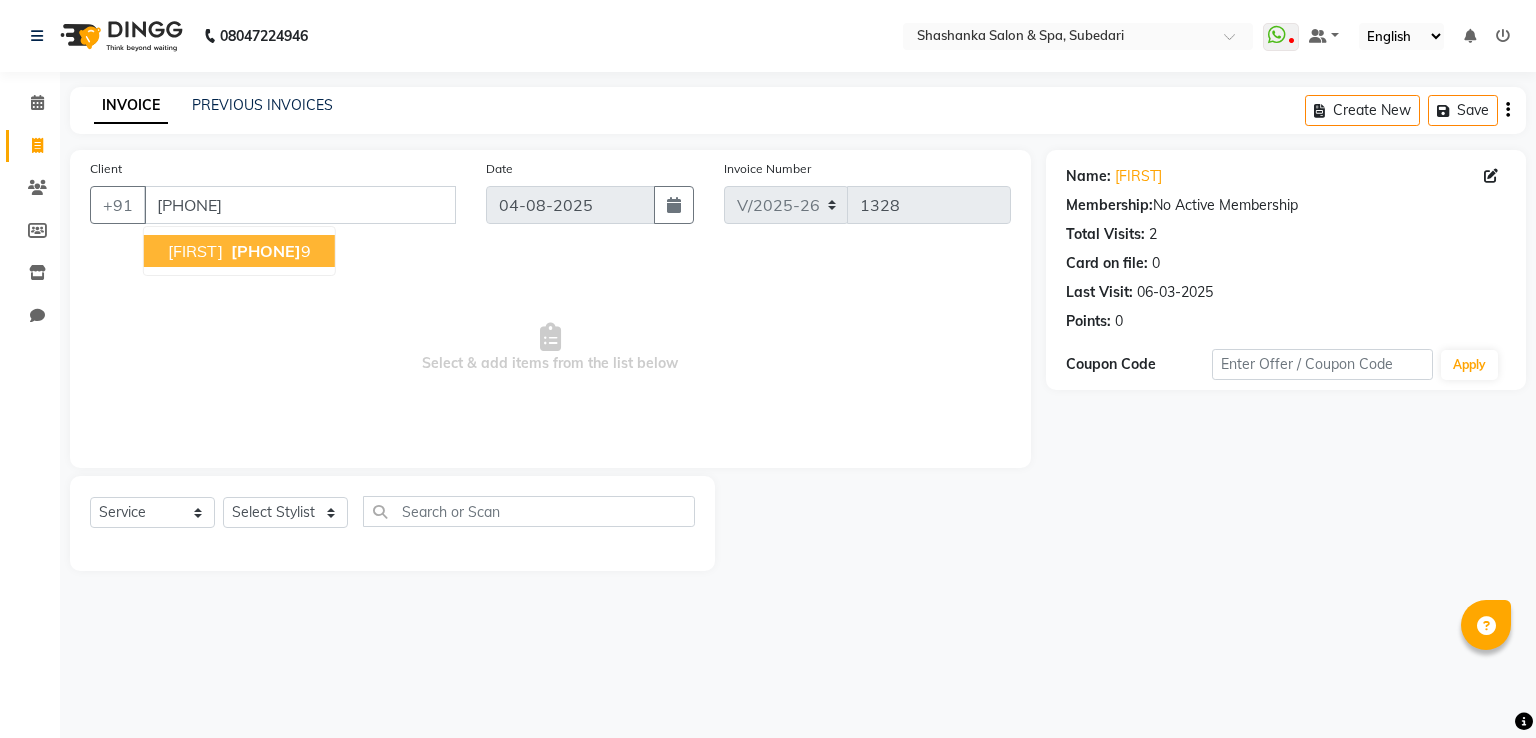 click on "[FIRST]   [PHONE]" at bounding box center [239, 251] 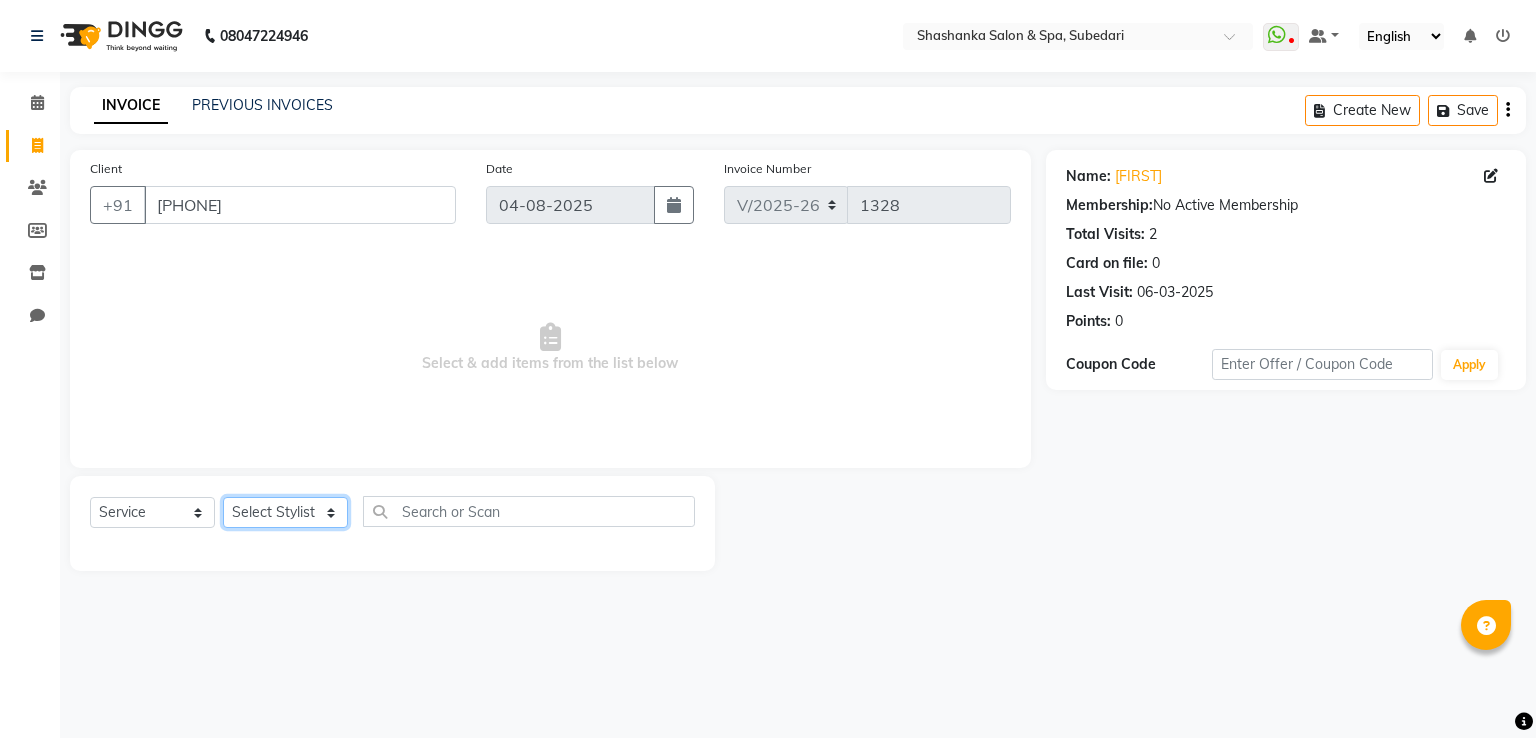 click on "Select Stylist Manasa Ravali Receptionist Renuka Saba saif Soumya J Zeenath" 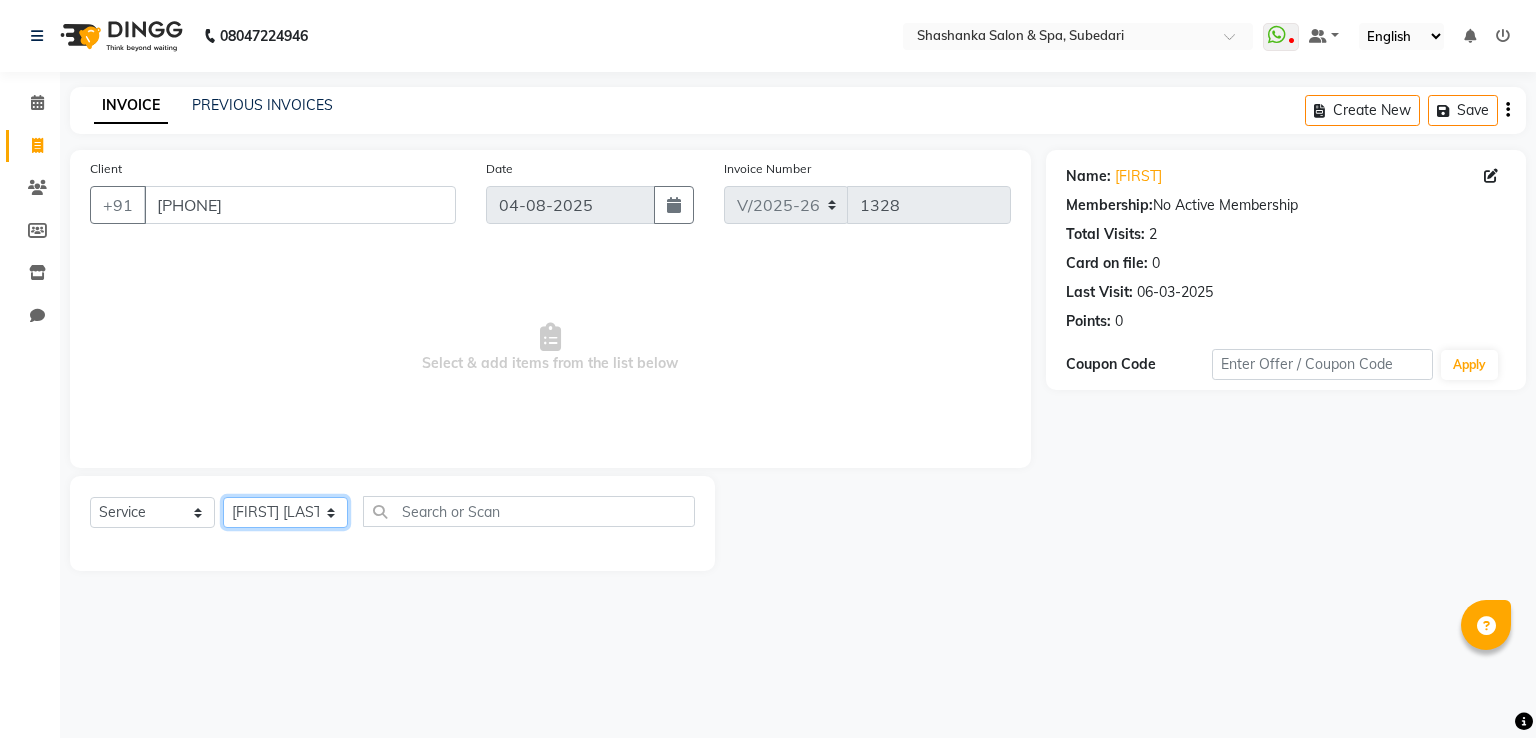 click on "Select Stylist Manasa Ravali Receptionist Renuka Saba saif Soumya J Zeenath" 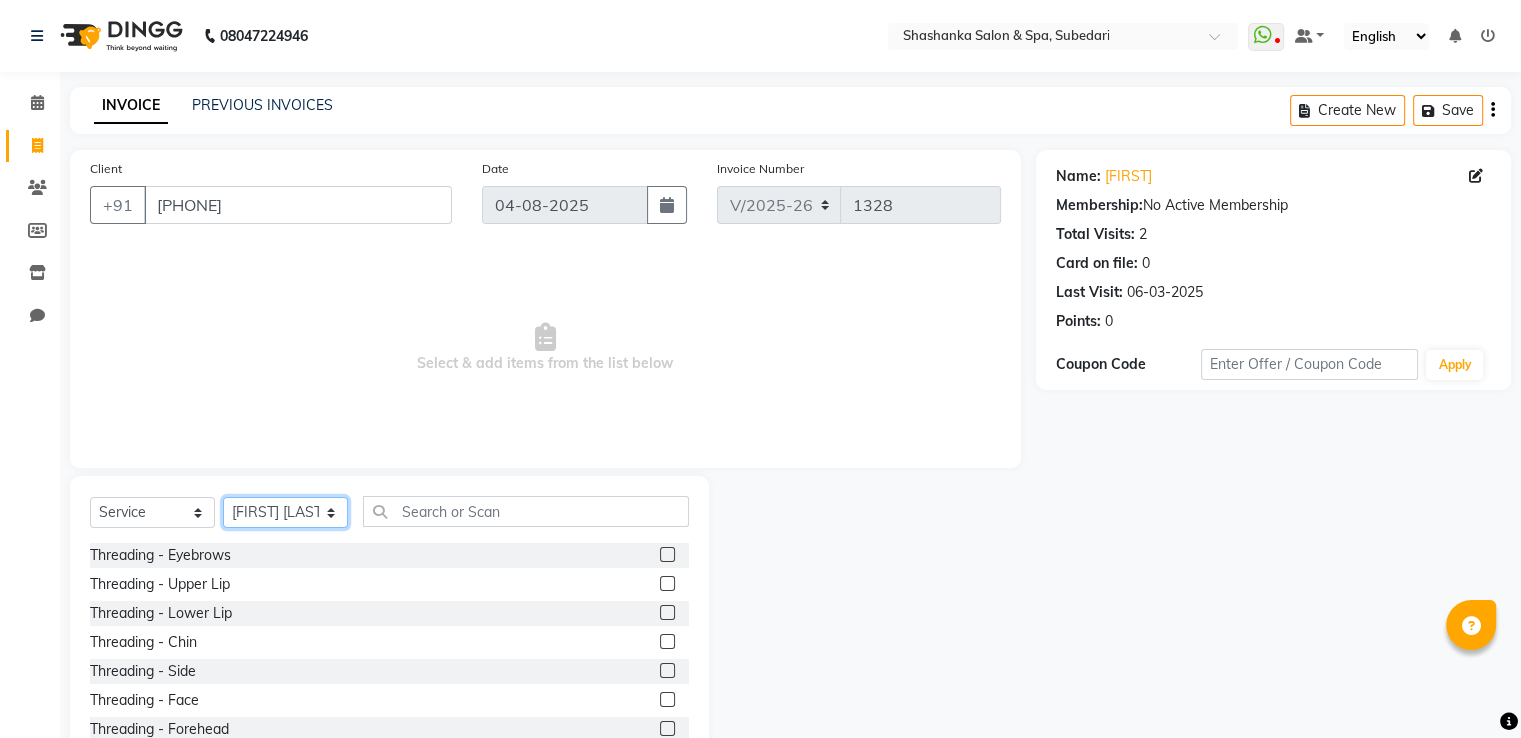 click on "Select Stylist Manasa Ravali Receptionist Renuka Saba saif Soumya J Zeenath" 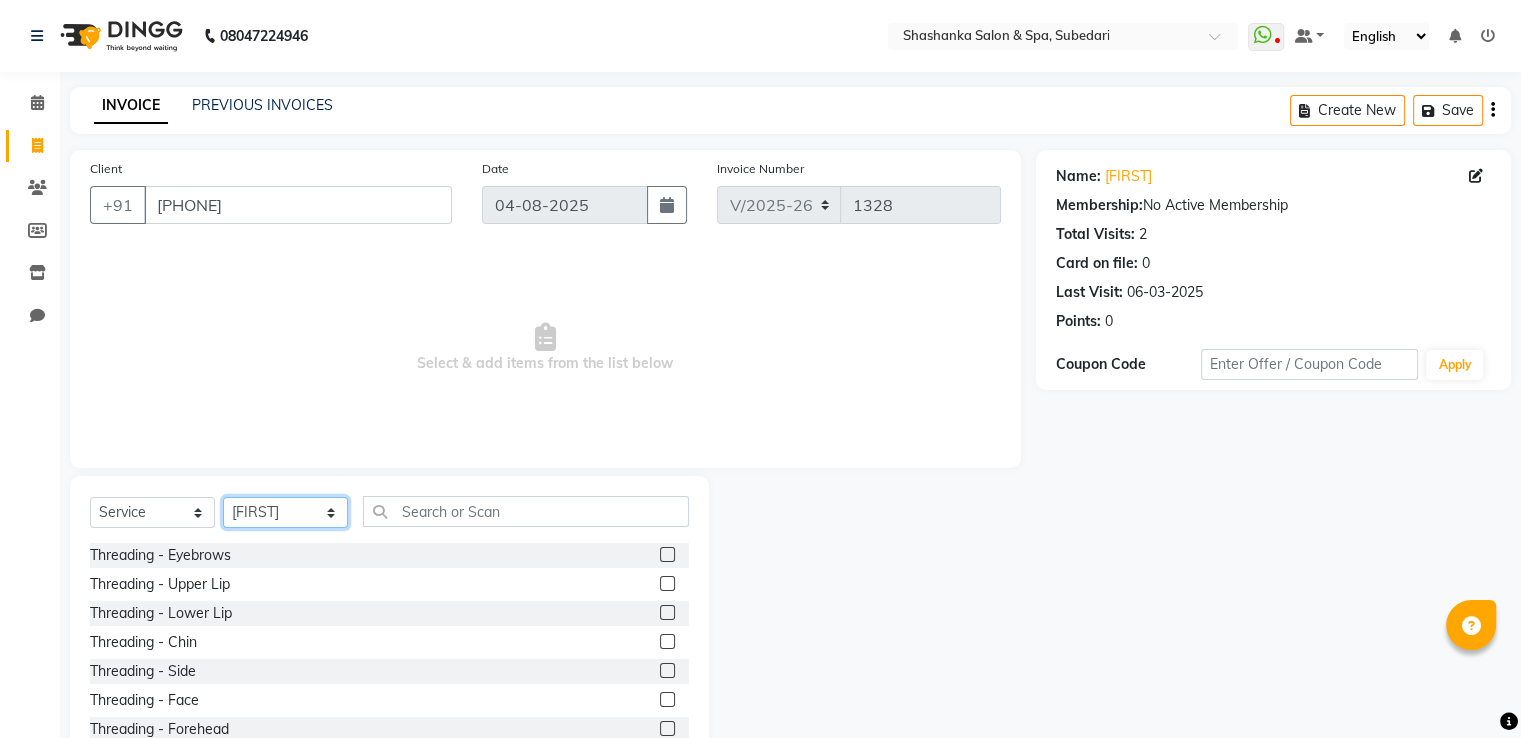 click on "Select Stylist Manasa Ravali Receptionist Renuka Saba saif Soumya J Zeenath" 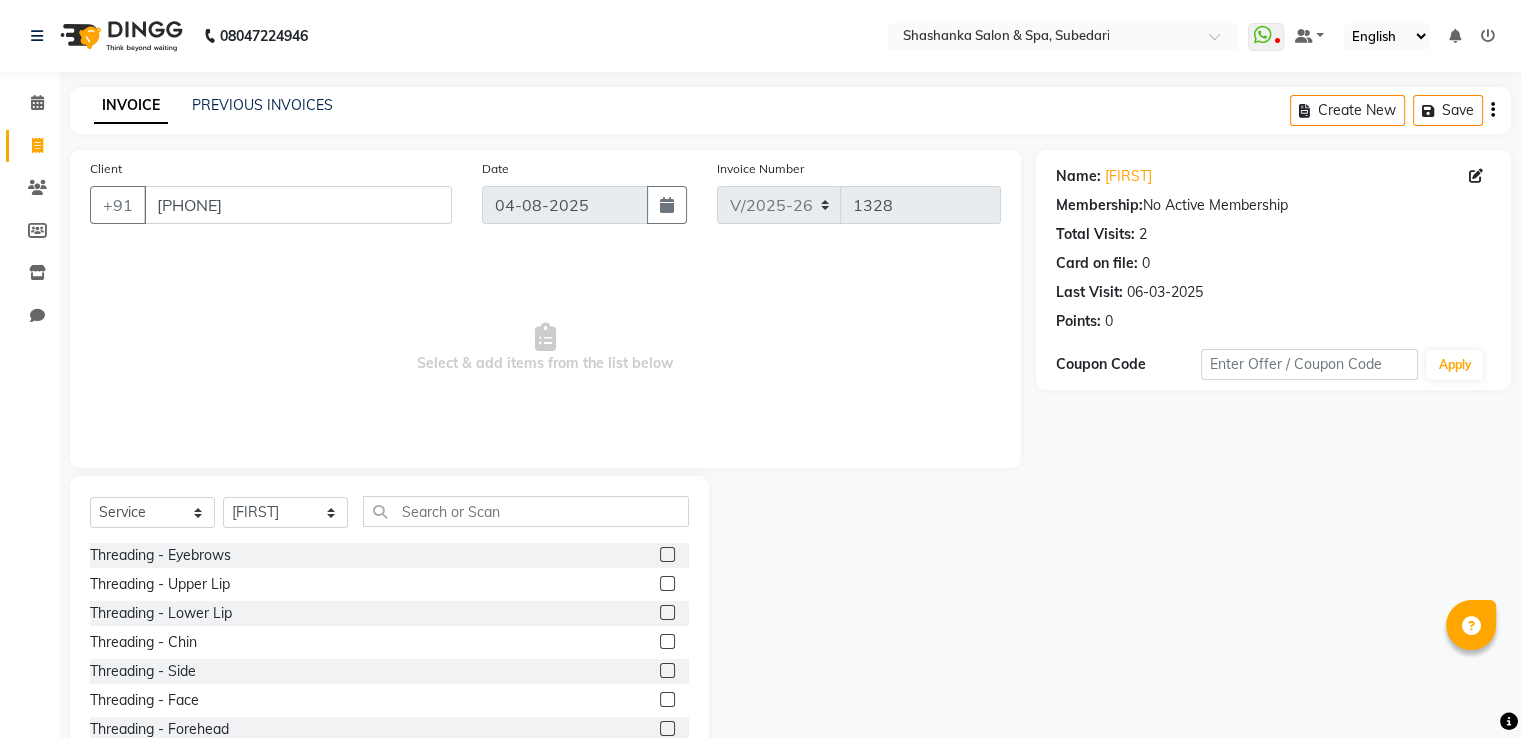 click 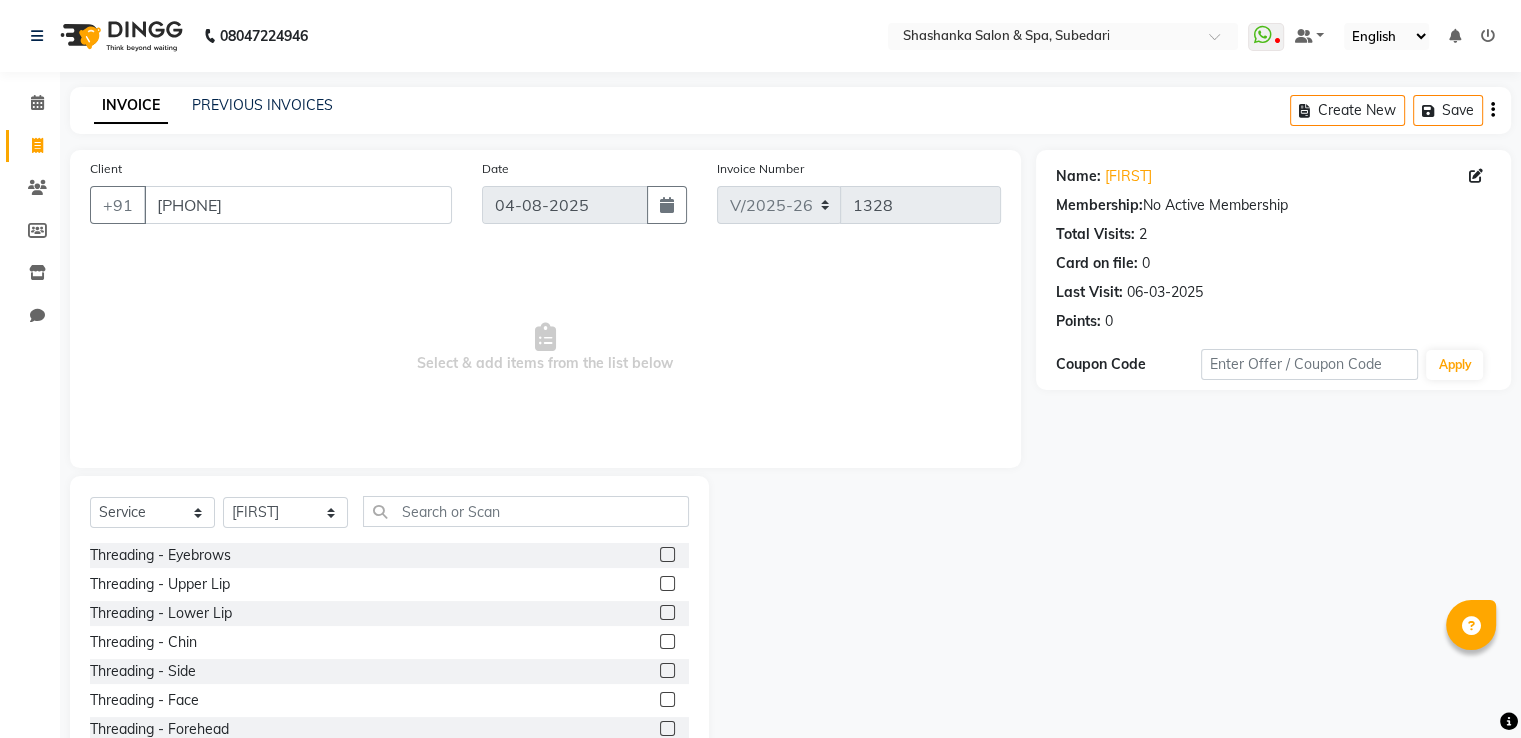 click at bounding box center [666, 555] 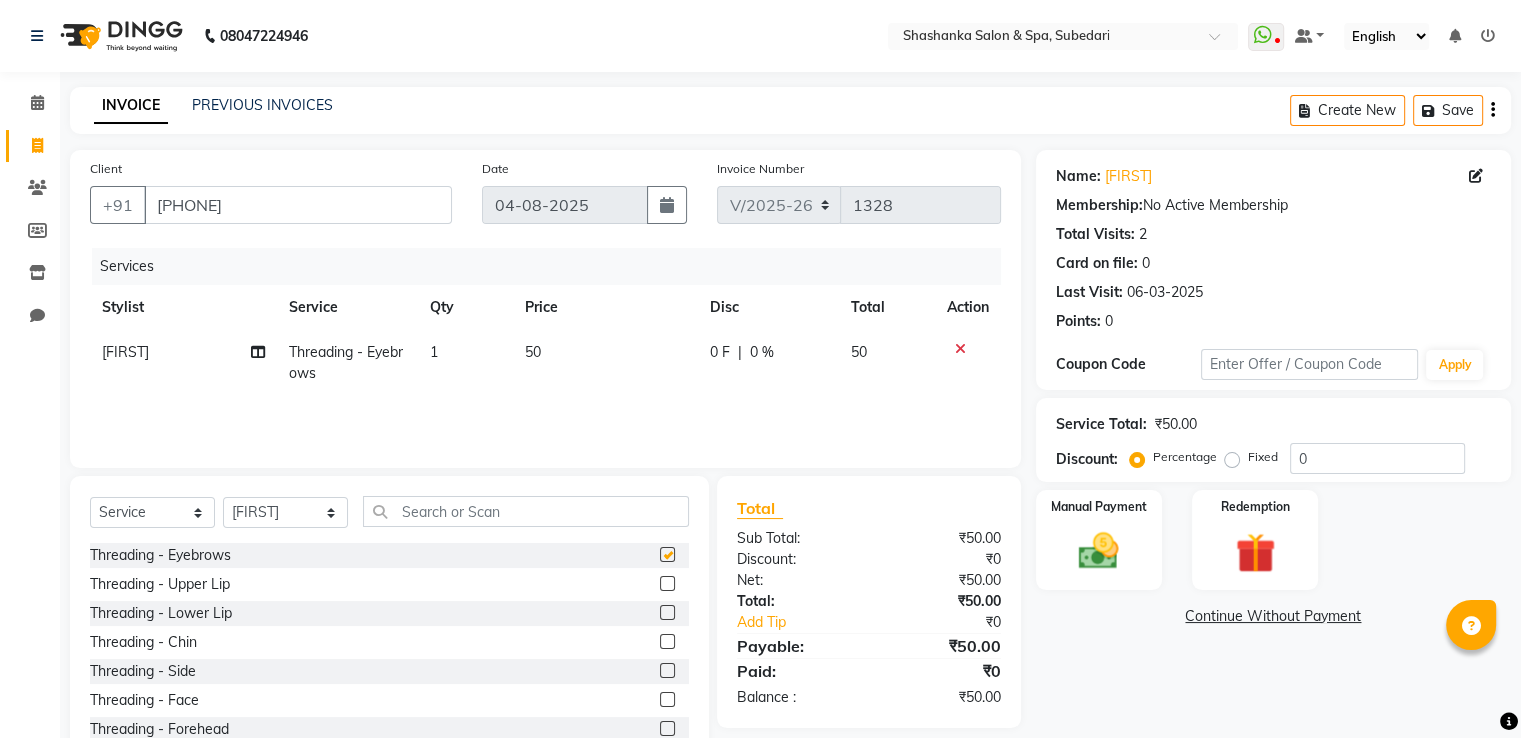 checkbox on "false" 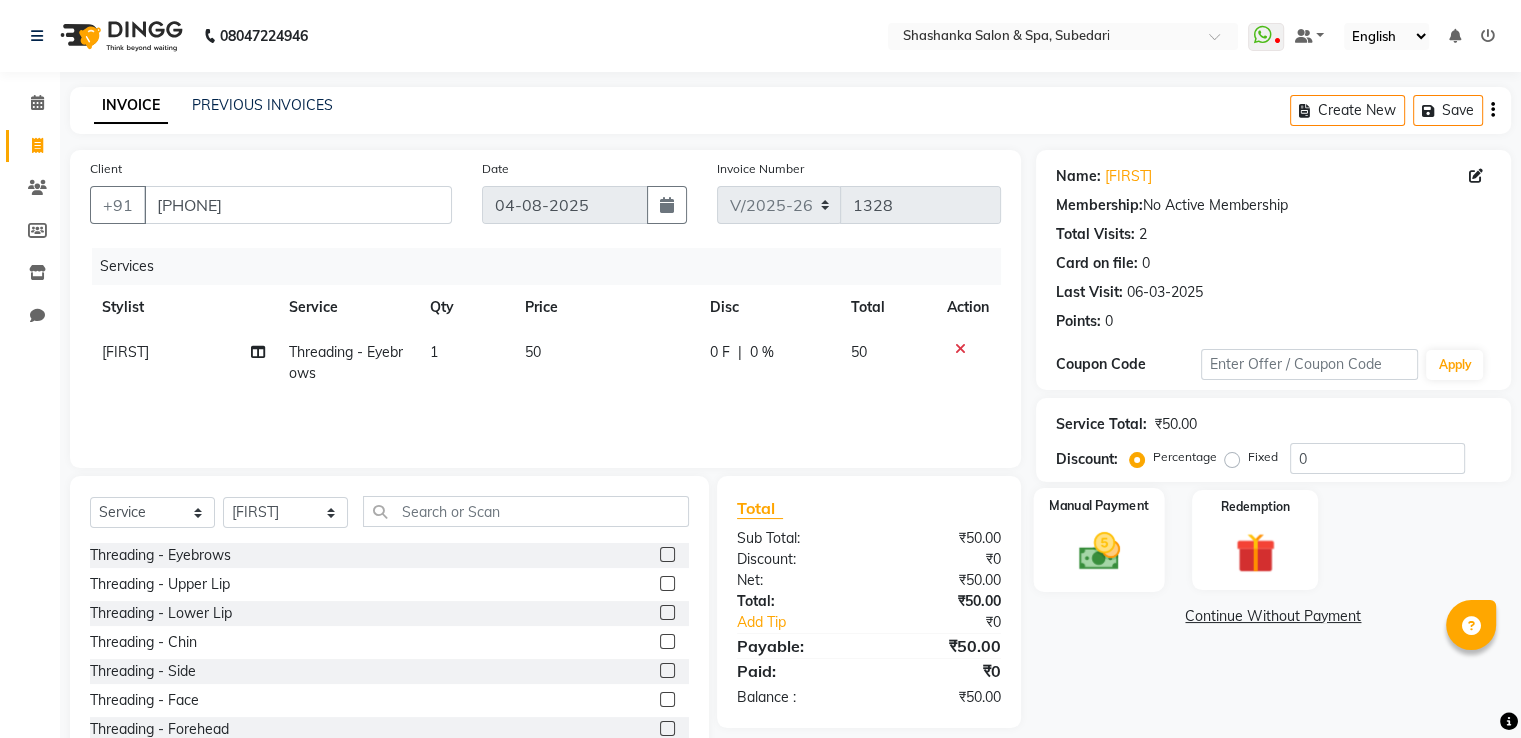 click 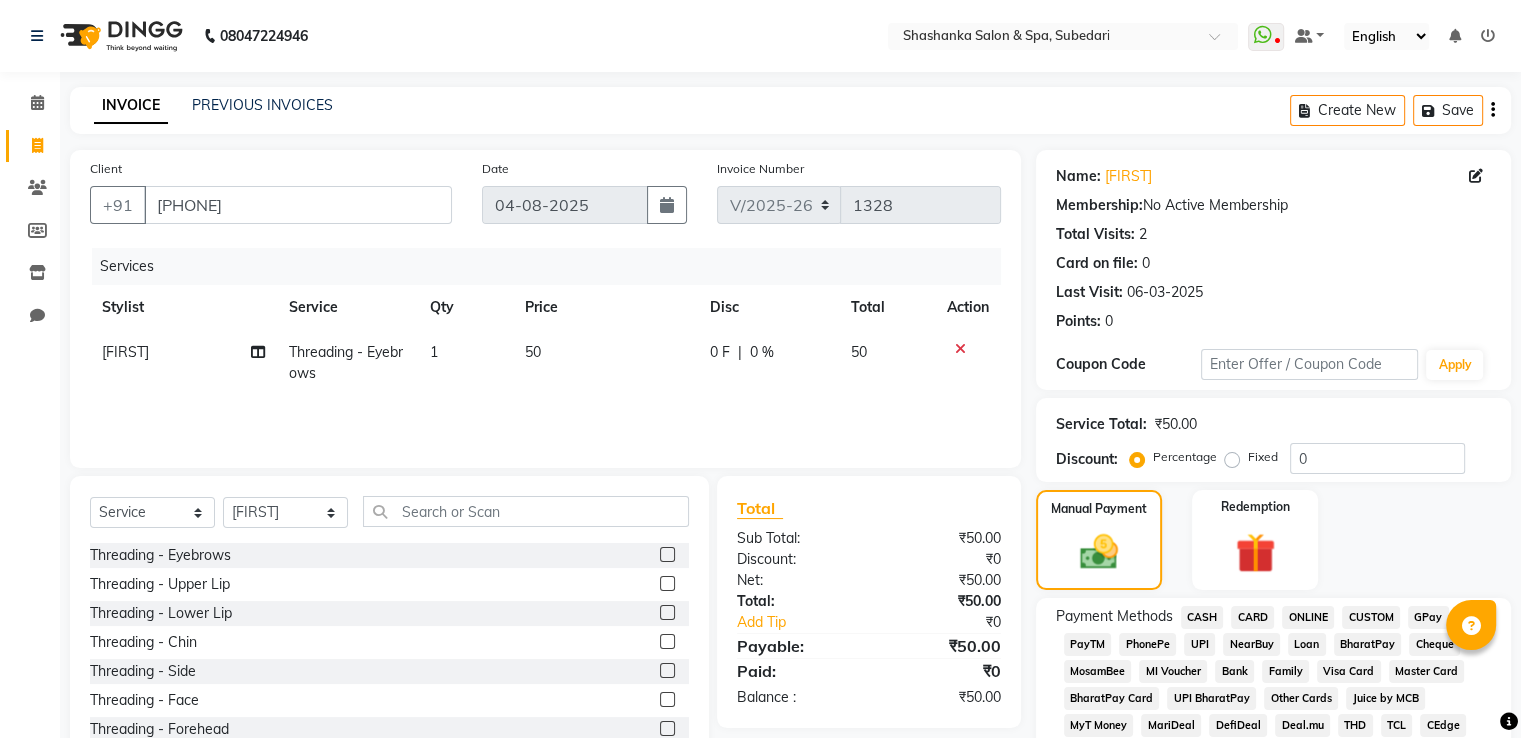 click on "CASH" 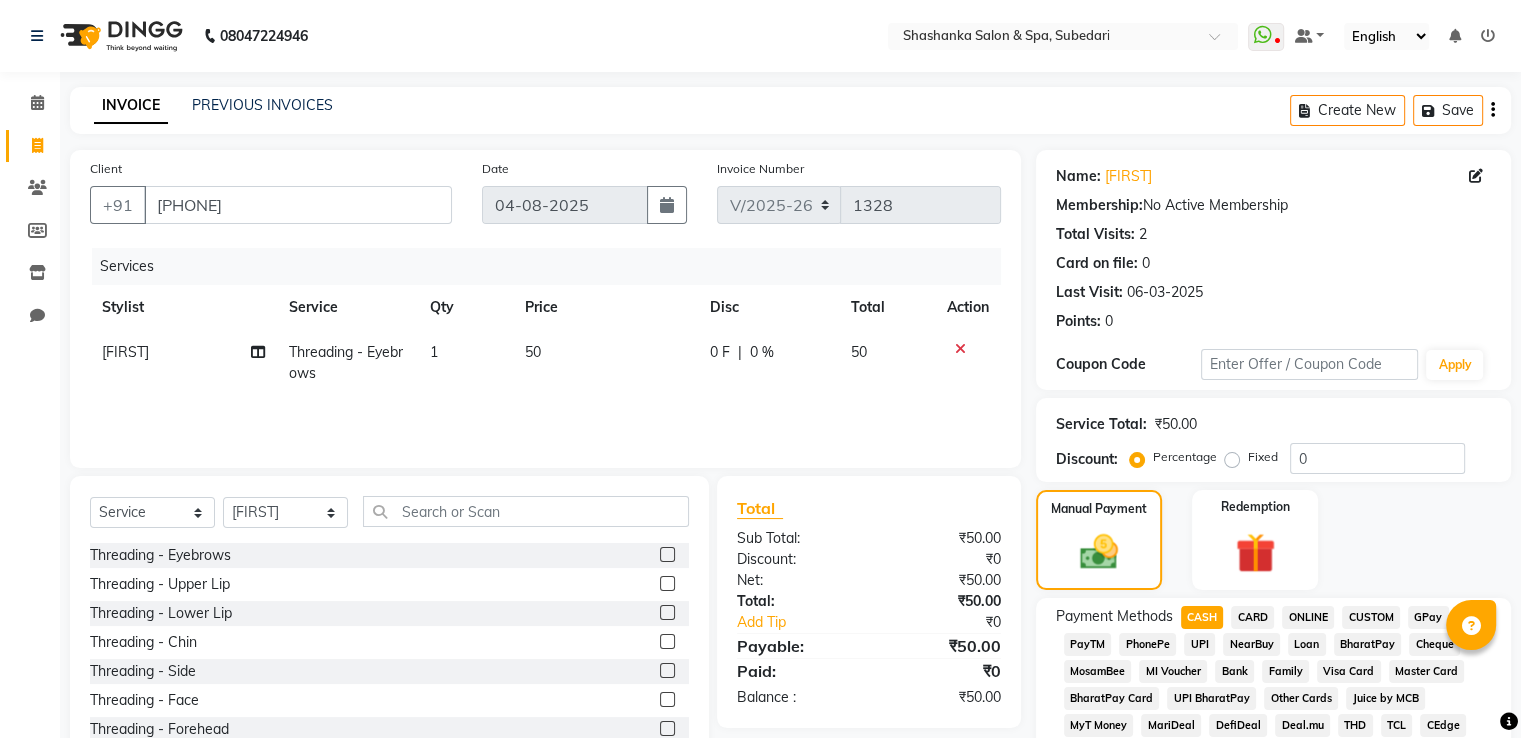 scroll, scrollTop: 609, scrollLeft: 0, axis: vertical 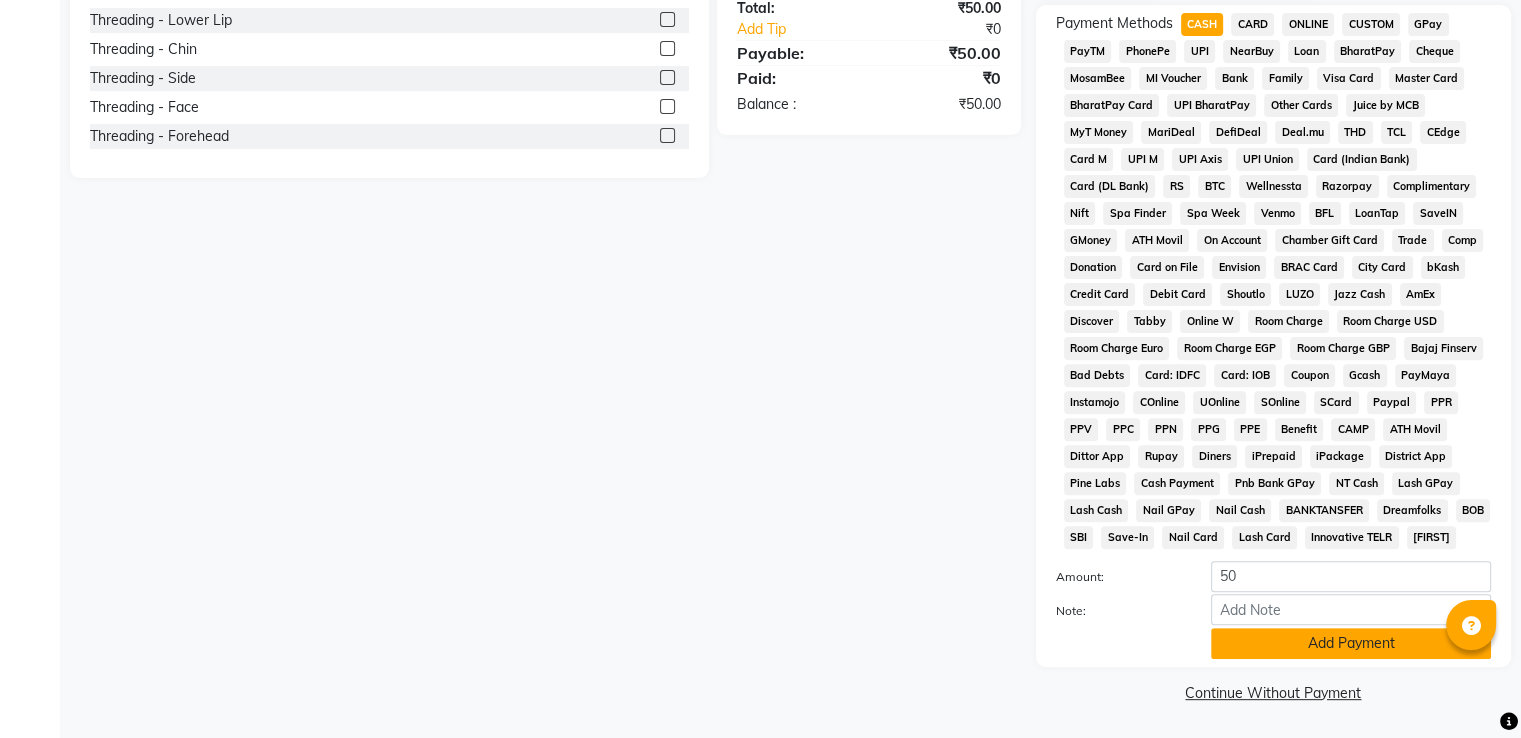 click on "Add Payment" 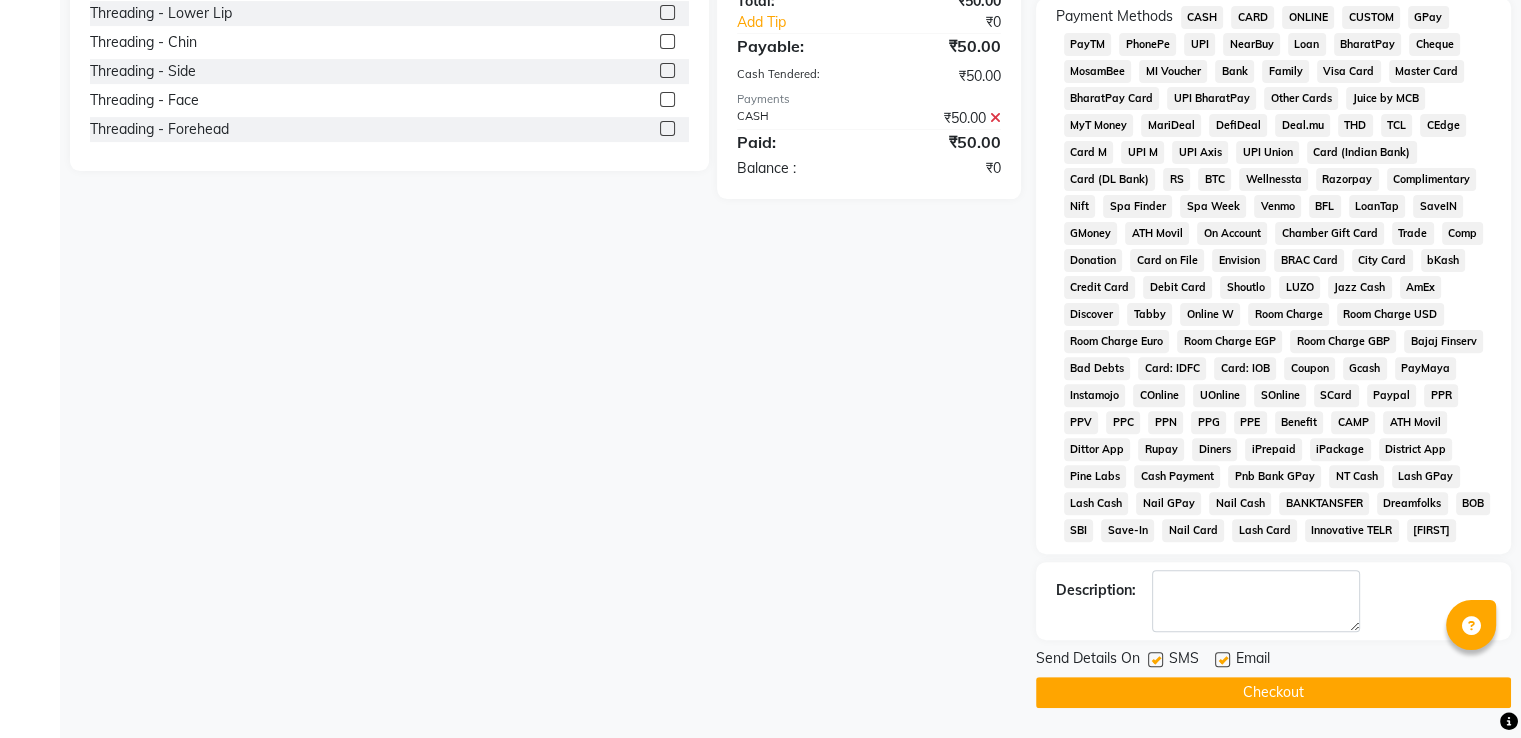 click on "Checkout" 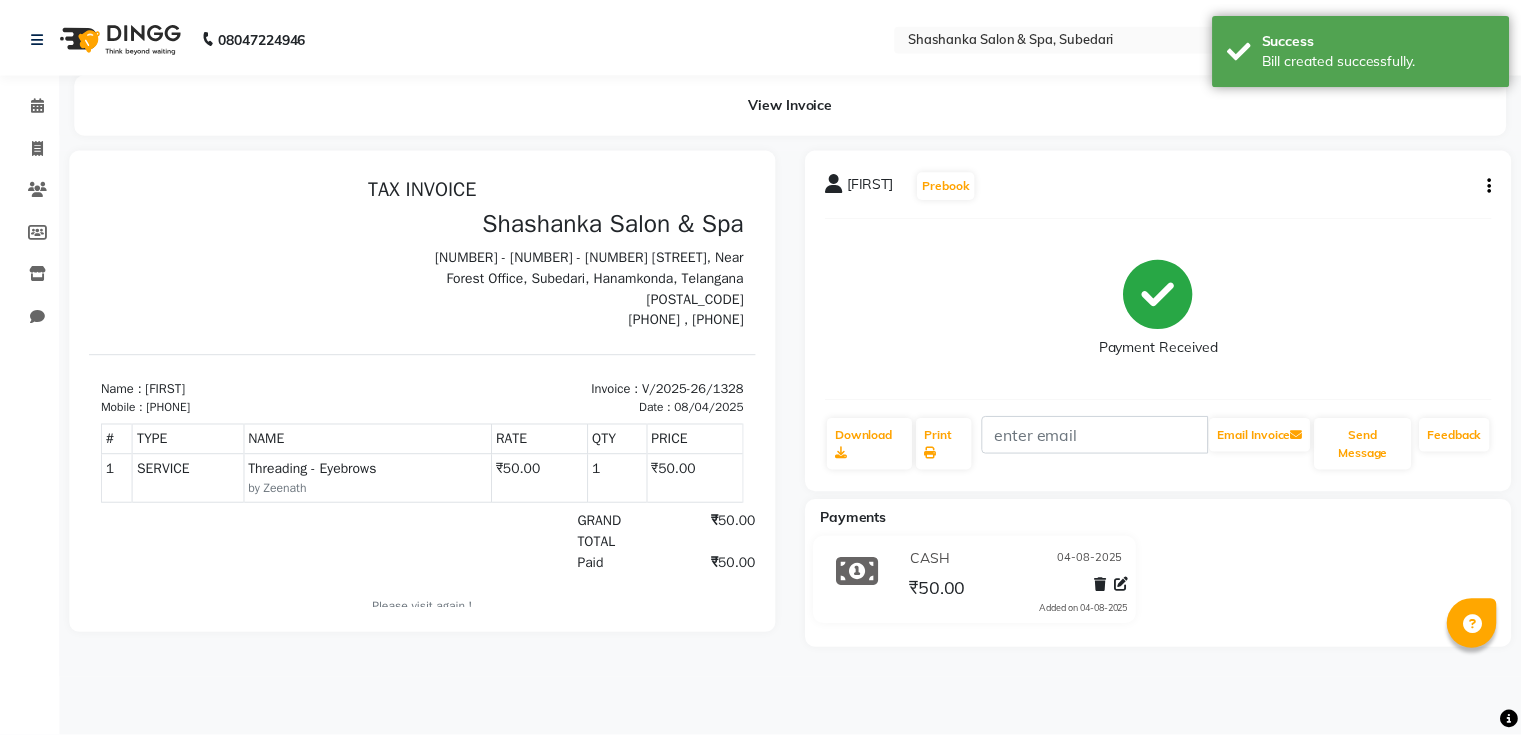 scroll, scrollTop: 0, scrollLeft: 0, axis: both 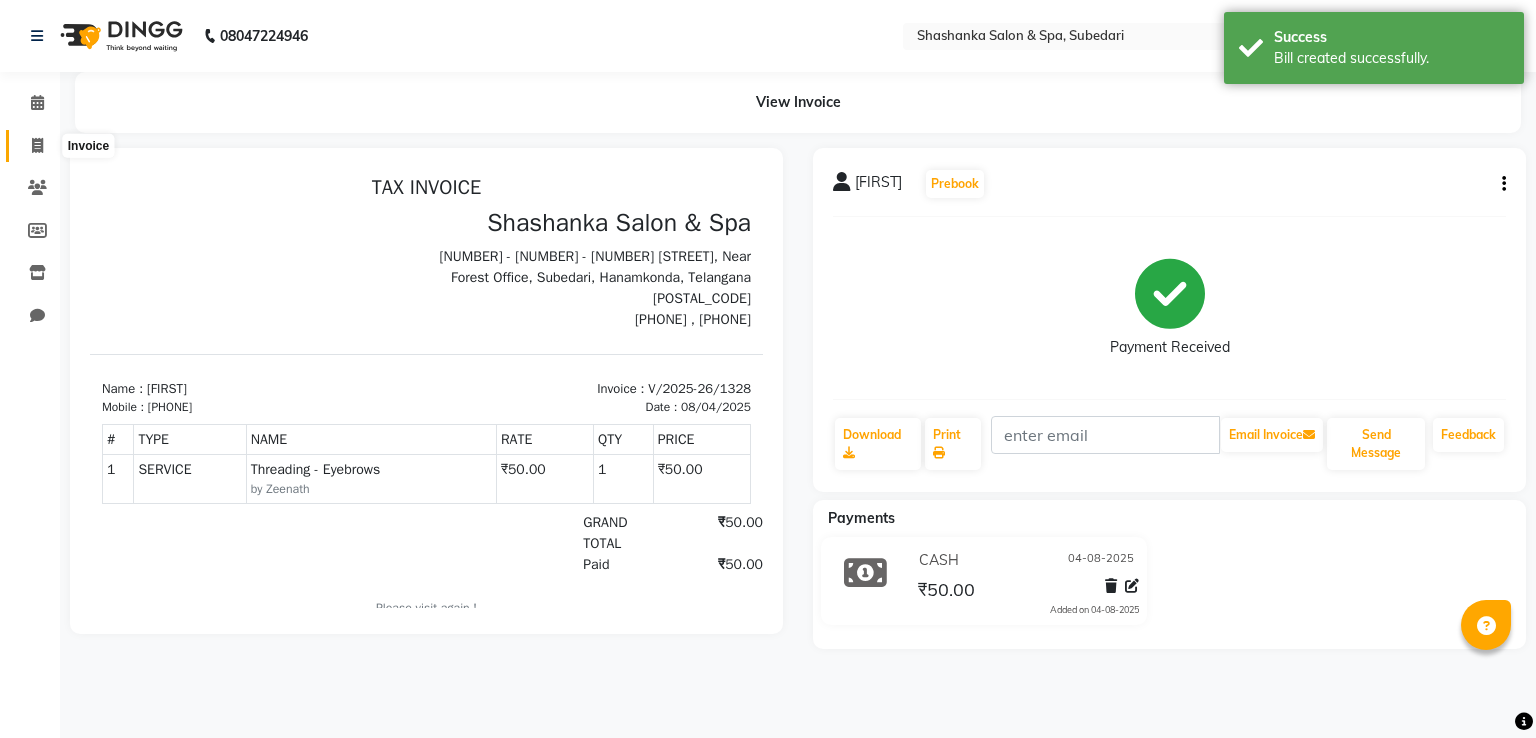 click 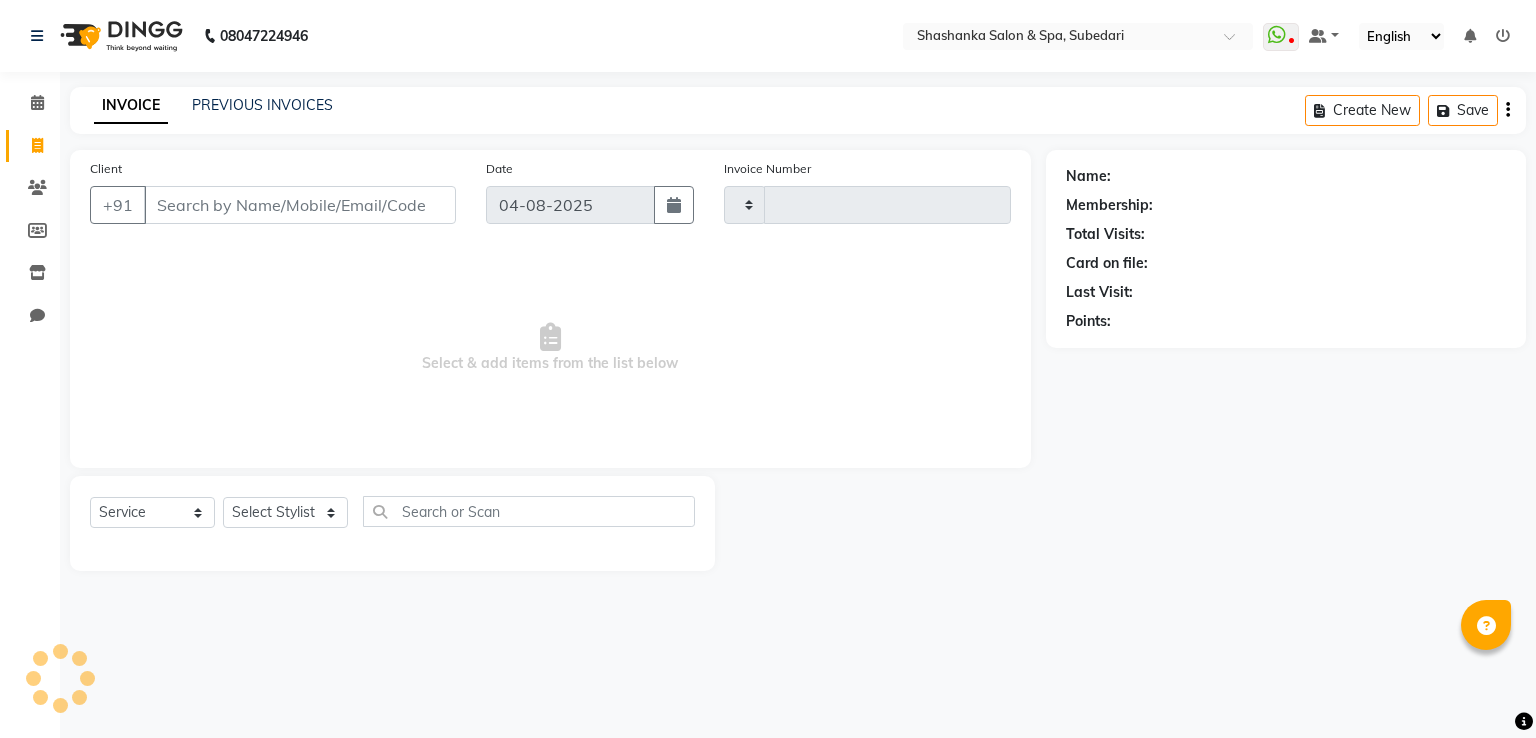 type on "1329" 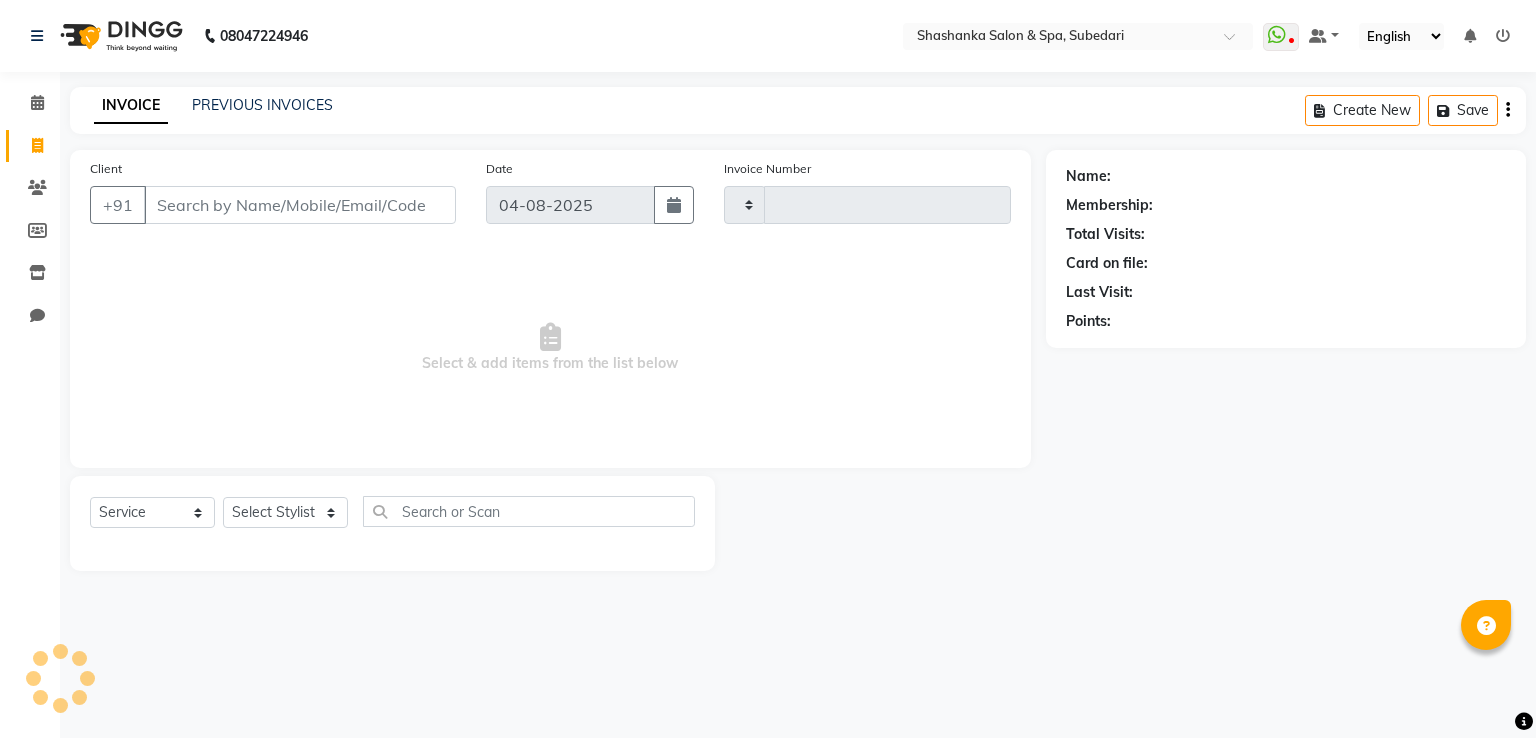 select on "67" 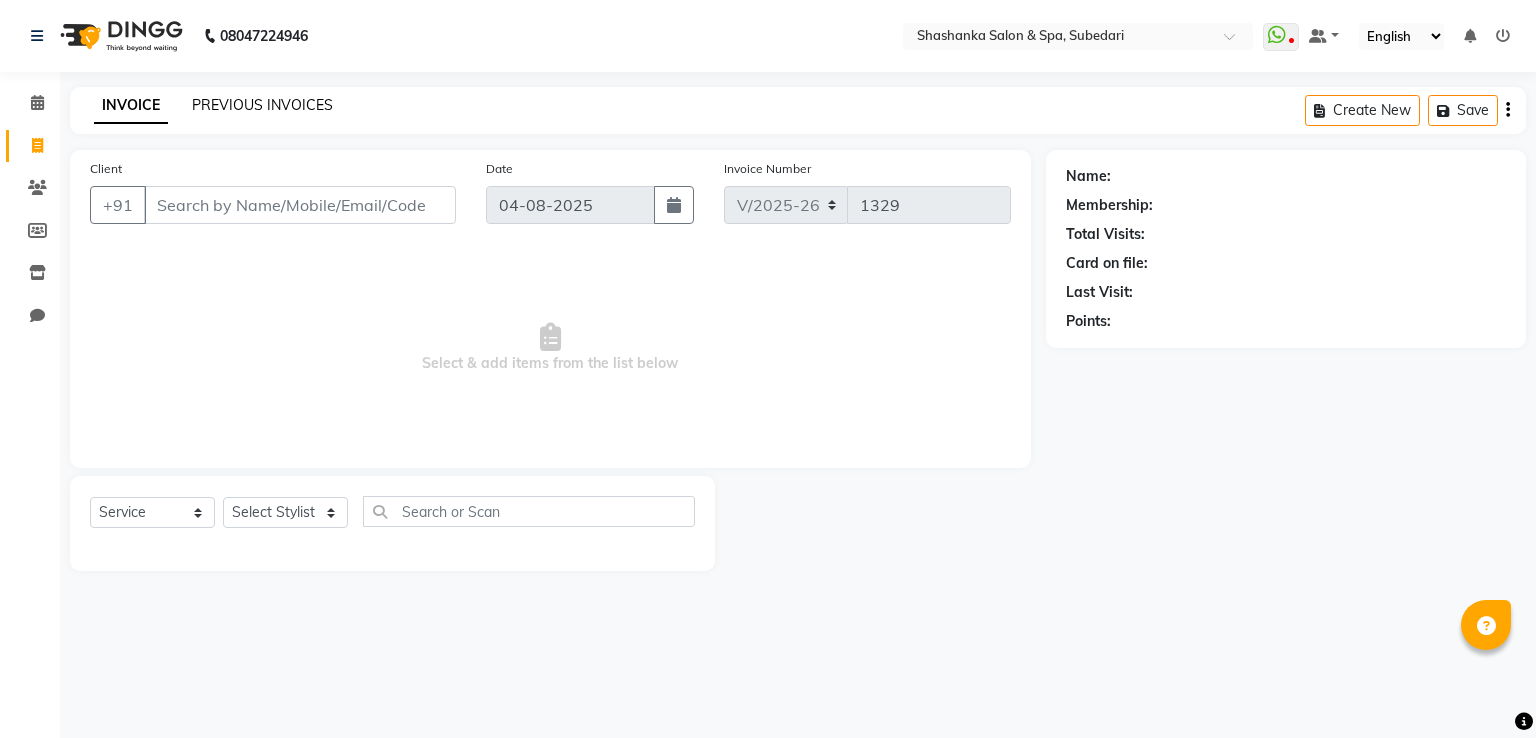 click on "PREVIOUS INVOICES" 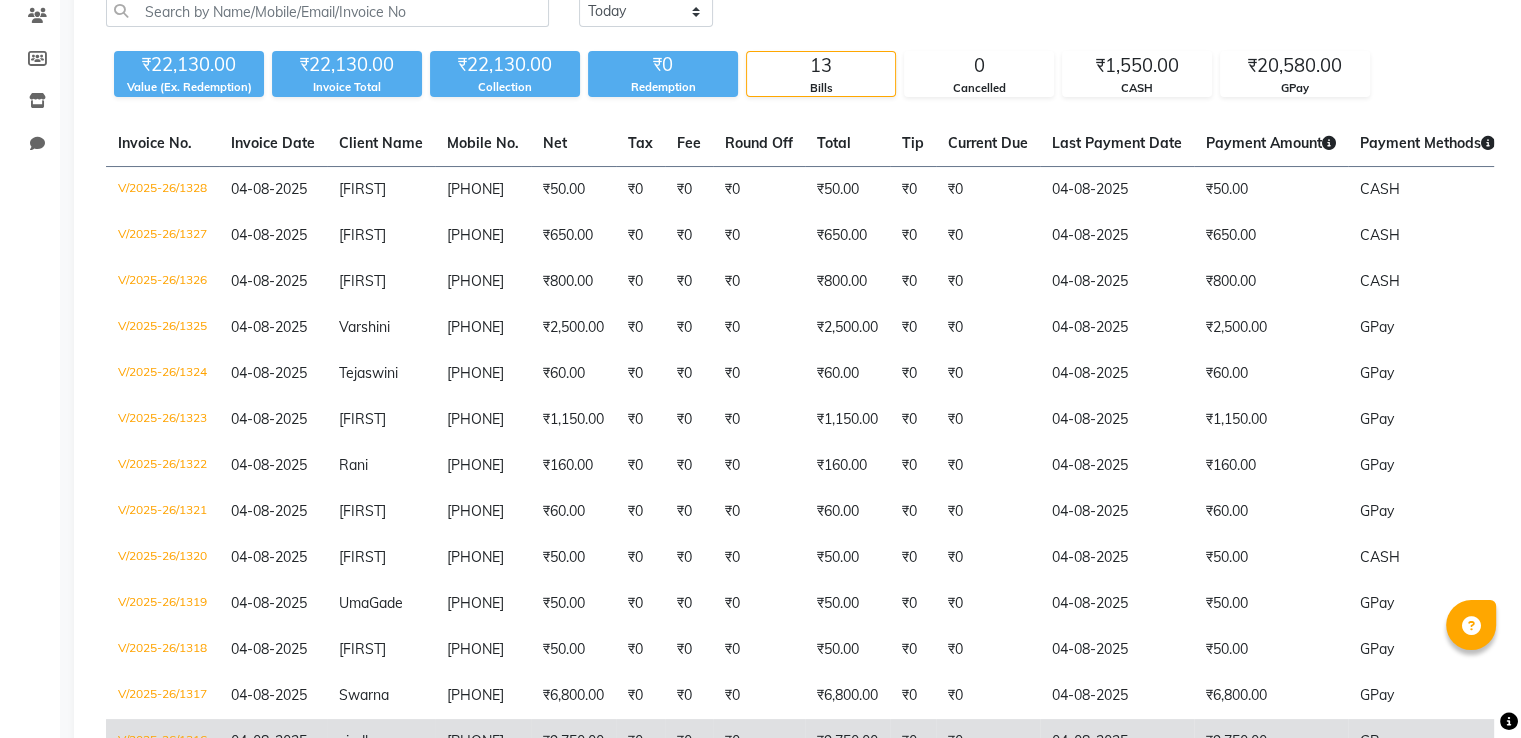 scroll, scrollTop: 162, scrollLeft: 0, axis: vertical 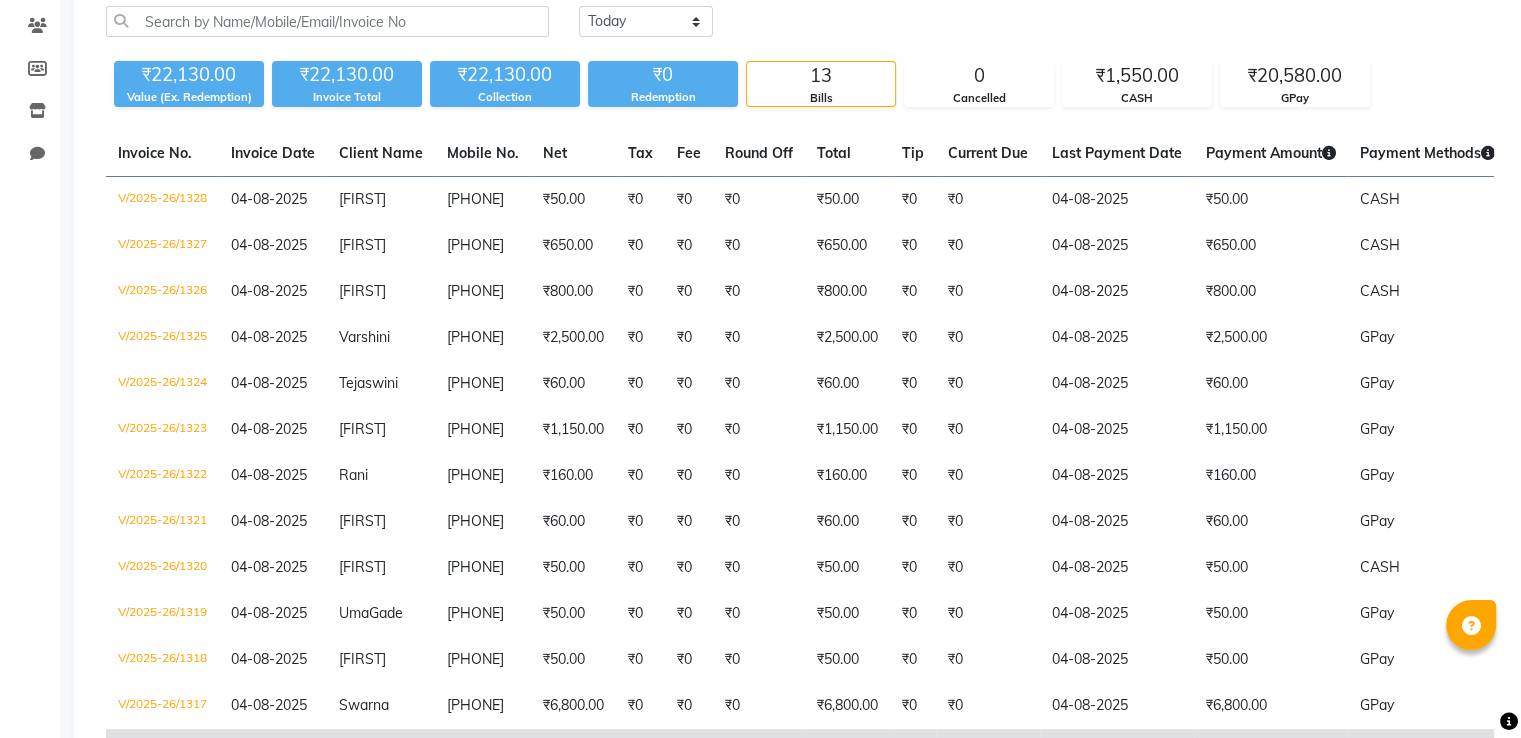 click on "₹0" 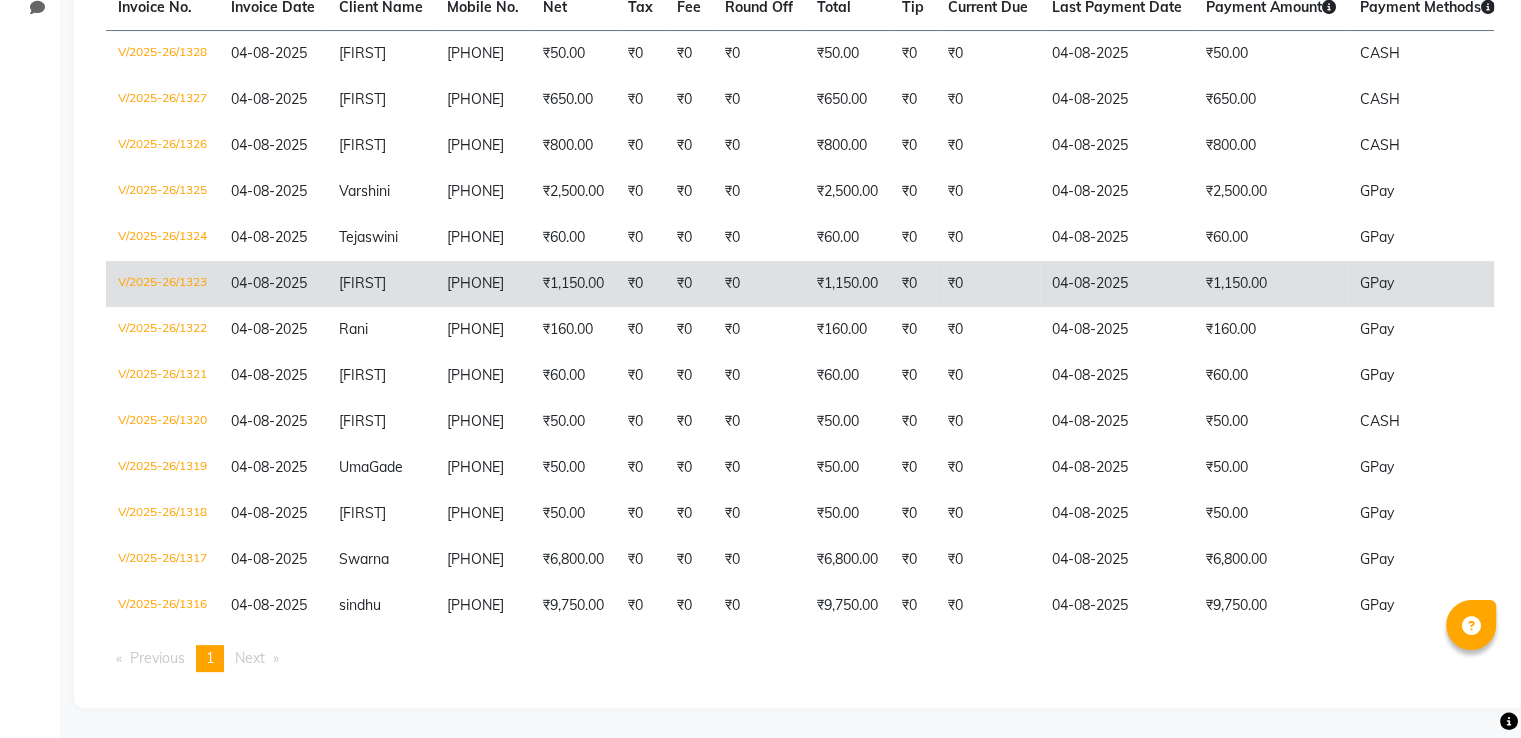 scroll, scrollTop: 323, scrollLeft: 0, axis: vertical 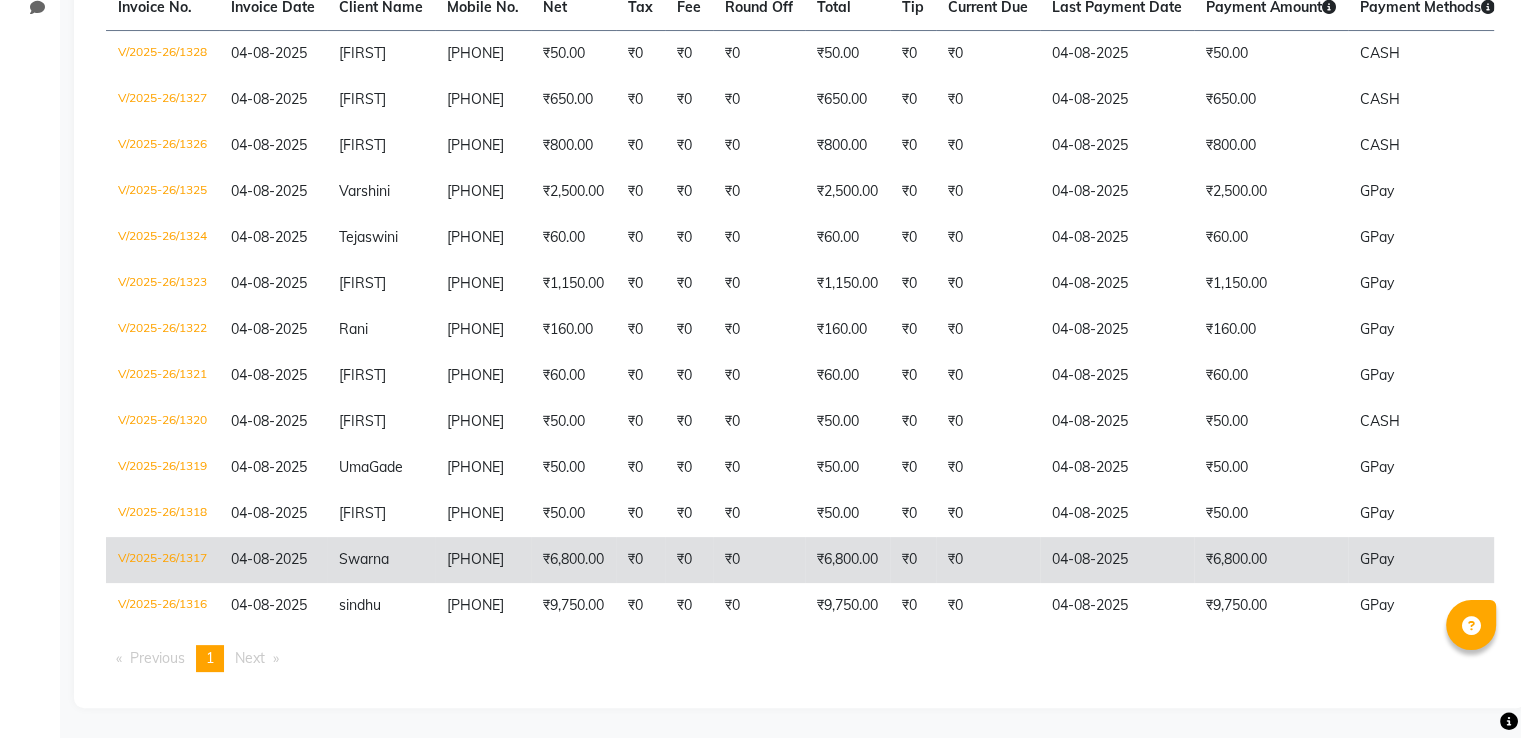 click on "₹6,800.00" 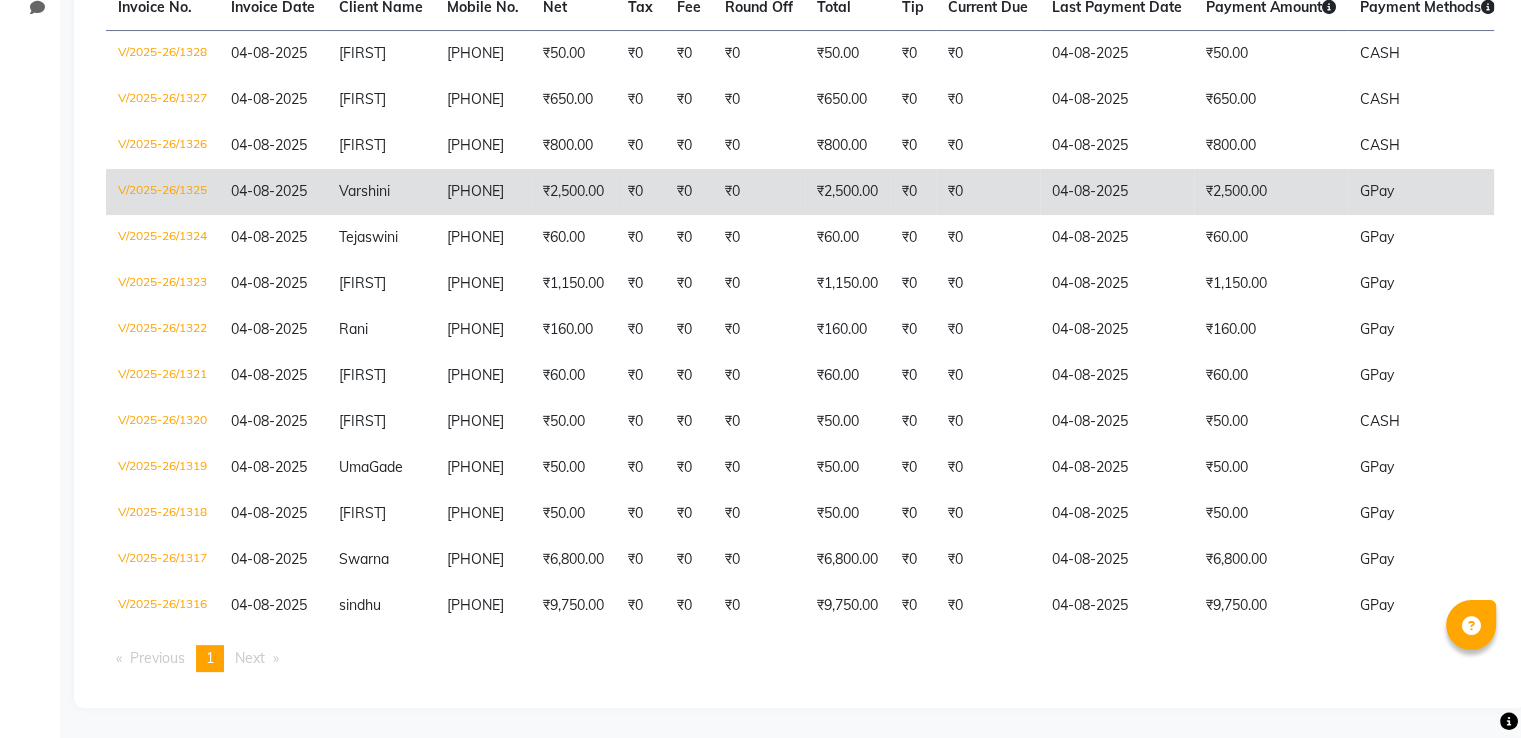 scroll, scrollTop: 0, scrollLeft: 0, axis: both 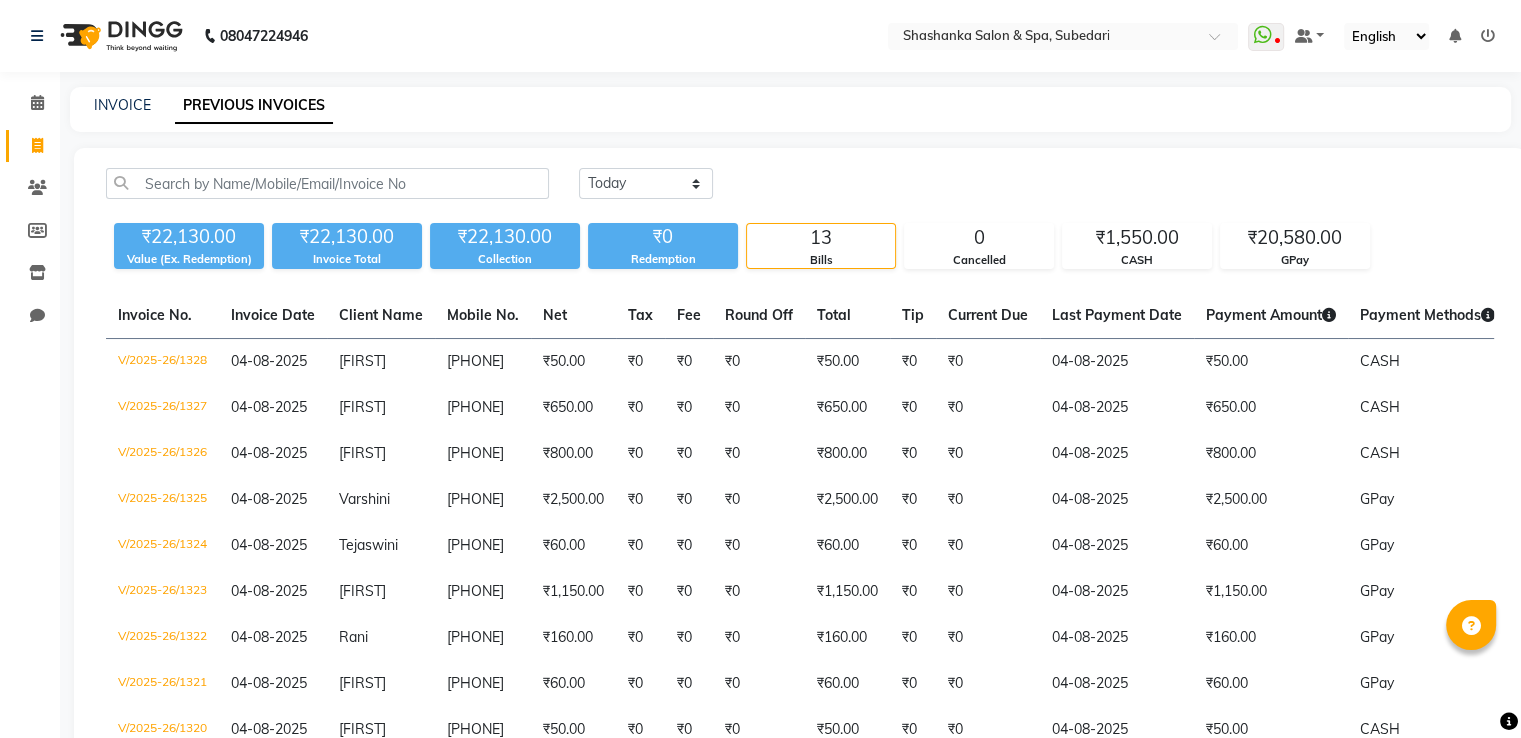 click on "Today Yesterday Custom Range ₹22,130.00 Value (Ex. Redemption) ₹22,130.00 Invoice Total  ₹22,130.00 Collection ₹0 Redemption 13 Bills 0 Cancelled ₹1,550.00 CASH ₹20,580.00 GPay  Invoice No.   Invoice Date   Client Name   Mobile No.   Net   Tax   Fee   Round Off   Total   Tip   Current Due   Last Payment Date   Payment Amount   Payment Methods   Cancel Reason   Status   V/2025-26/1328  04-08-2025 [FIRST]   [PHONE] ₹50.00 ₹0  ₹0  ₹0 ₹50.00 ₹0 ₹0 04-08-2025 ₹50.00  CASH - PAID  V/2025-26/1327  04-08-2025 [FIRST]   [PHONE] ₹650.00 ₹0  ₹0  ₹0 ₹650.00 ₹0 ₹0 04-08-2025 ₹650.00  CASH - PAID  V/2025-26/1326  04-08-2025 [FIRST]   [PHONE] ₹800.00 ₹0  ₹0  ₹0 ₹800.00 ₹0 ₹0 04-08-2025 ₹800.00  CASH - PAID  V/2025-26/1325  04-08-2025 [FIRST]   [PHONE] ₹2,500.00 ₹0  ₹0  ₹0 ₹2,500.00 ₹0 ₹0 04-08-2025 ₹2,500.00  GPay - PAID  V/2025-26/1324  04-08-2025 [FIRST]   [PHONE] ₹60.00 ₹0  ₹0  ₹0 ₹60.00 ₹0 ₹0 04-08-2025 ₹60.00" 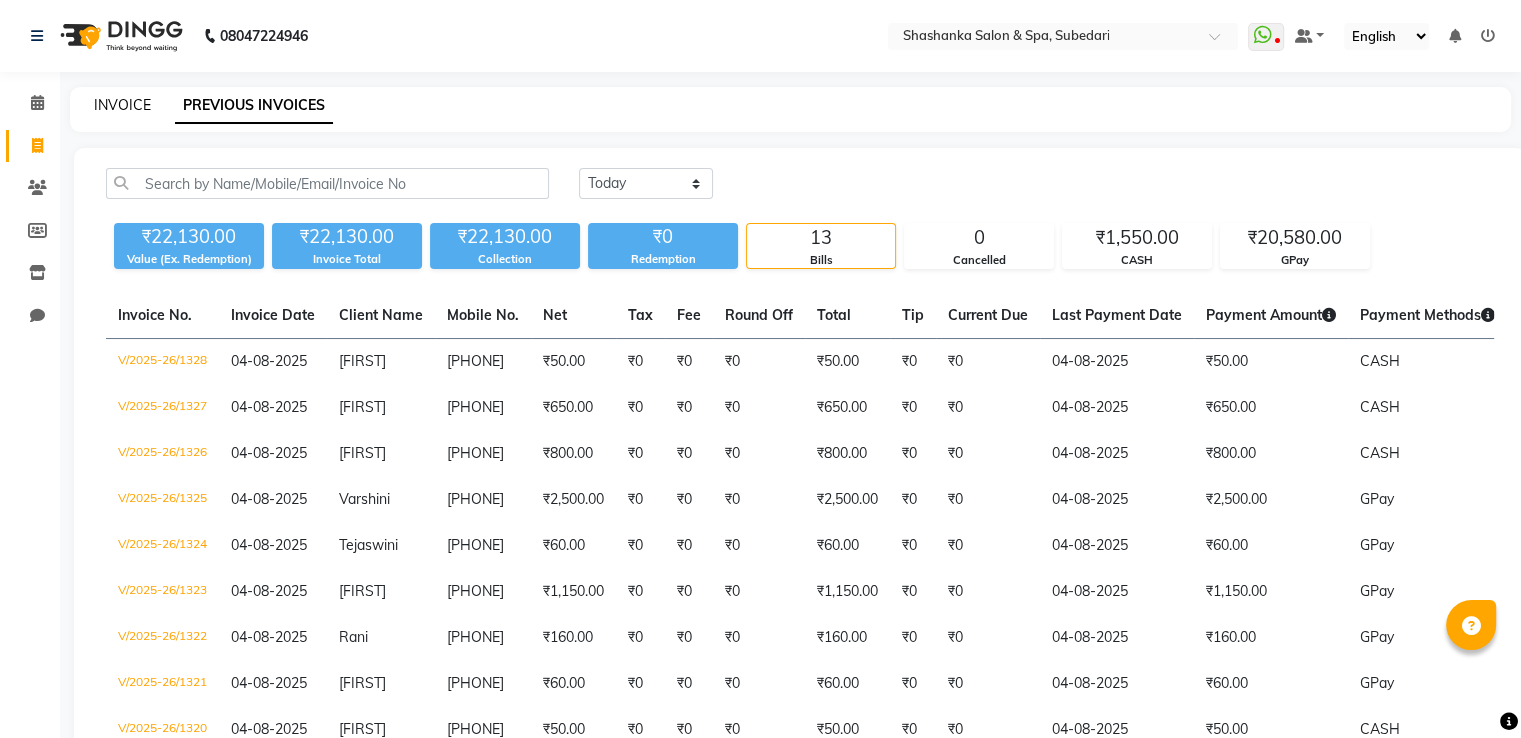 click on "INVOICE" 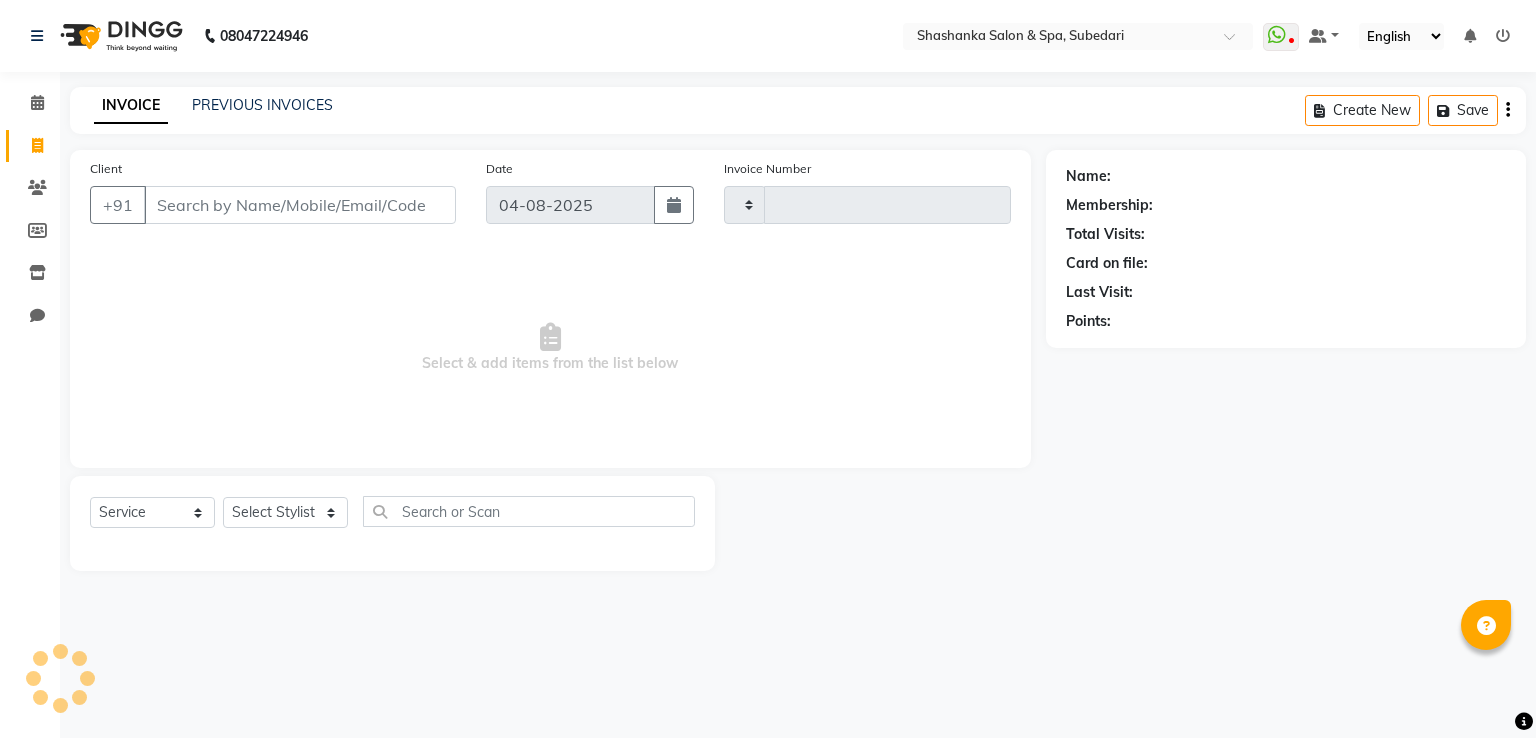 type on "1329" 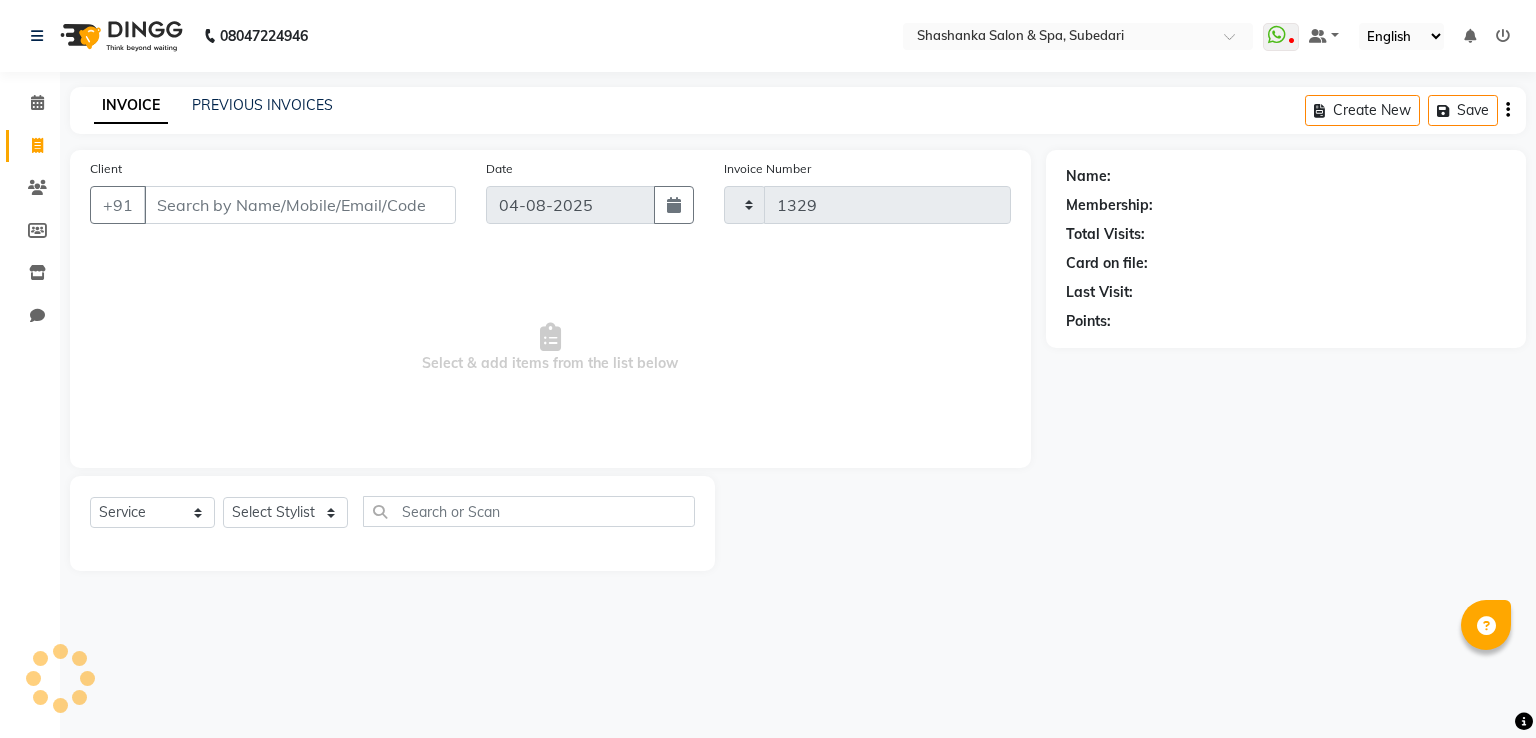 select on "67" 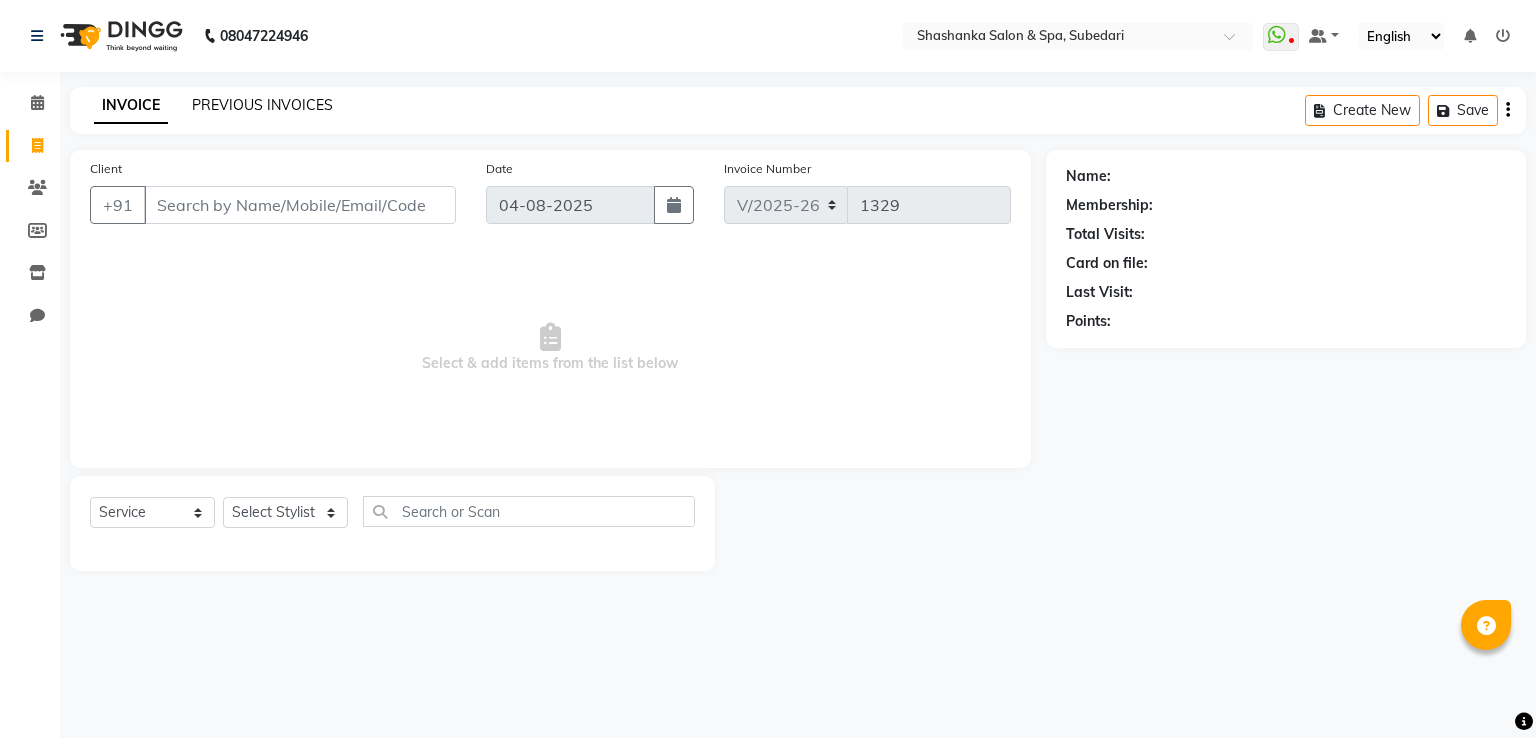 click on "PREVIOUS INVOICES" 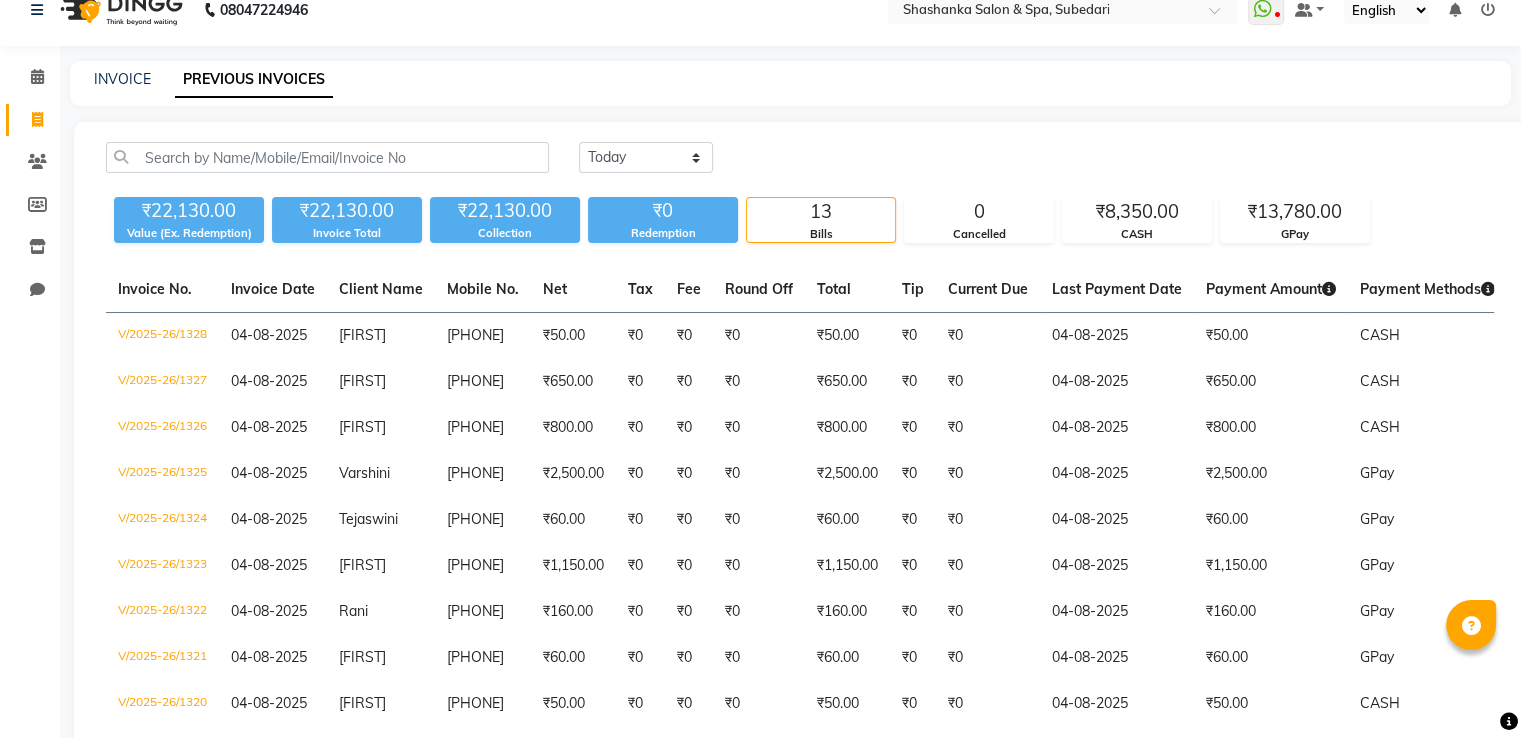 scroll, scrollTop: 24, scrollLeft: 0, axis: vertical 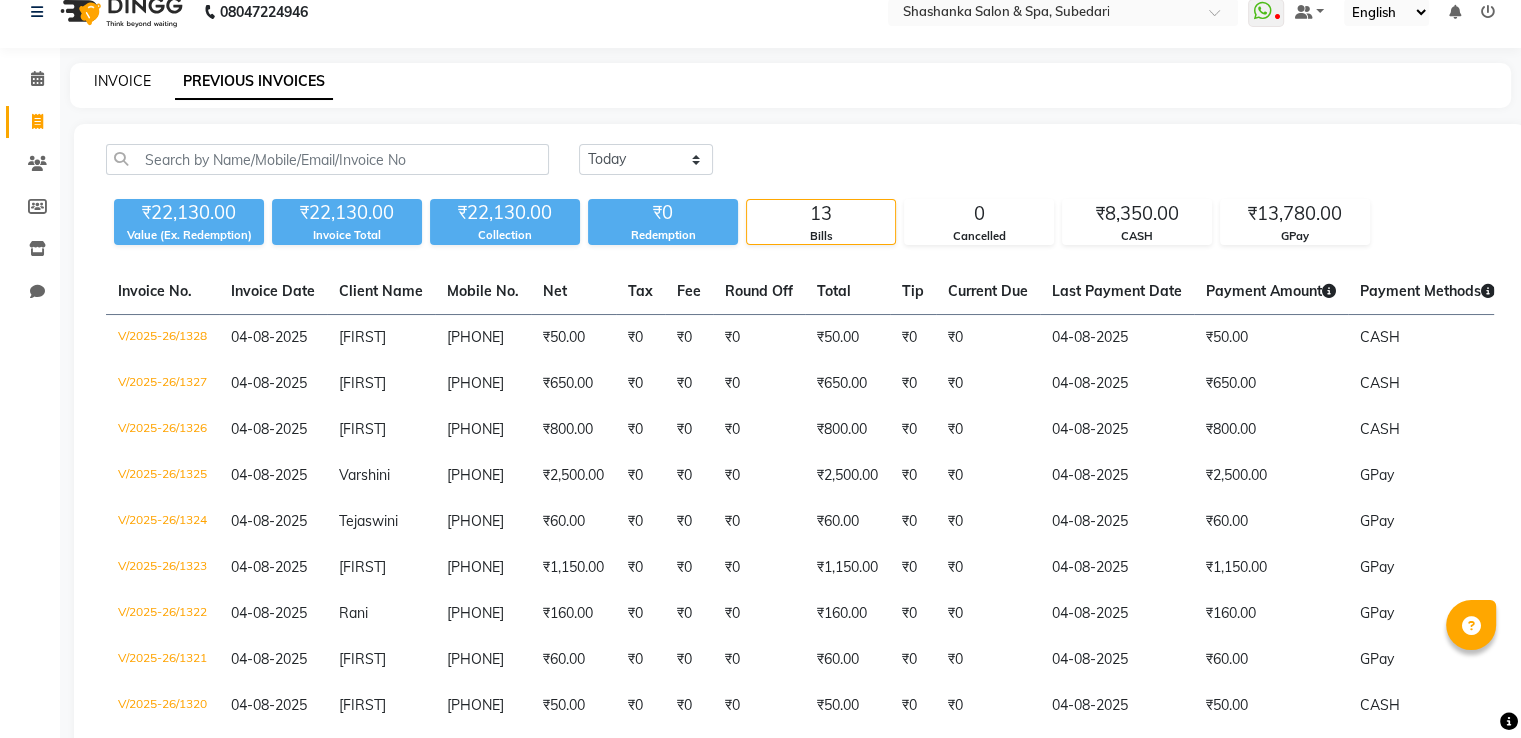 click on "INVOICE" 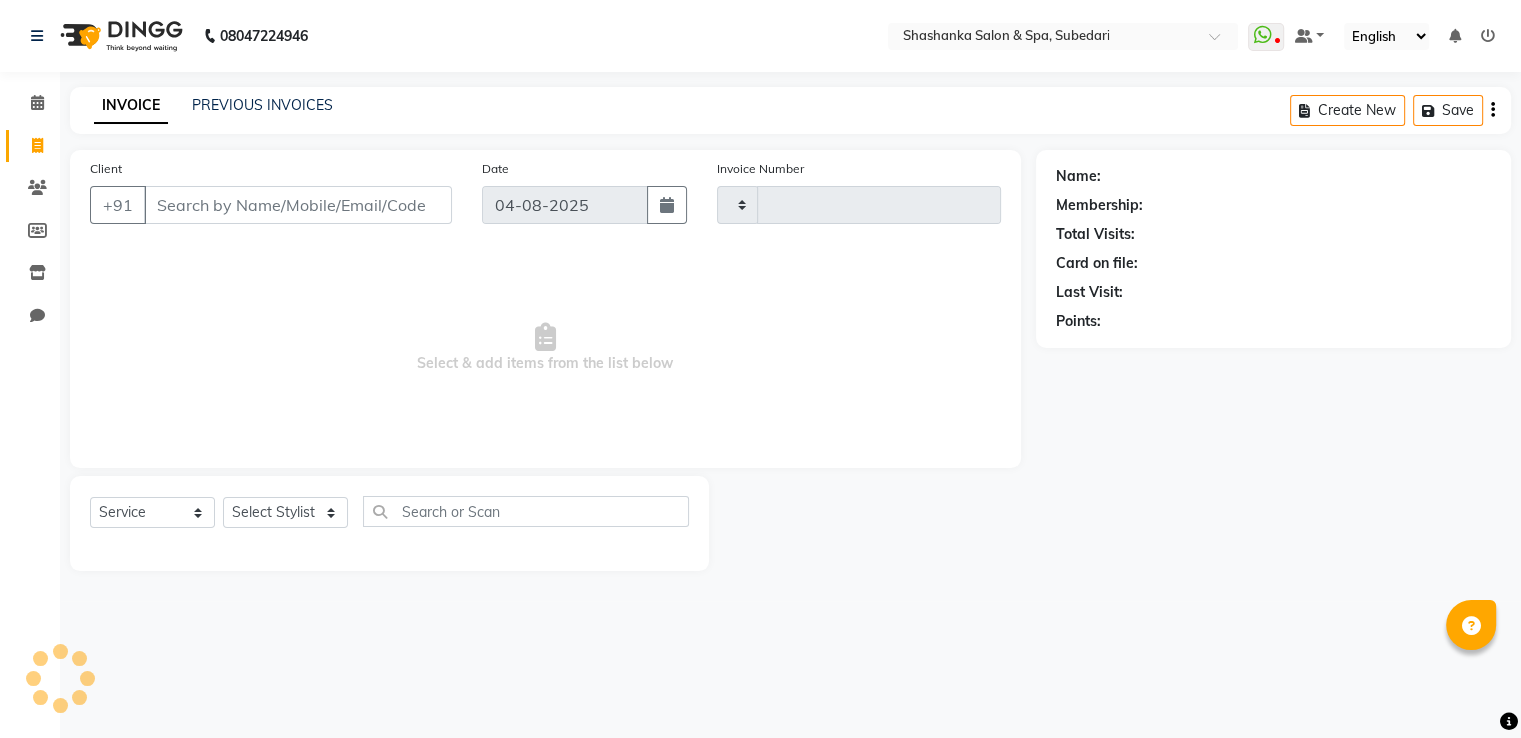 scroll, scrollTop: 0, scrollLeft: 0, axis: both 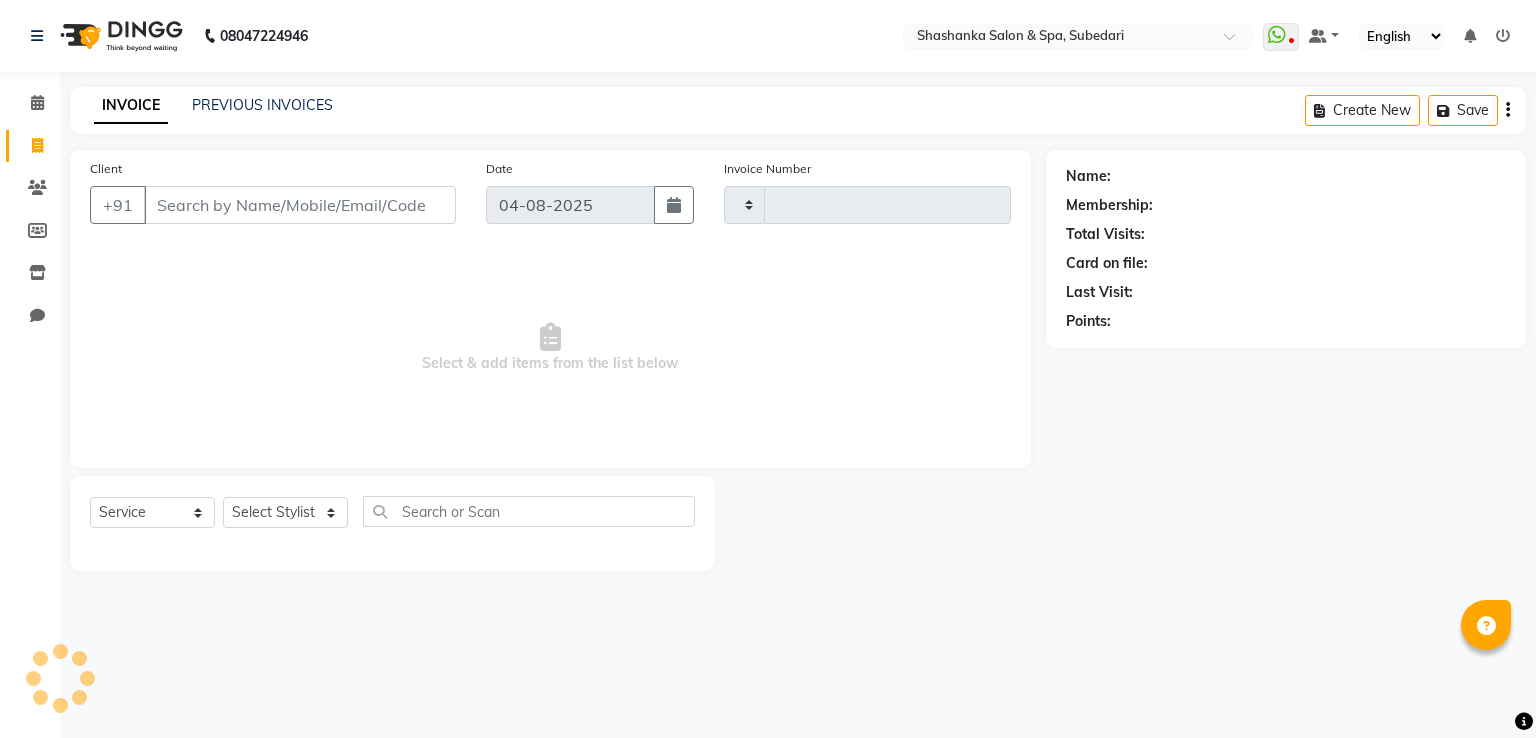 type on "1329" 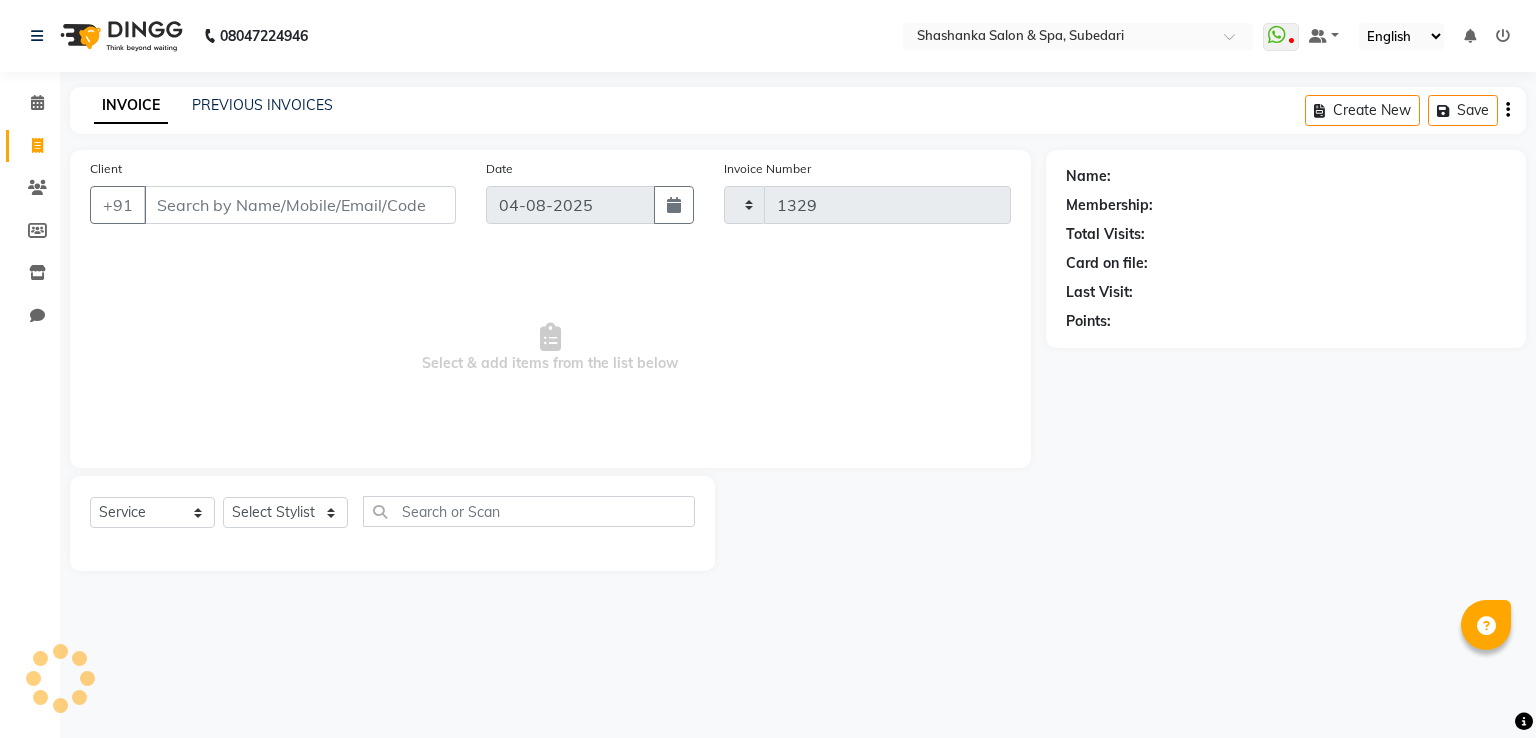 select on "67" 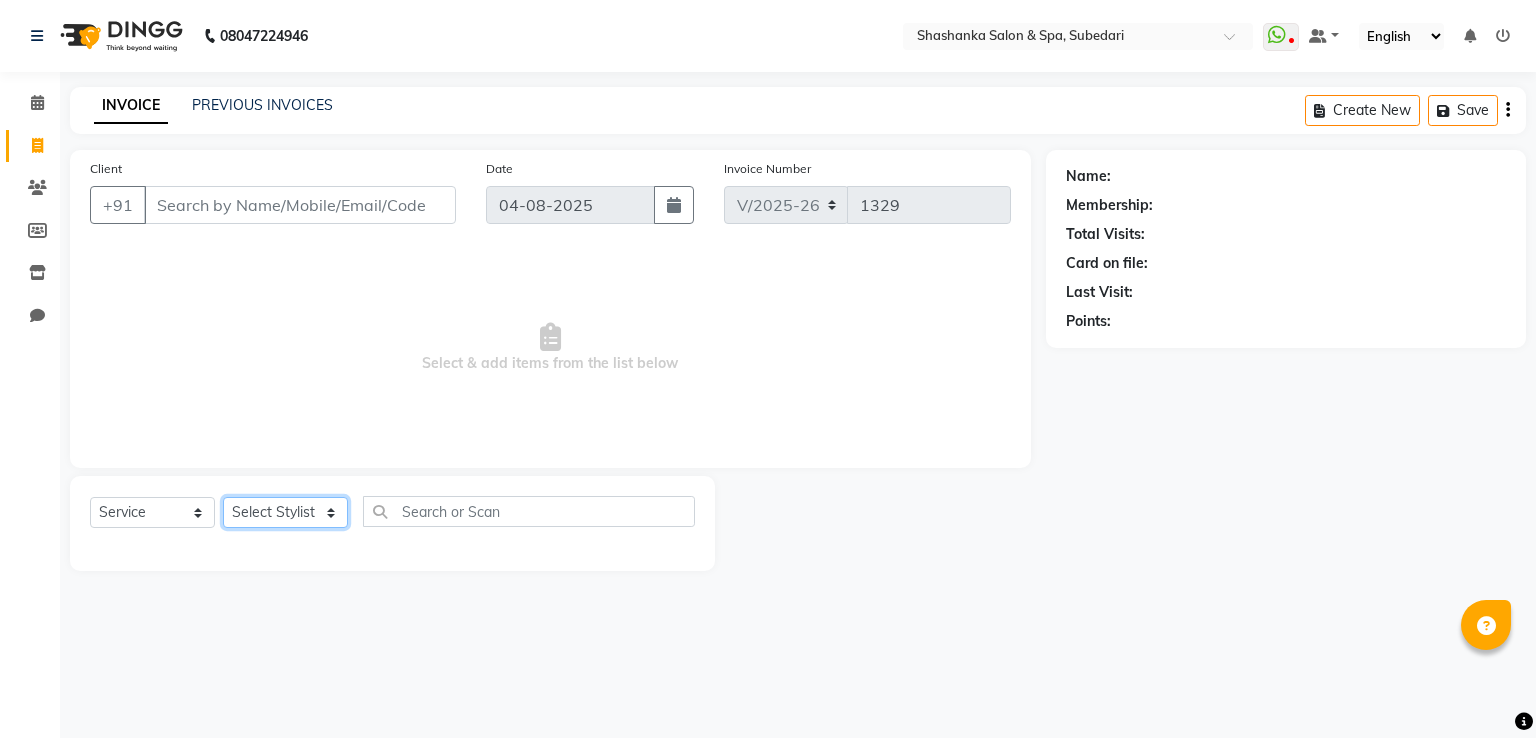 click on "Select Stylist Manasa Ravali Receptionist Renuka Saba saif Soumya J Zeenath" 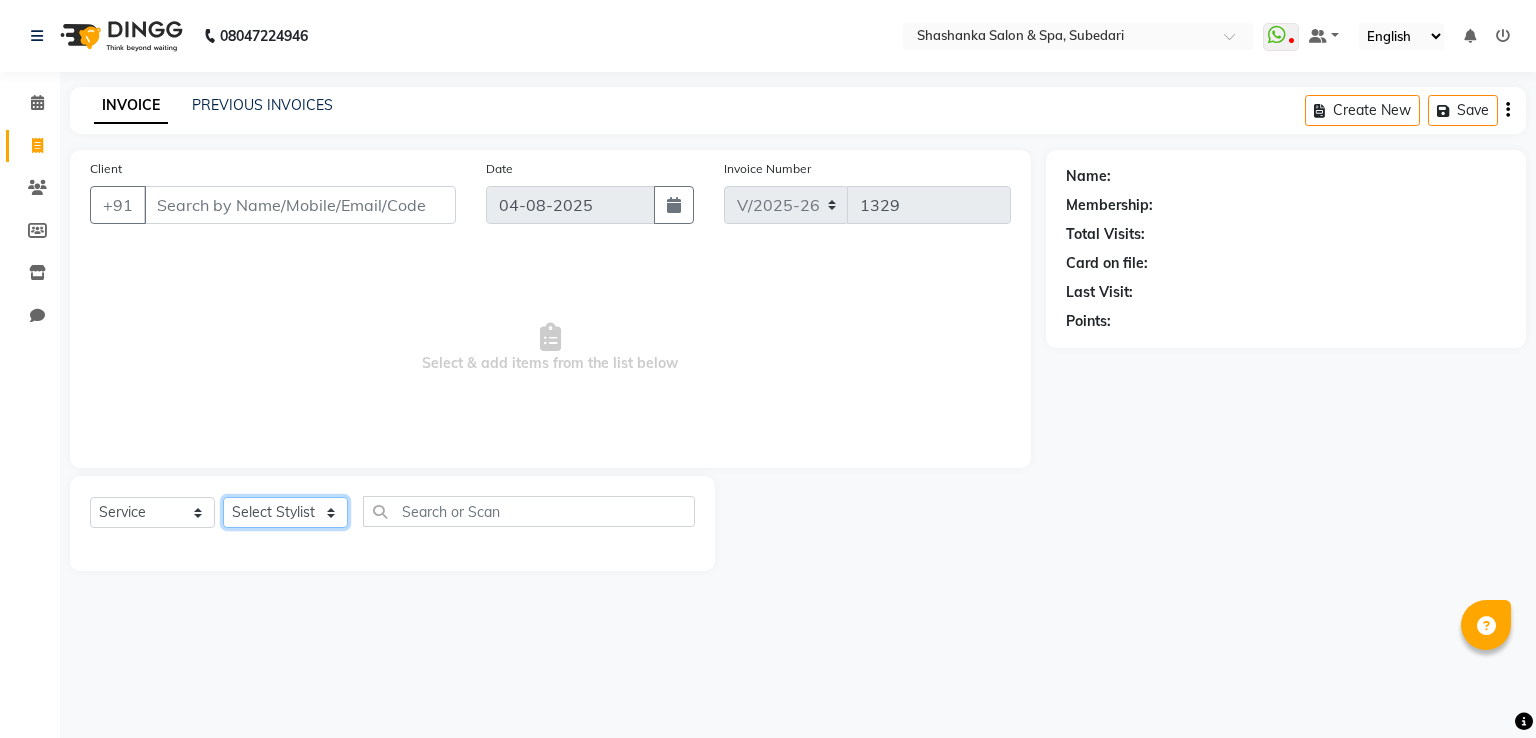 select on "2479" 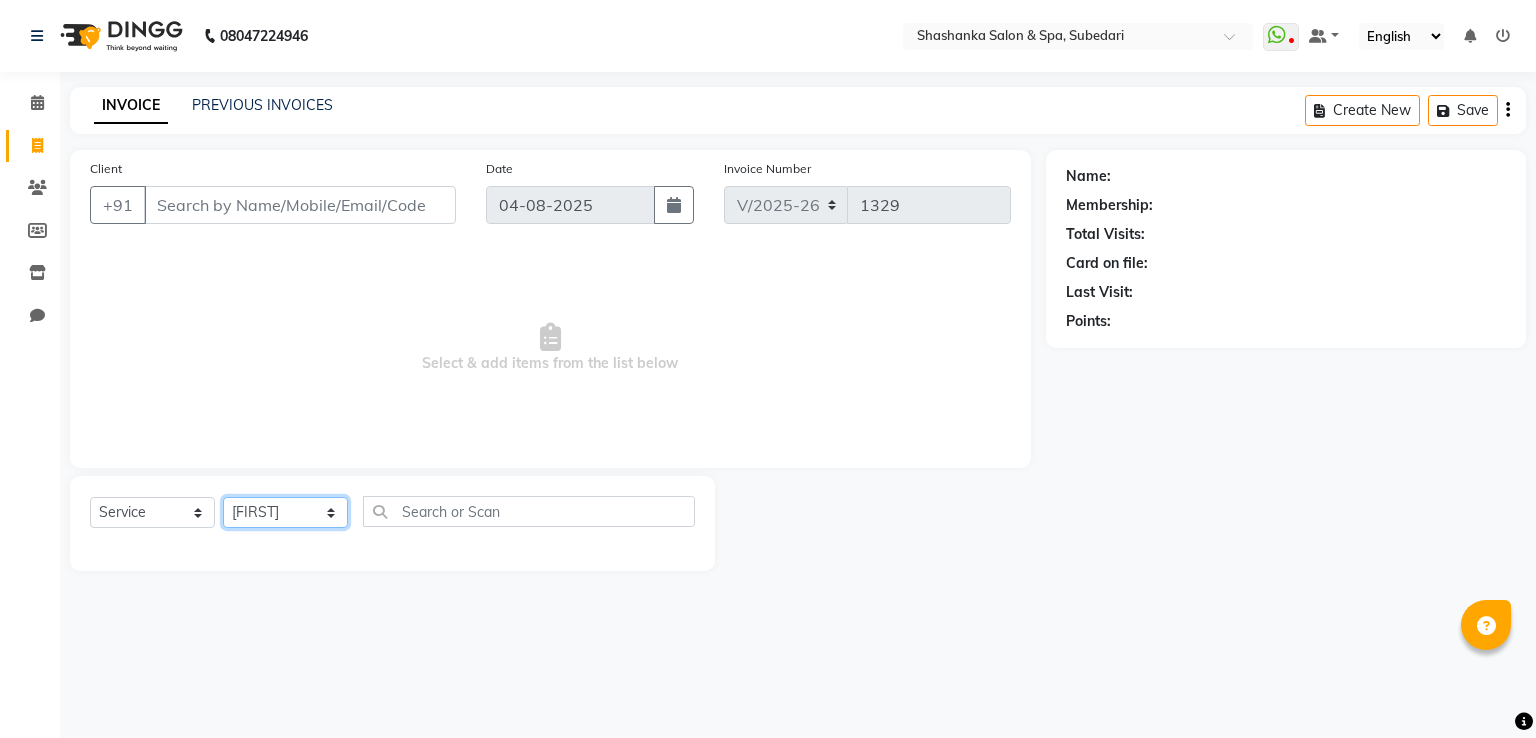 click on "Select Stylist Manasa Ravali Receptionist Renuka Saba saif Soumya J Zeenath" 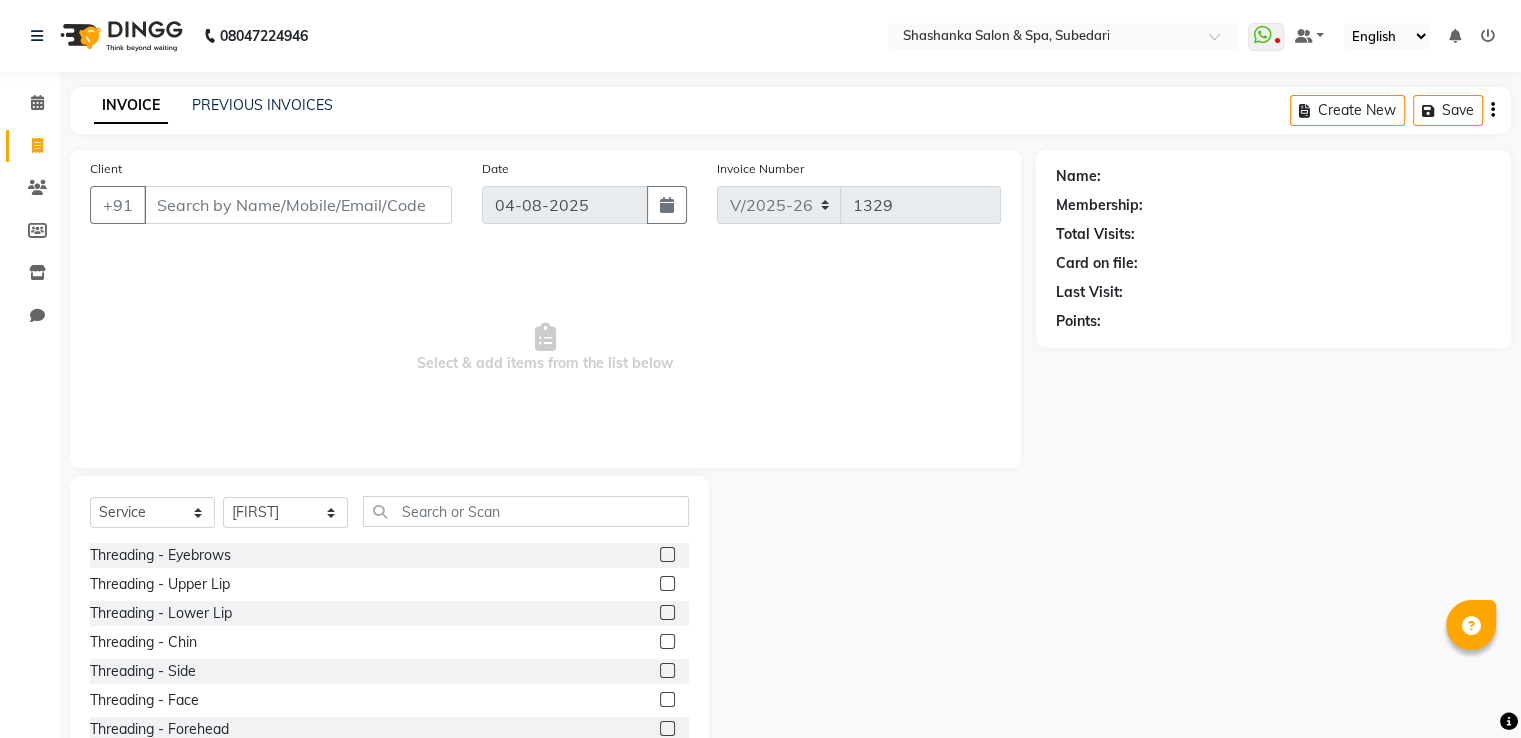 click 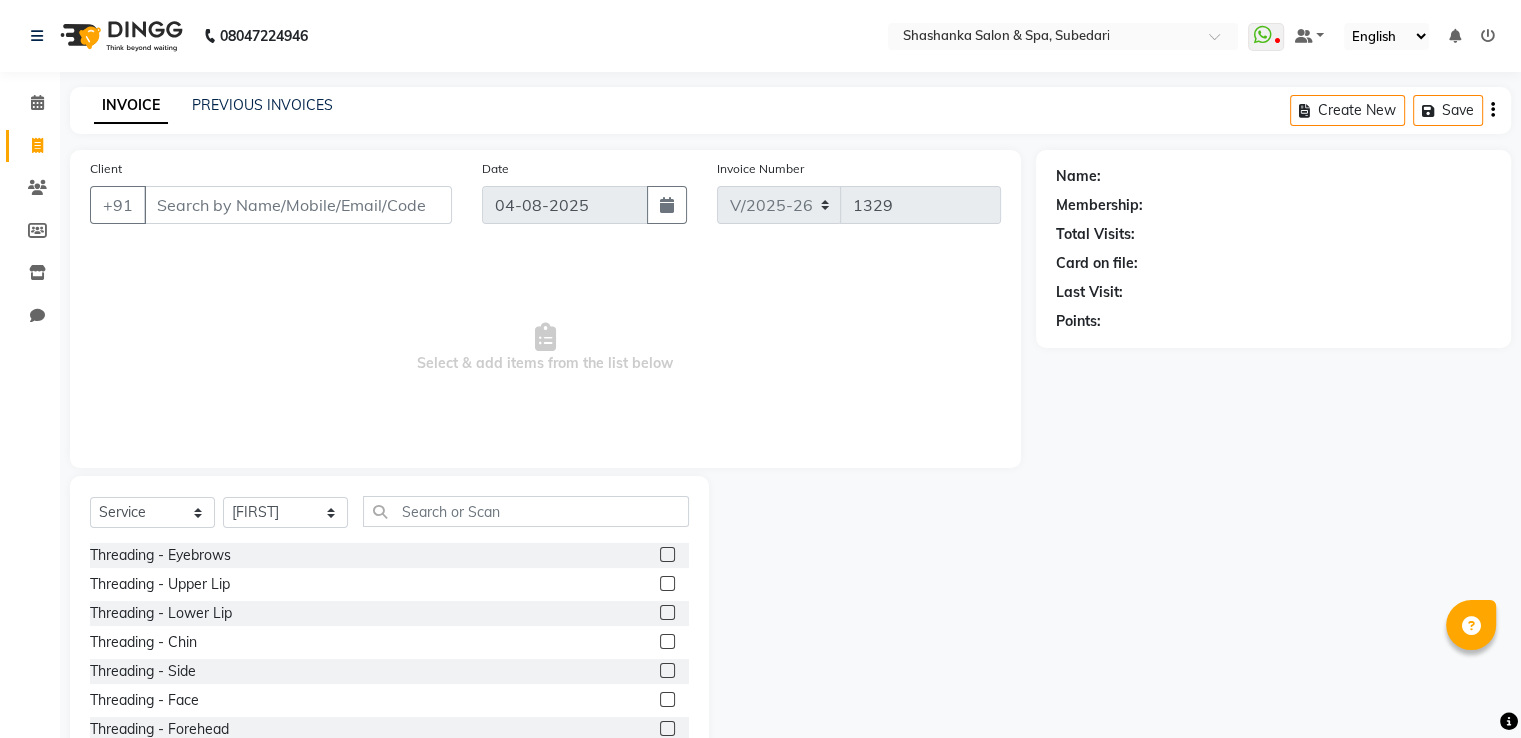 click at bounding box center (666, 555) 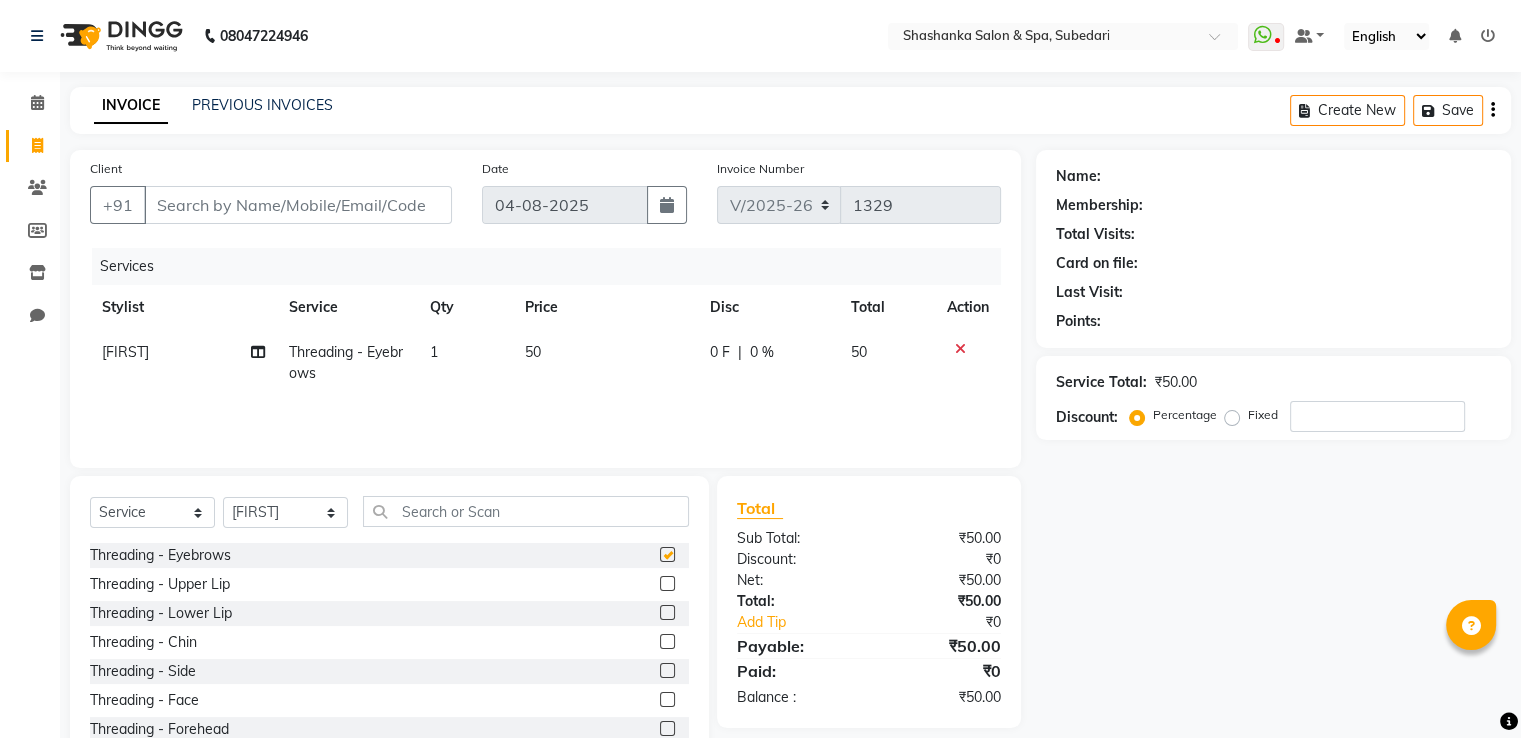 checkbox on "false" 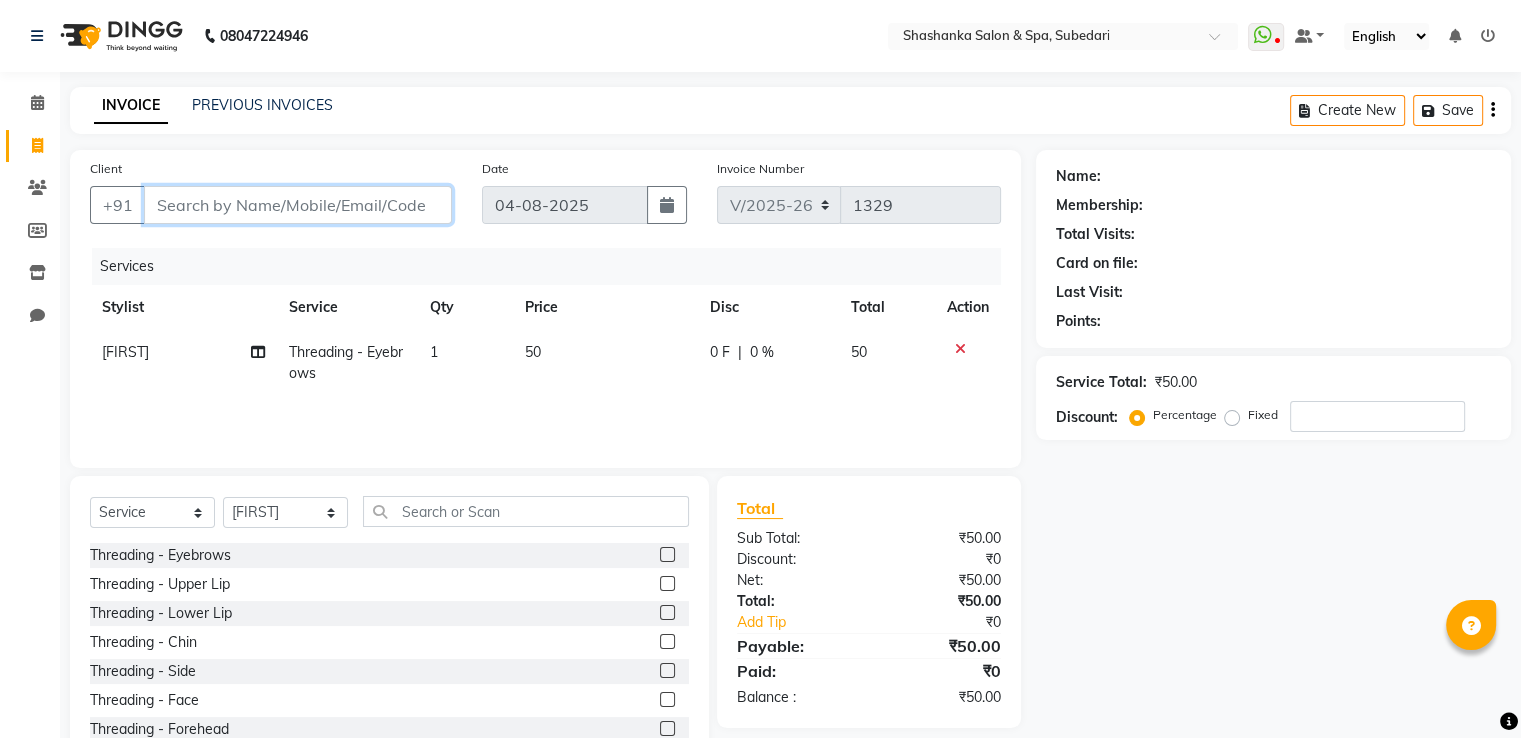 click on "Client" at bounding box center [298, 205] 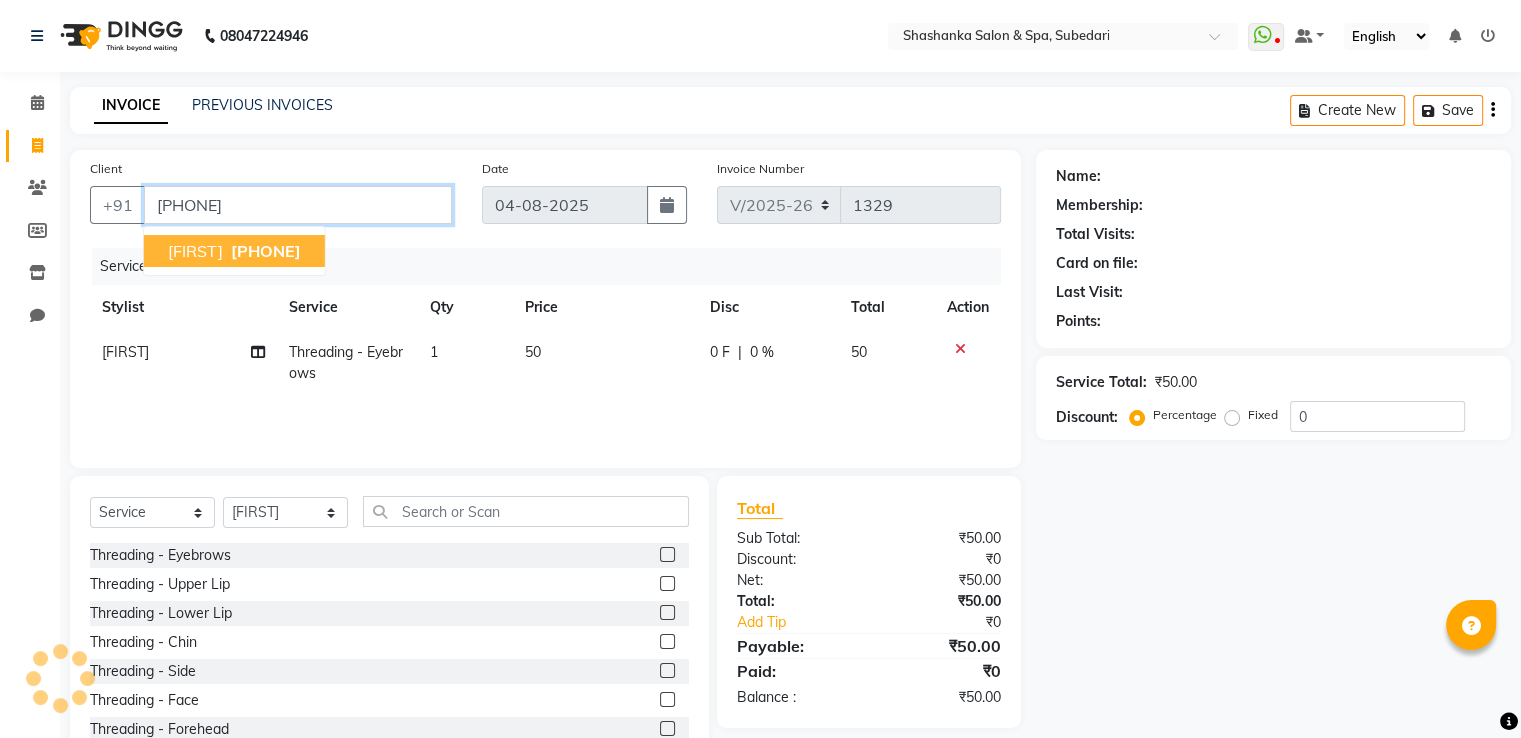 type on "[PHONE]" 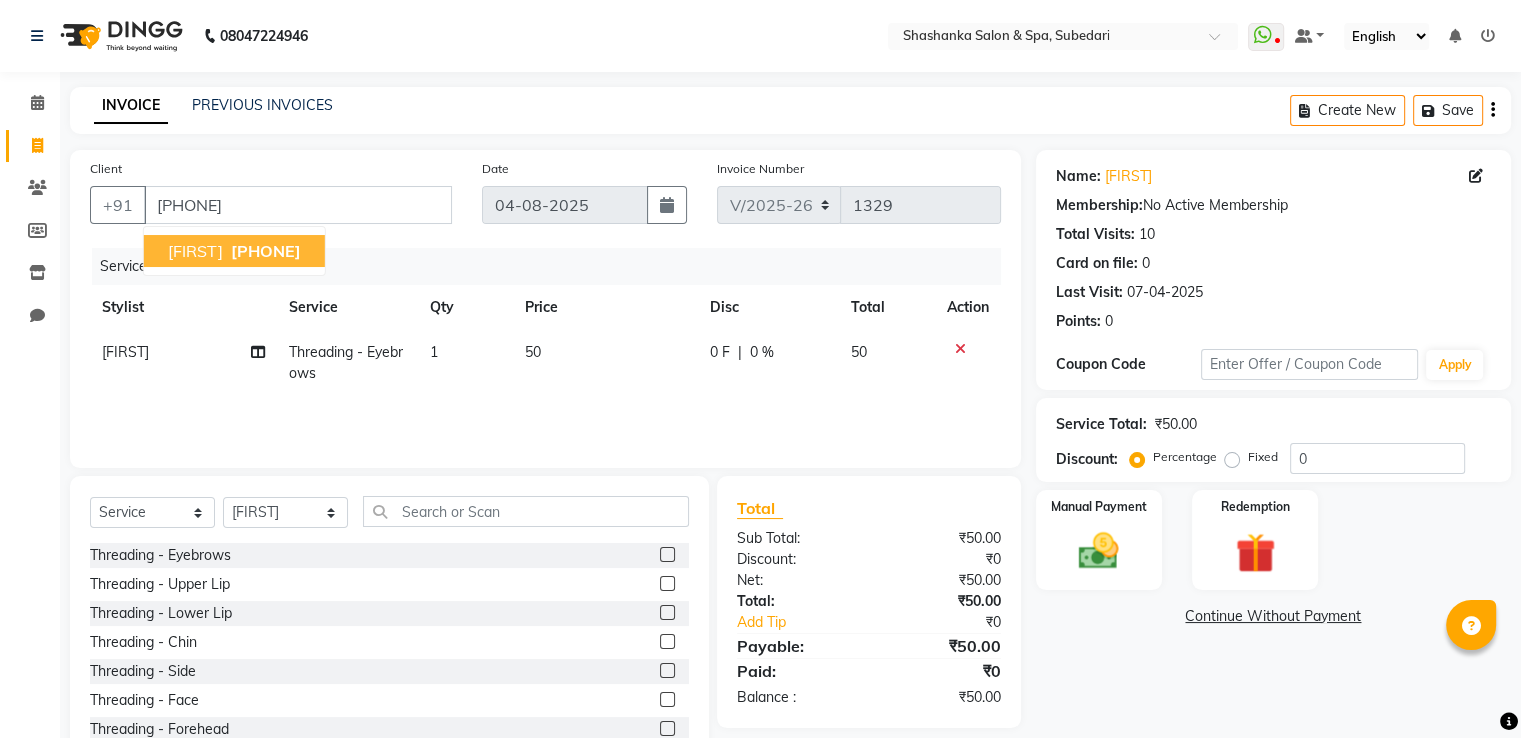 click on "[PHONE]" at bounding box center (266, 251) 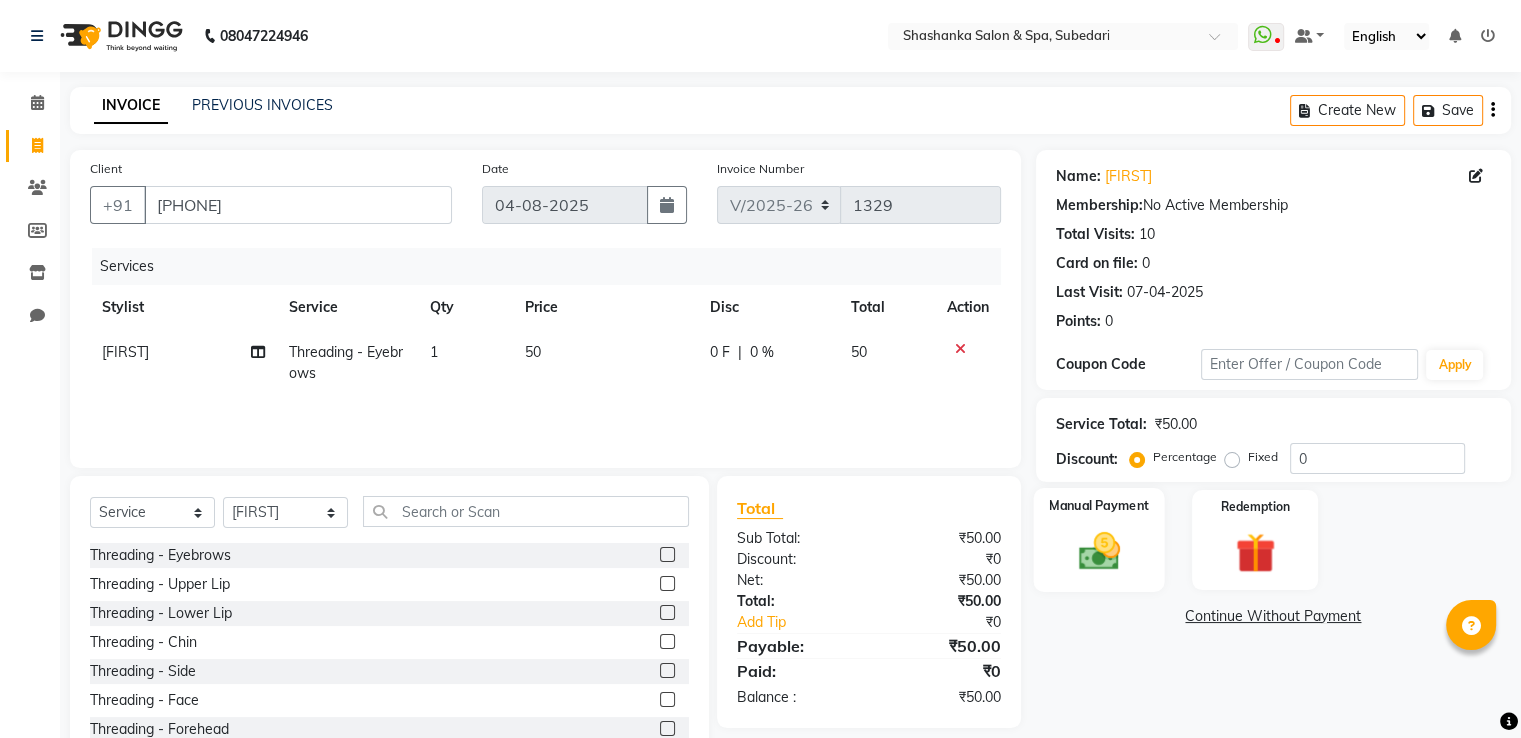 click 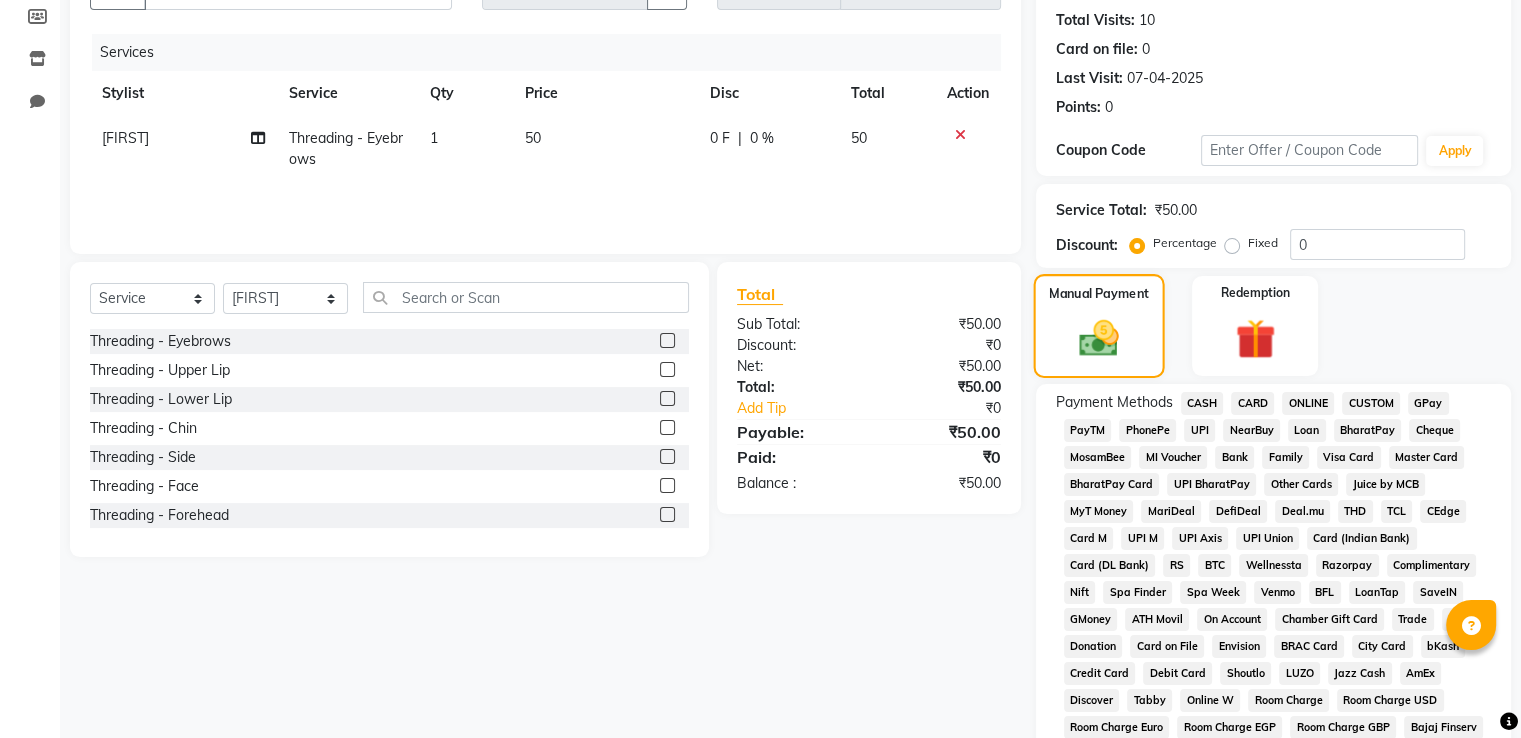 scroll, scrollTop: 247, scrollLeft: 0, axis: vertical 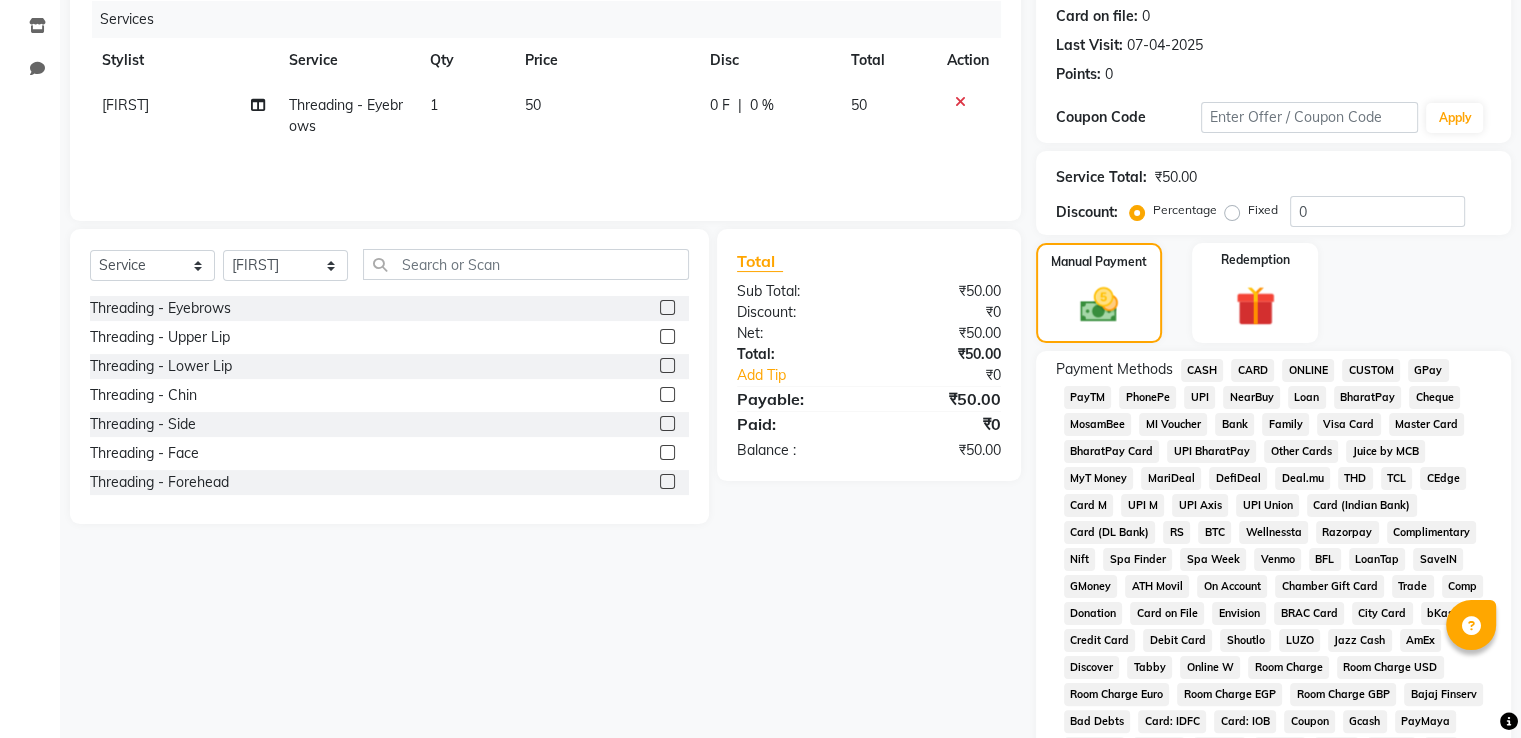 click on "GPay" 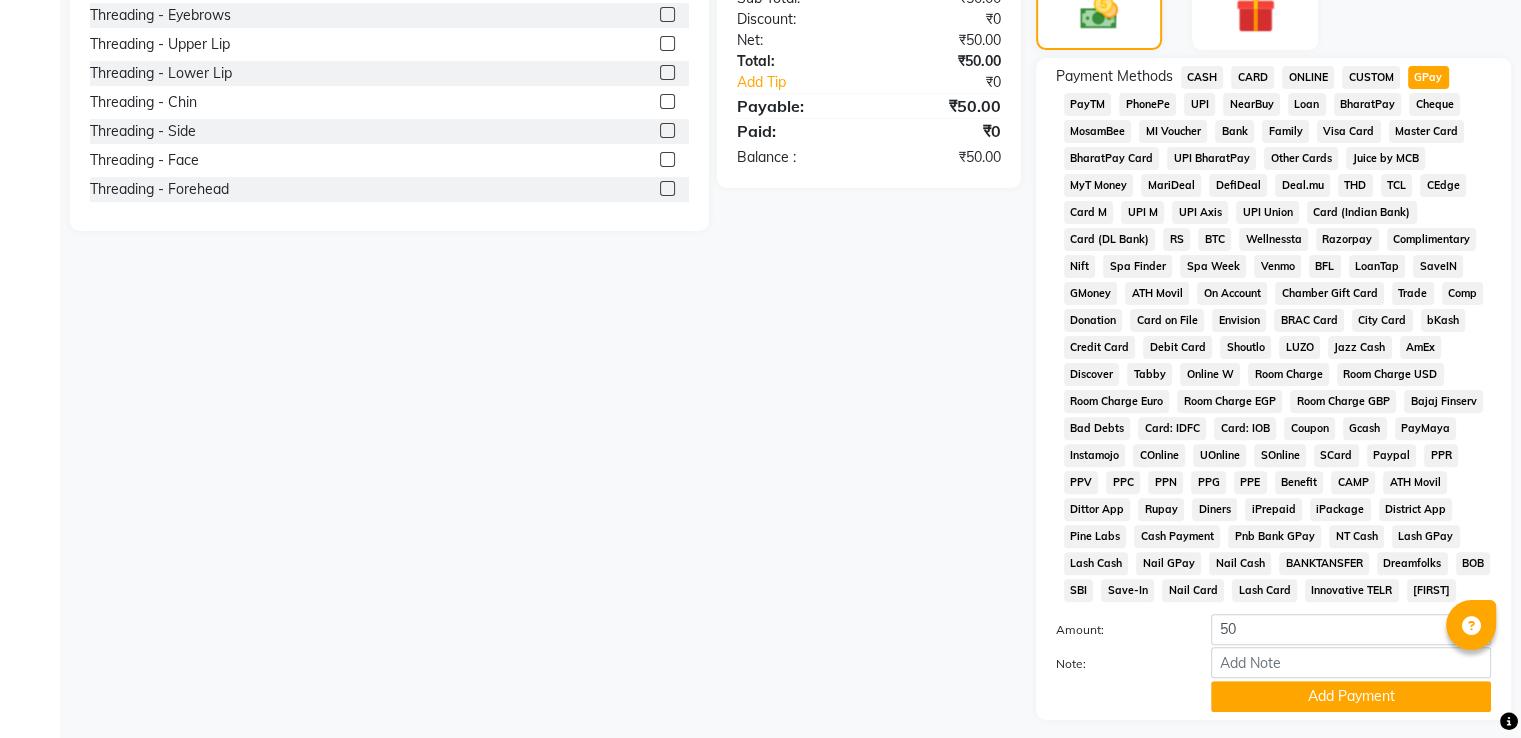 scroll, scrollTop: 609, scrollLeft: 0, axis: vertical 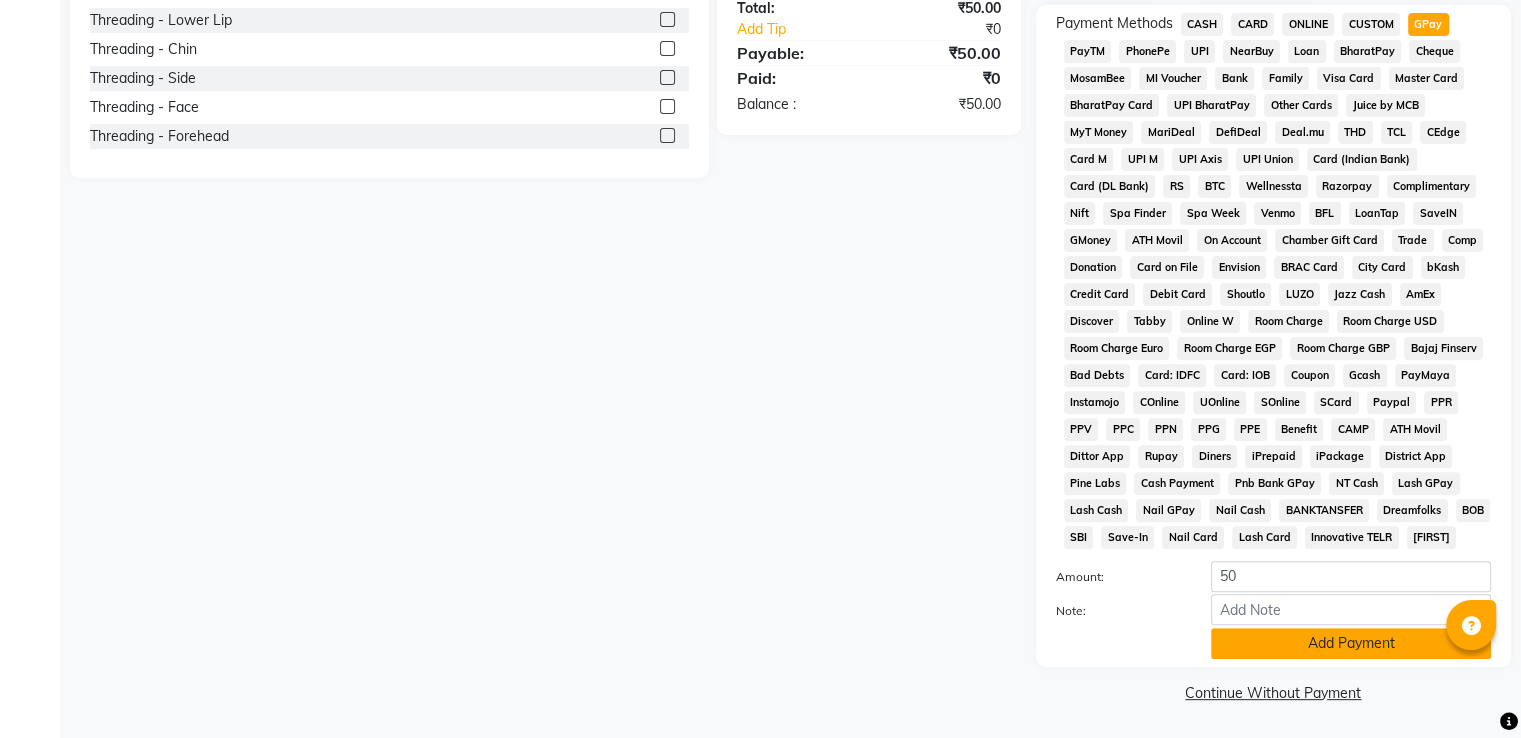 click on "Add Payment" 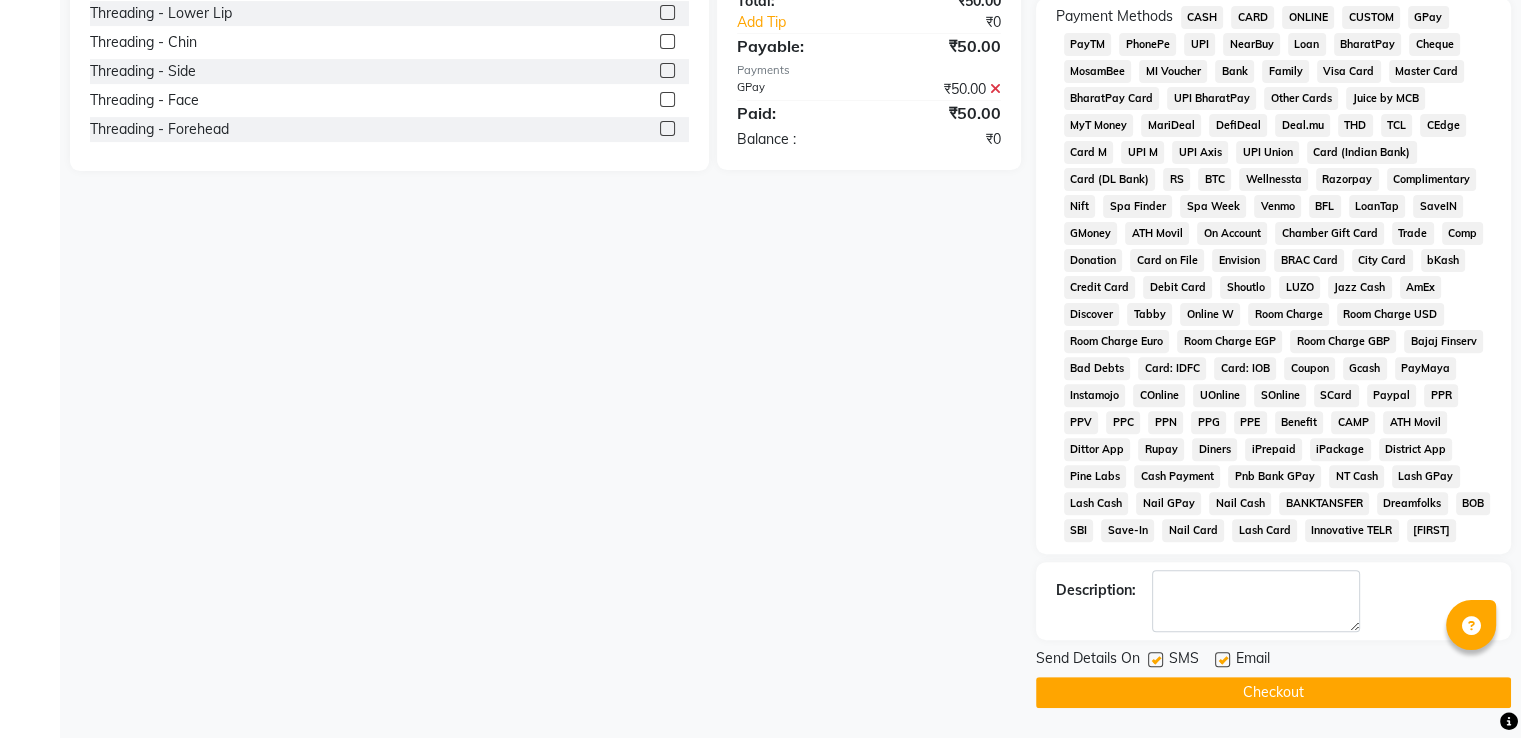 click on "Checkout" 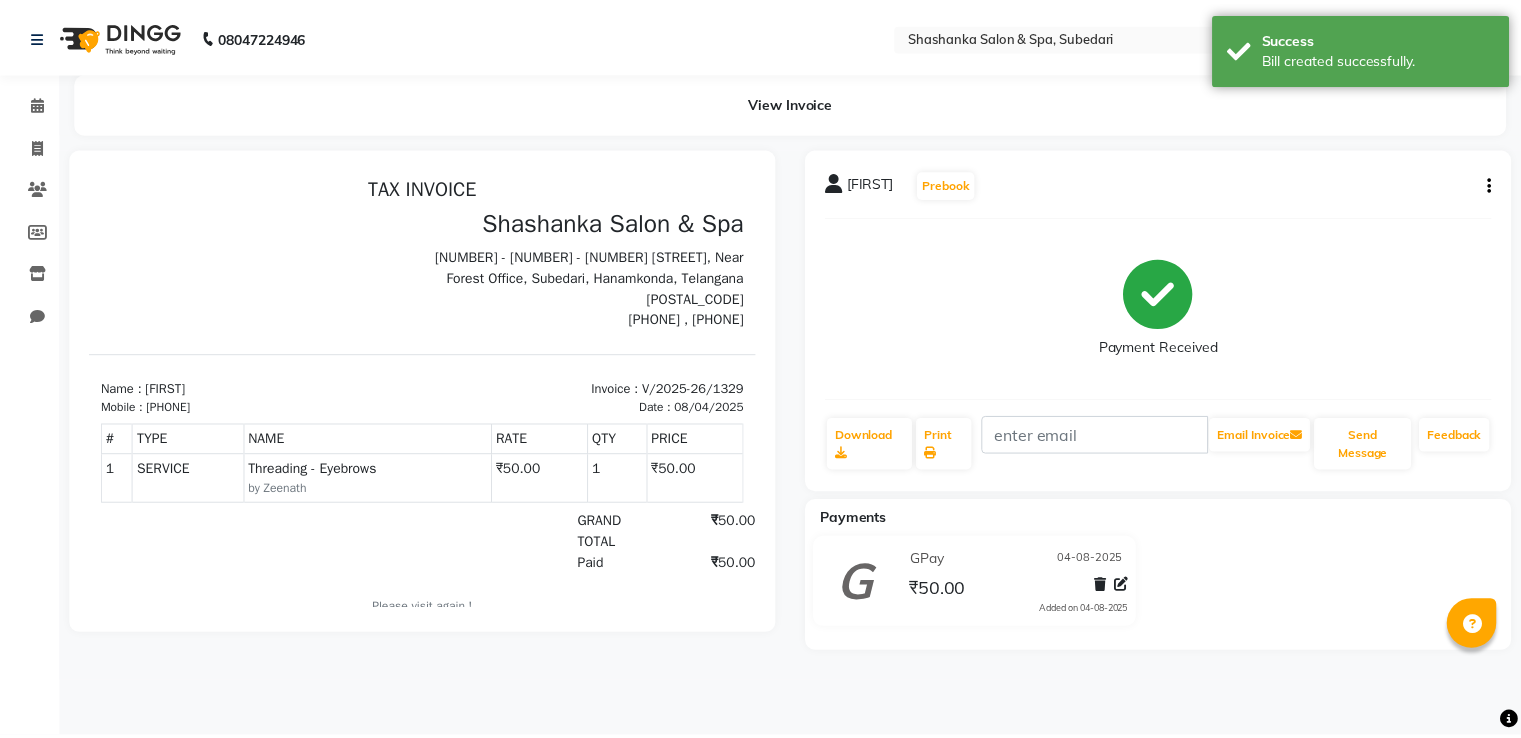 scroll, scrollTop: 0, scrollLeft: 0, axis: both 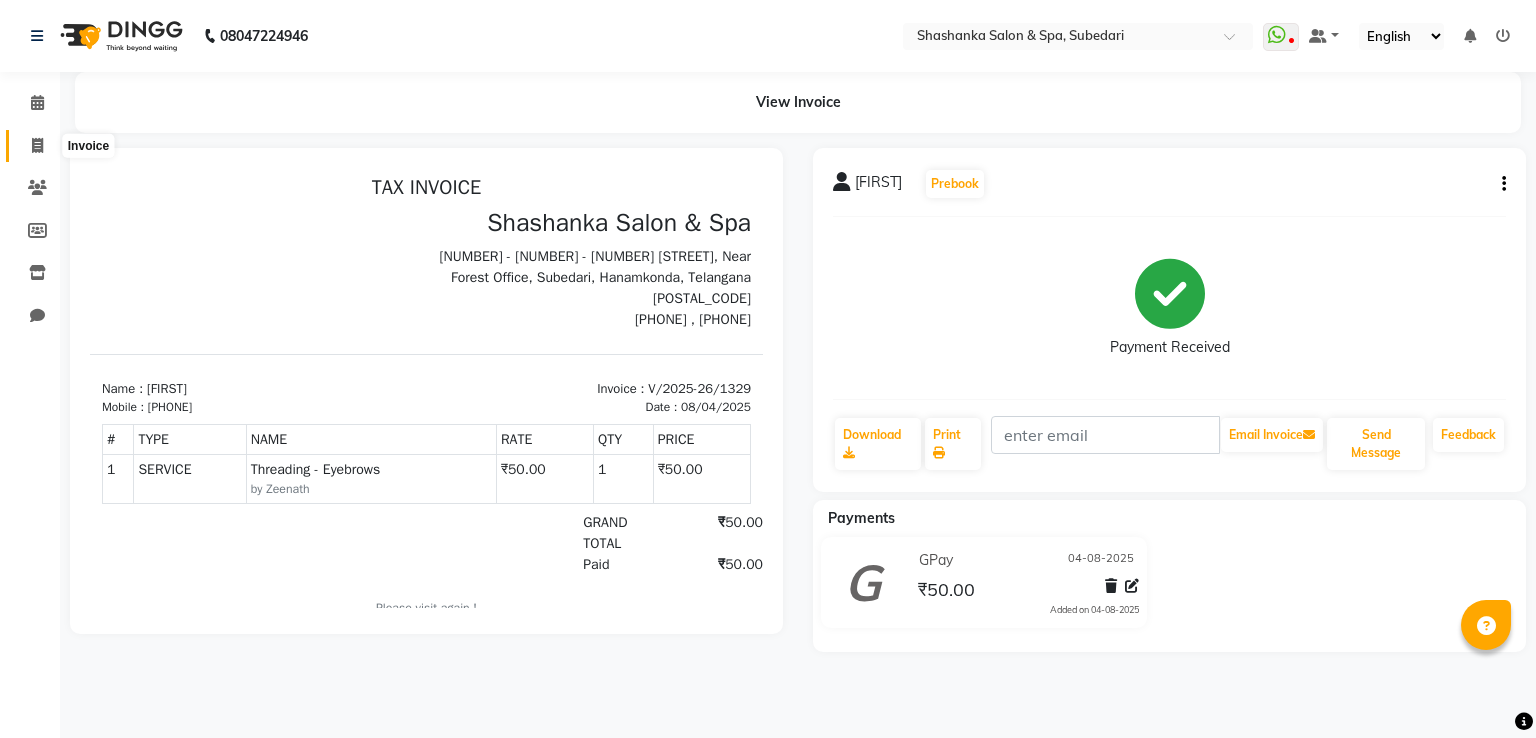 click 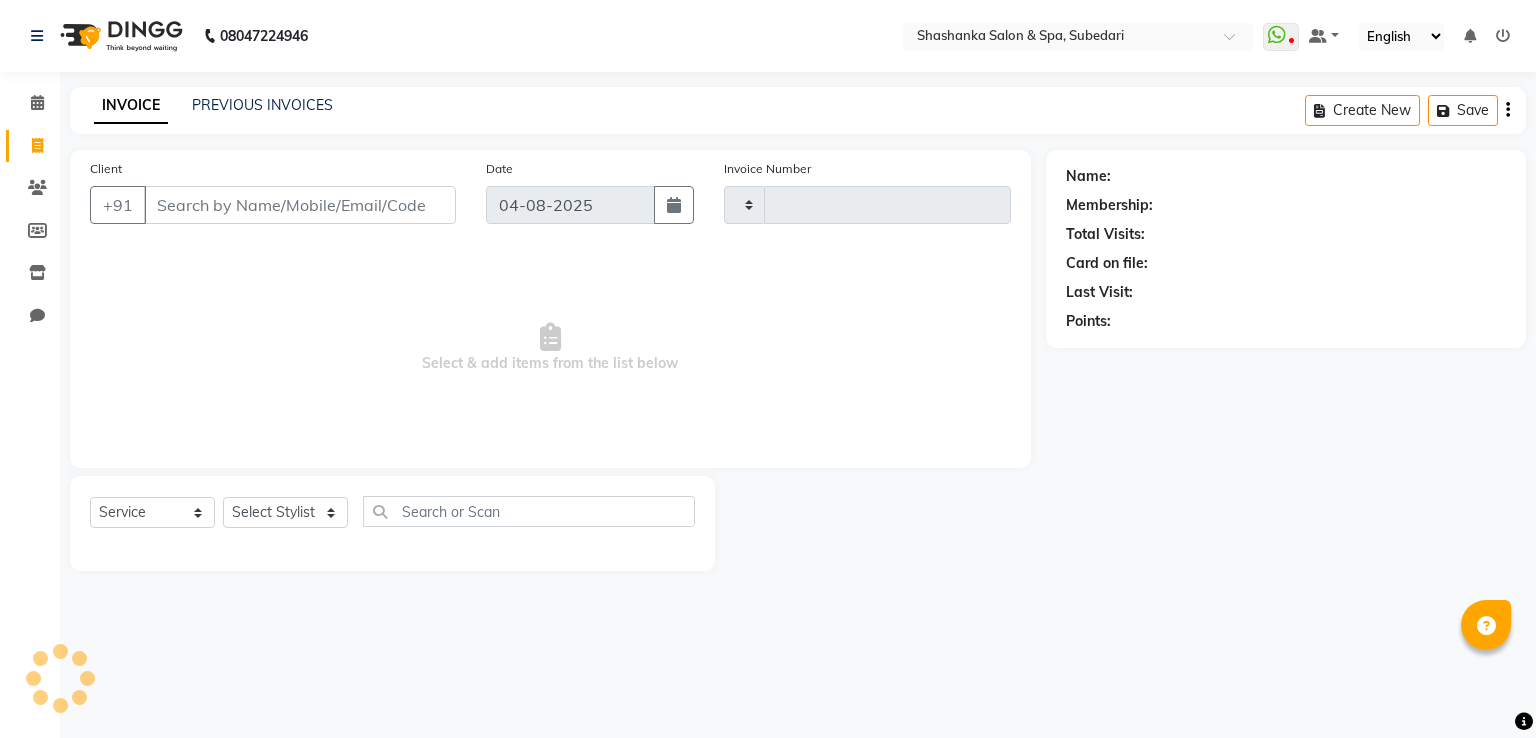 type on "1330" 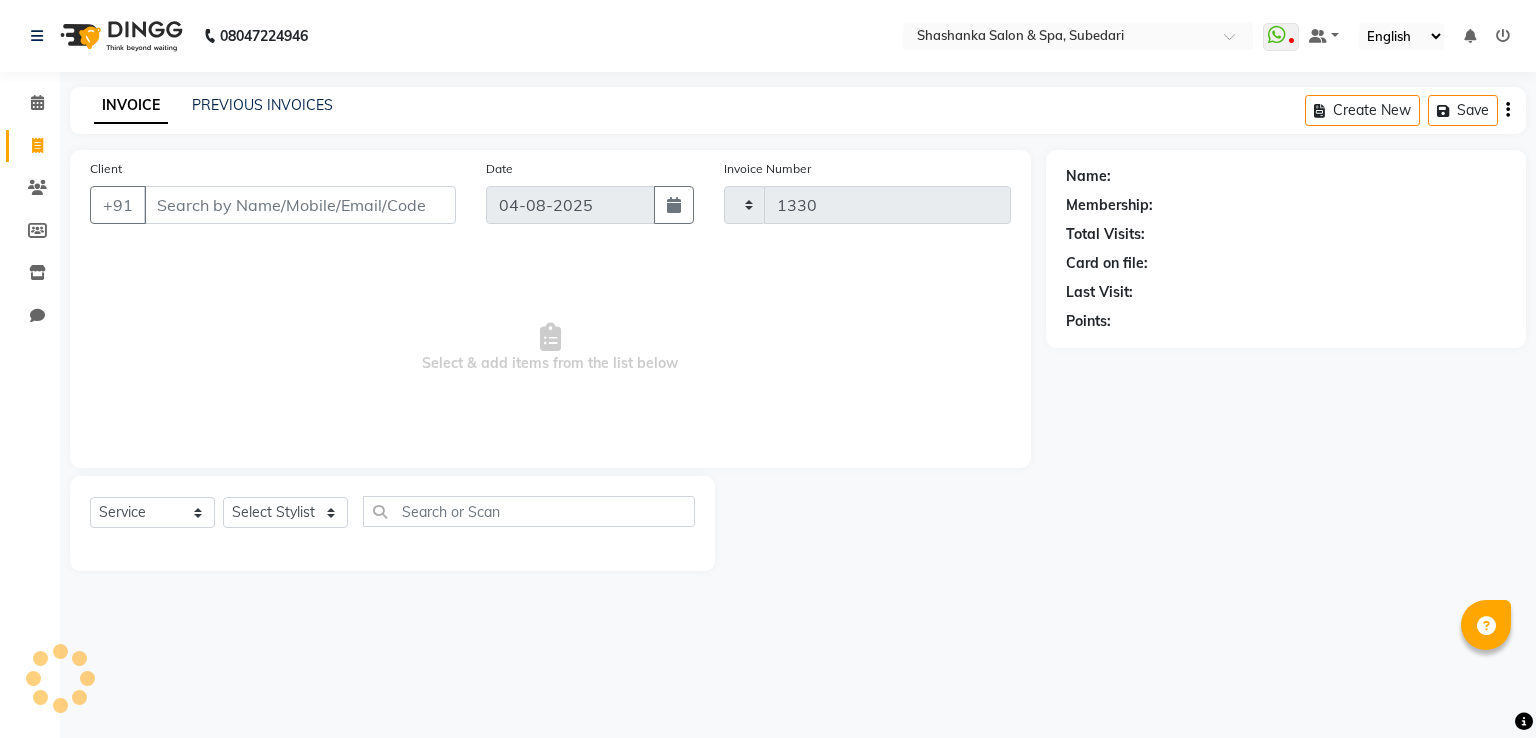 select on "67" 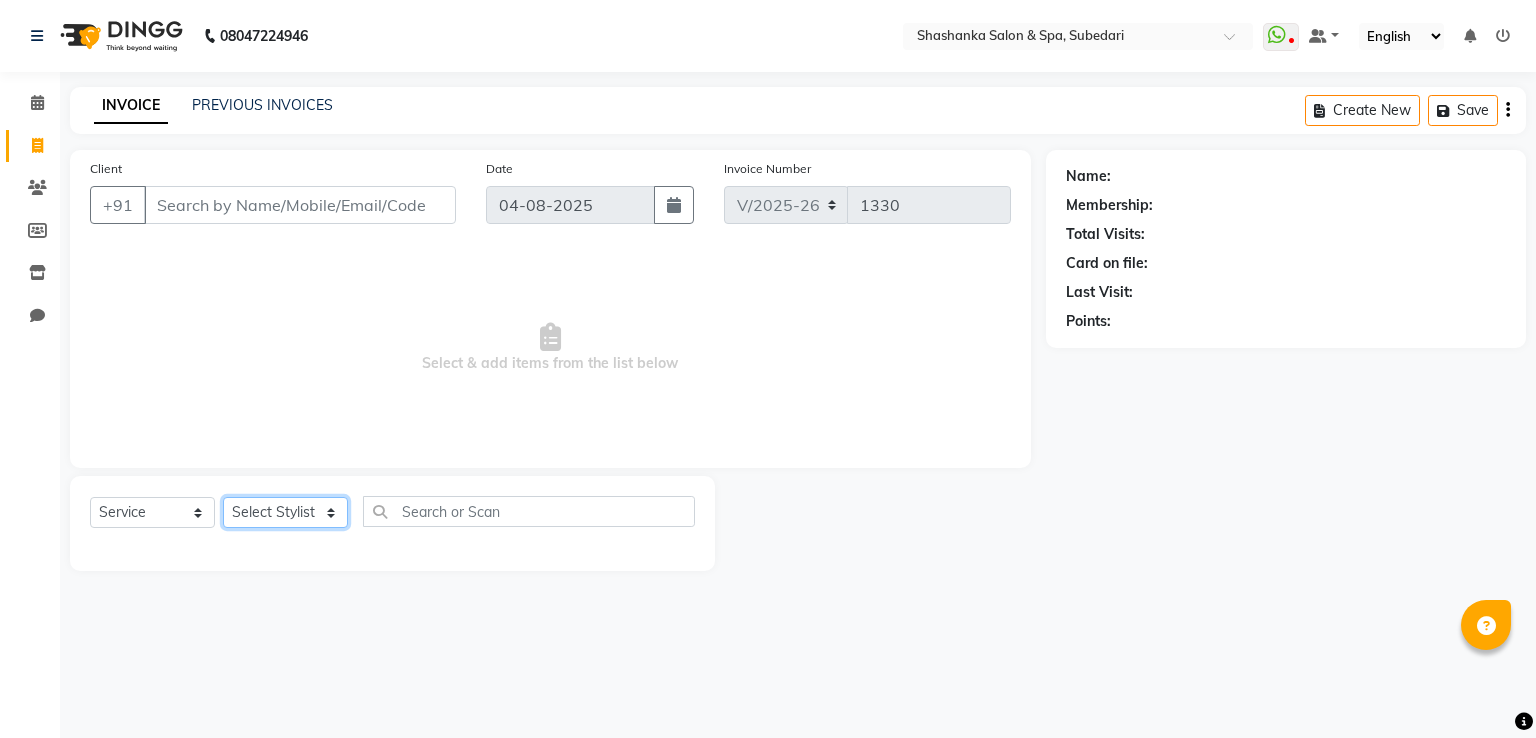 click on "Select Stylist Manasa Ravali Receptionist Renuka Saba saif Soumya J Zeenath" 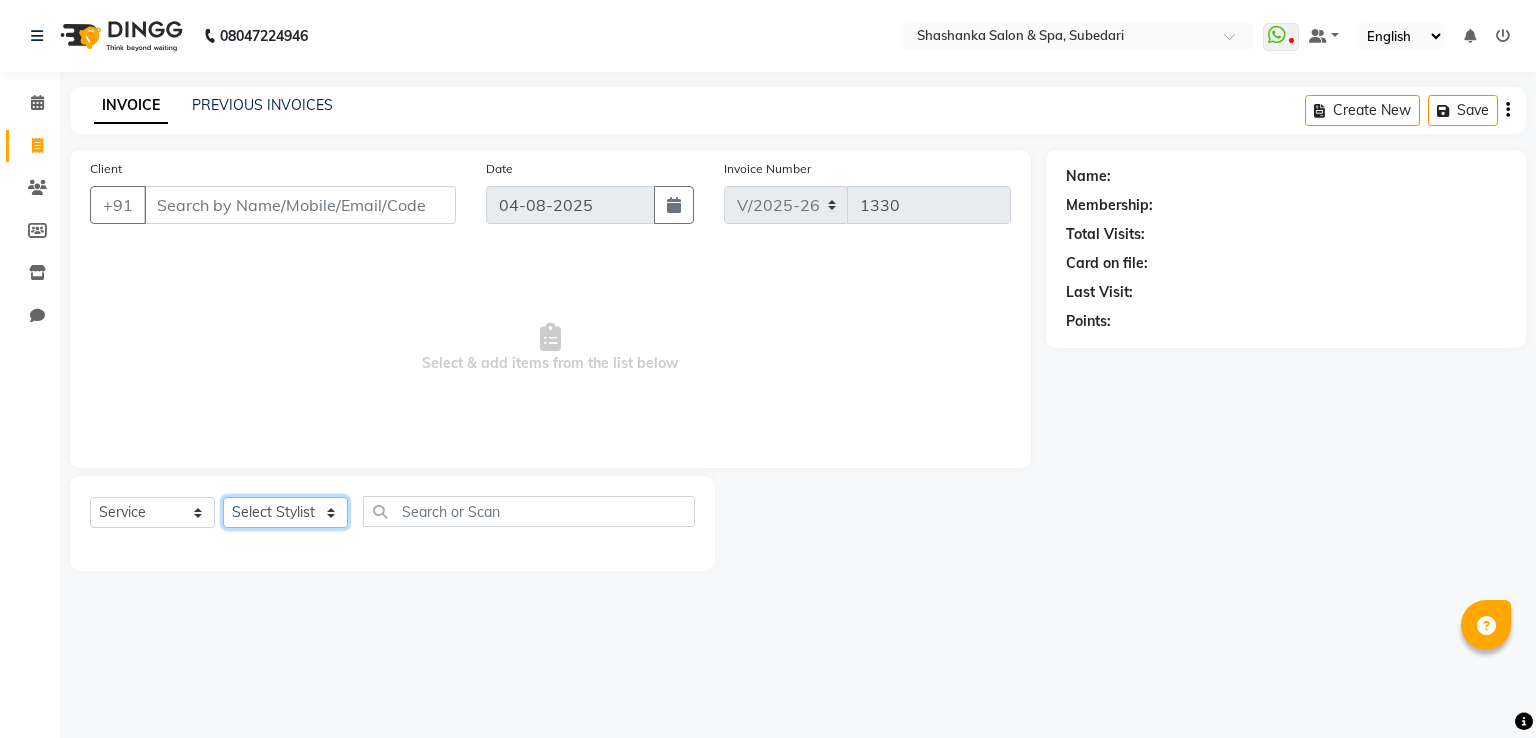 select on "15618" 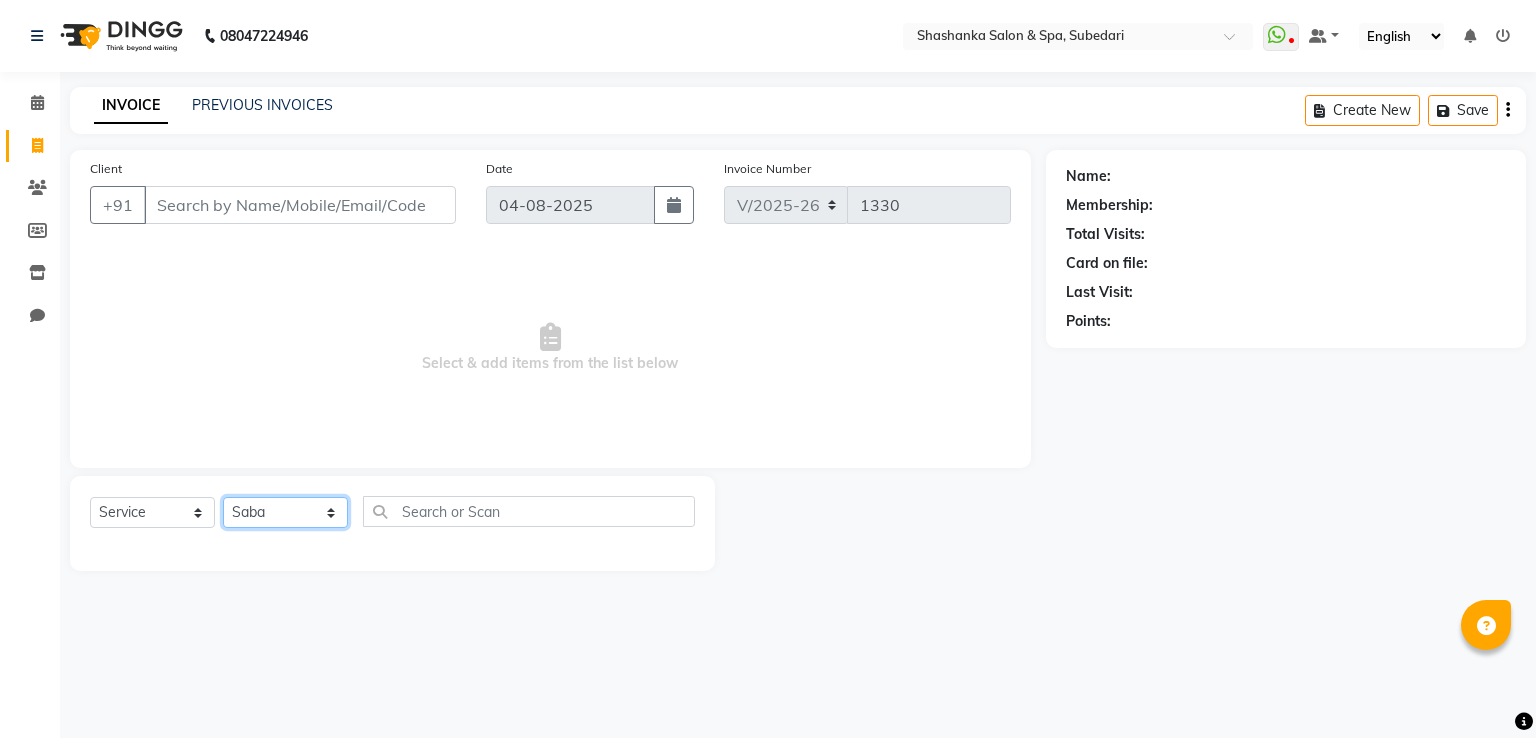 click on "Select Stylist Manasa Ravali Receptionist Renuka Saba saif Soumya J Zeenath" 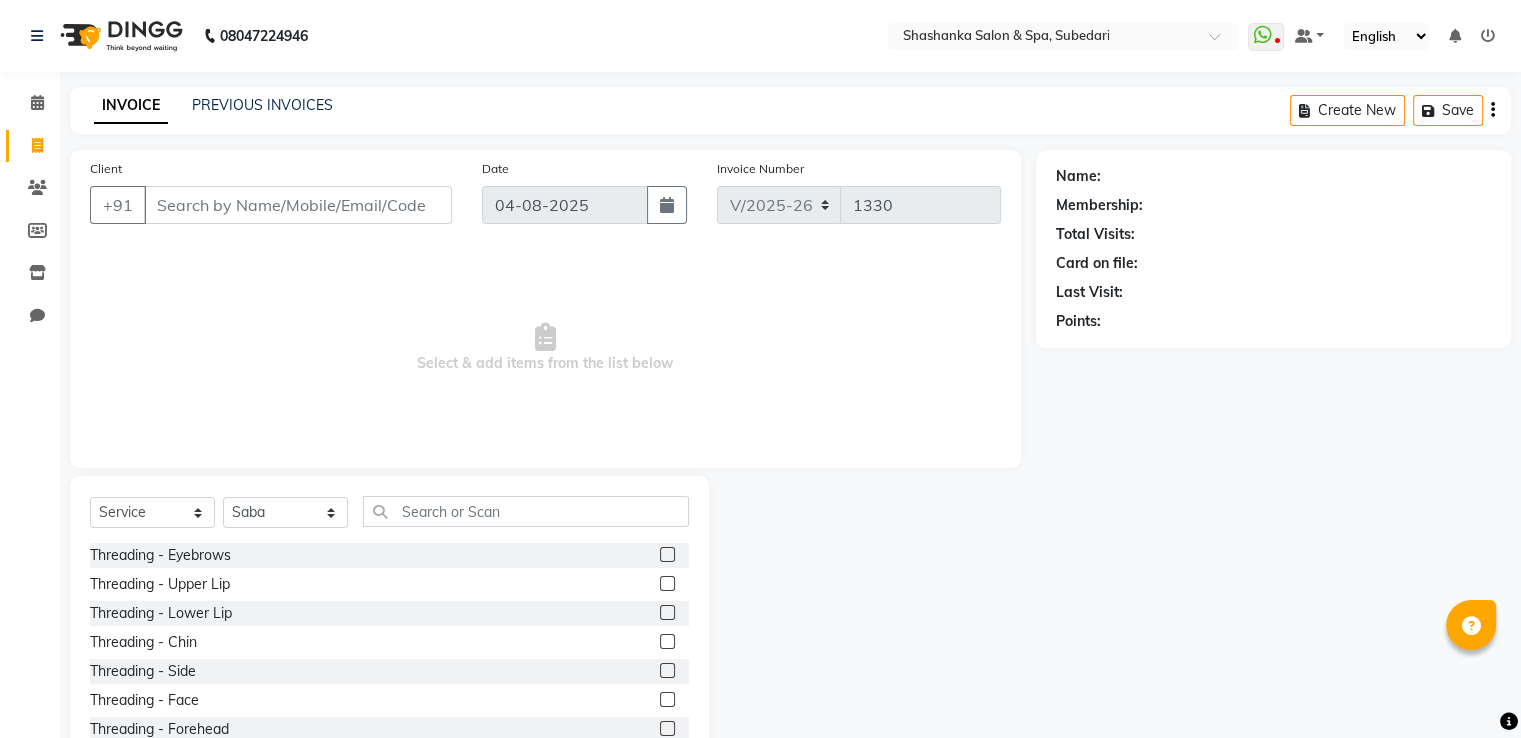click 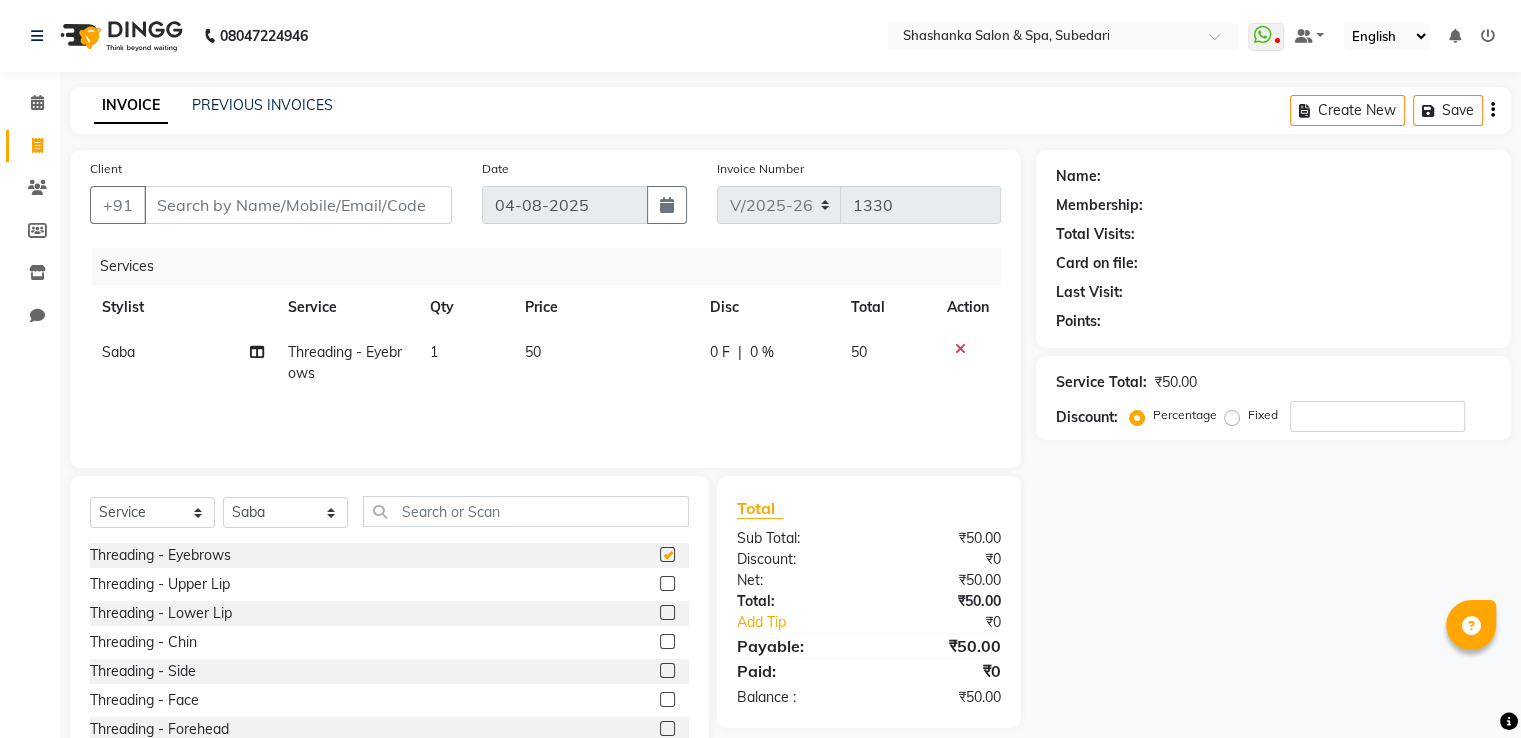 checkbox on "false" 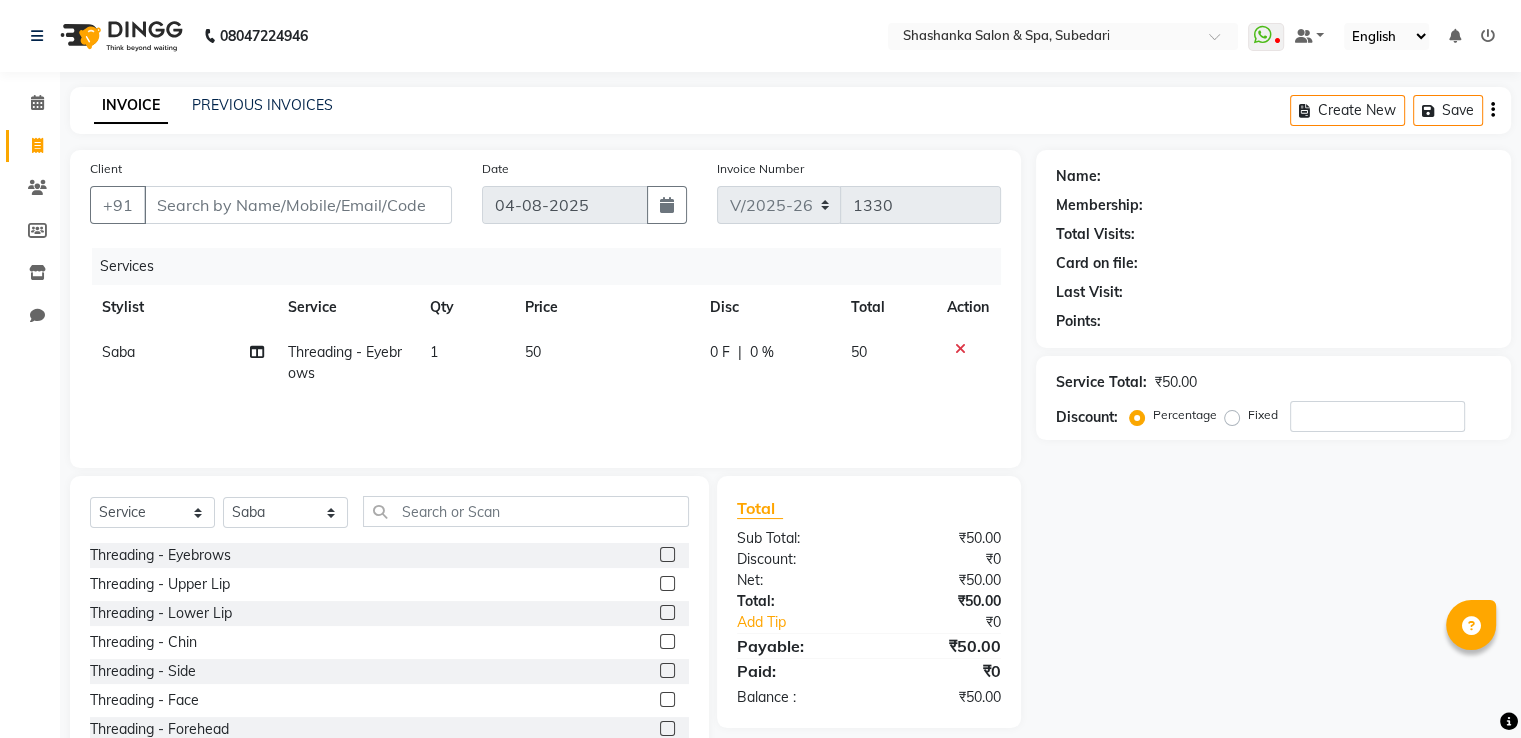 click 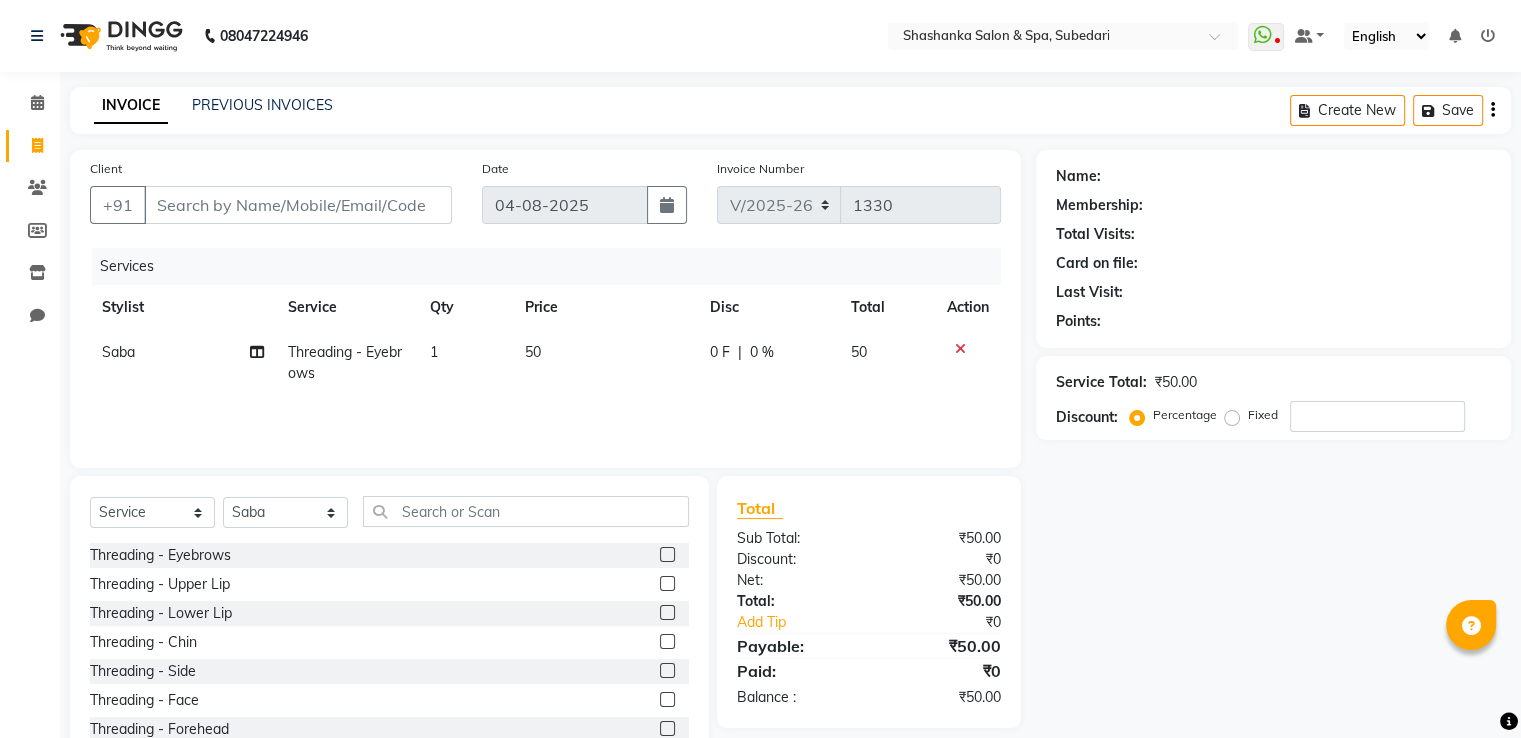 click at bounding box center [666, 584] 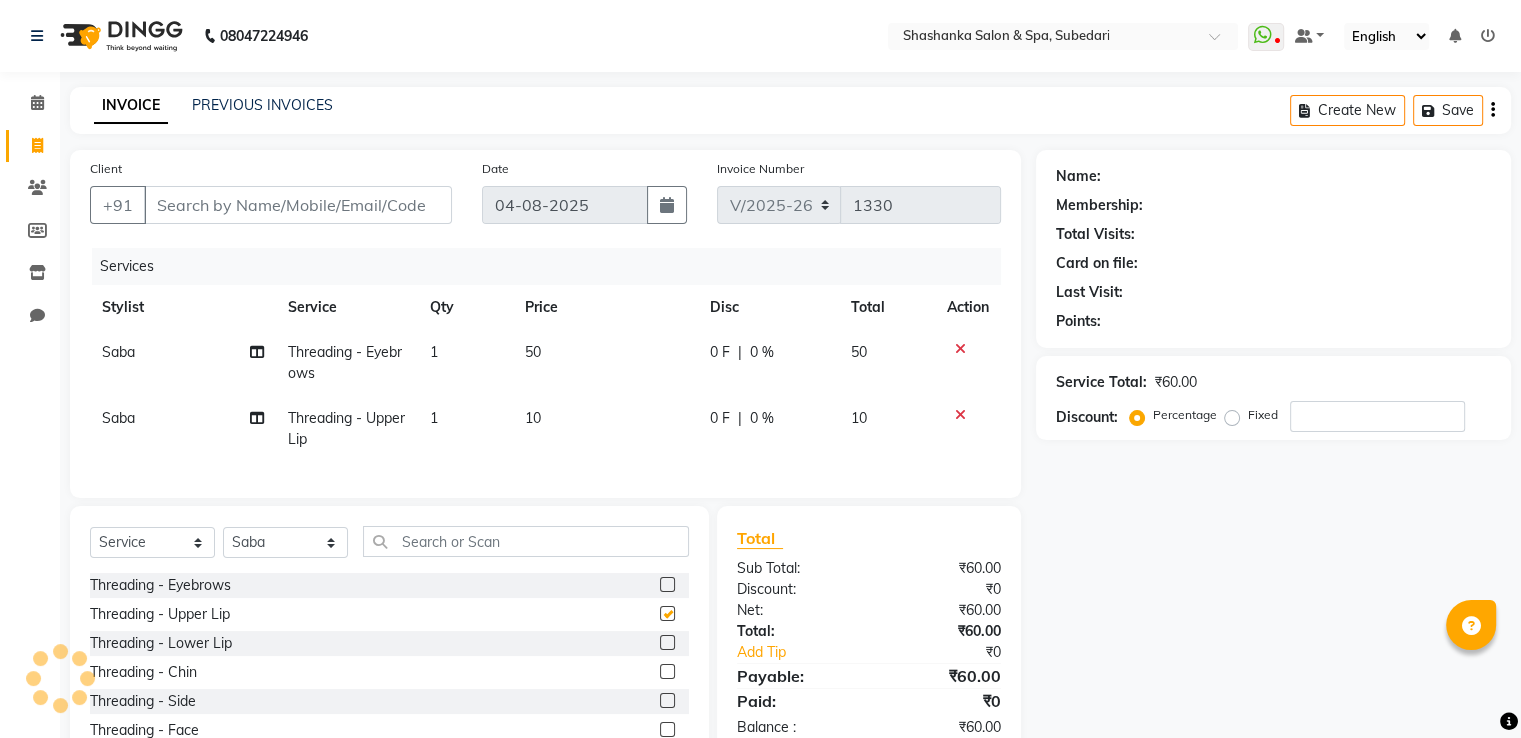 checkbox on "false" 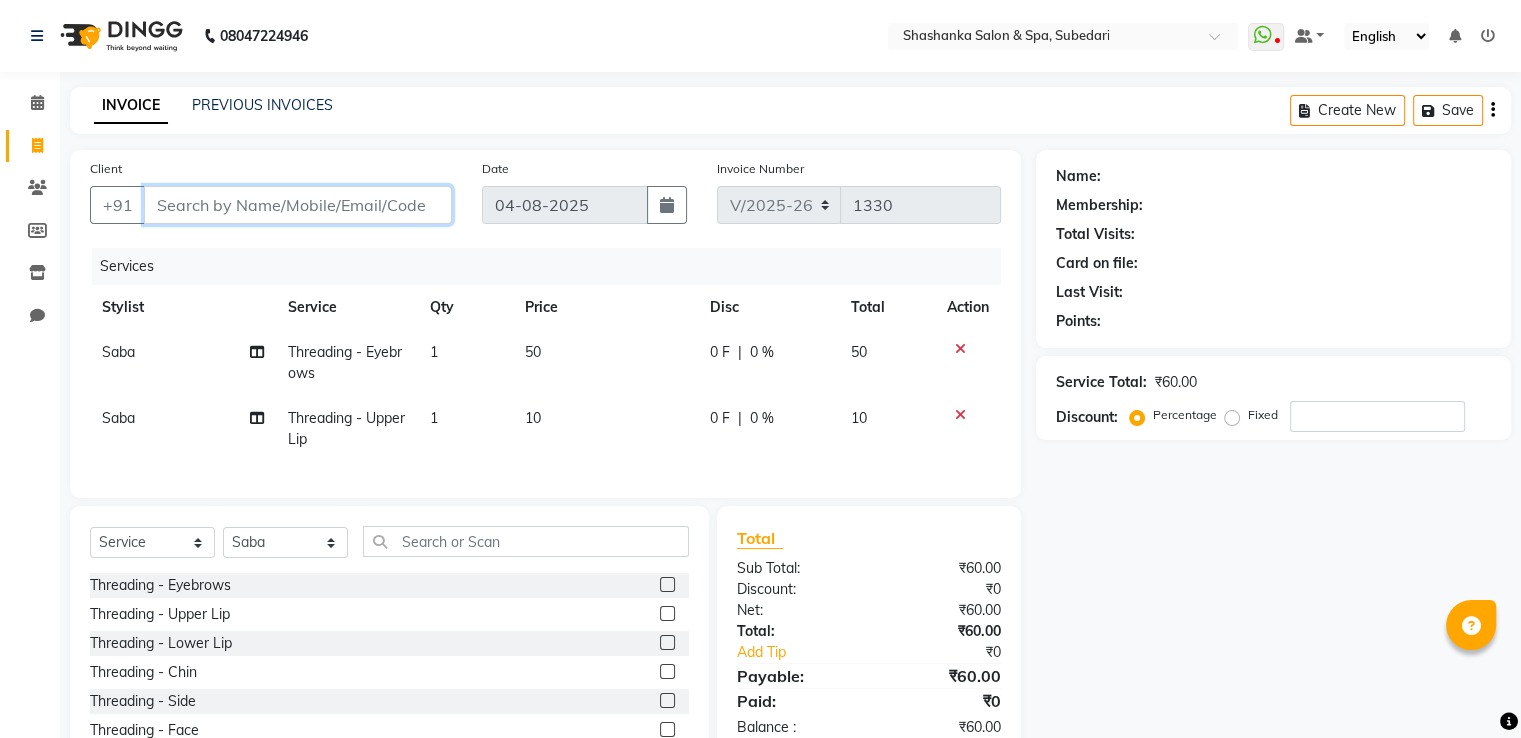 click on "Client" at bounding box center (298, 205) 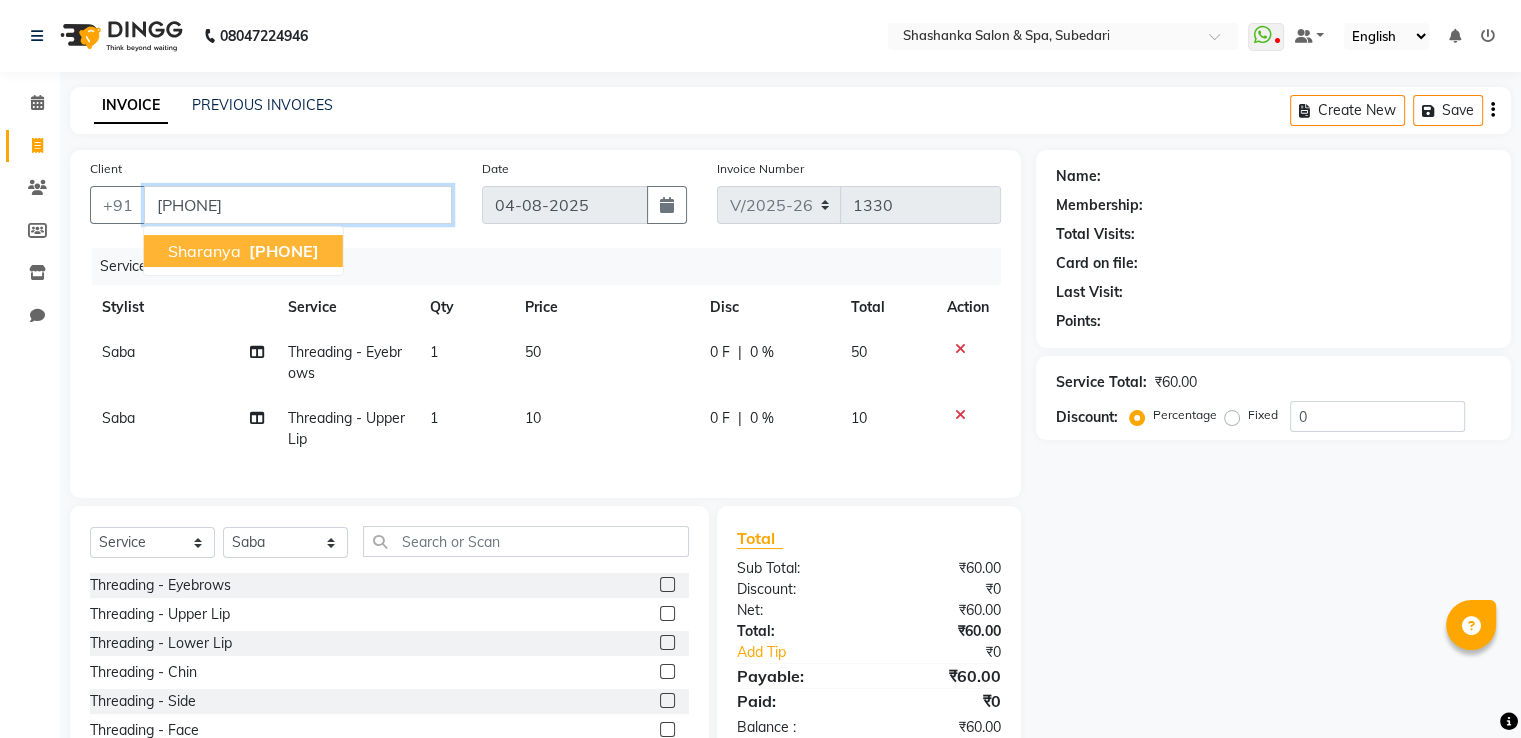 type on "[PHONE]" 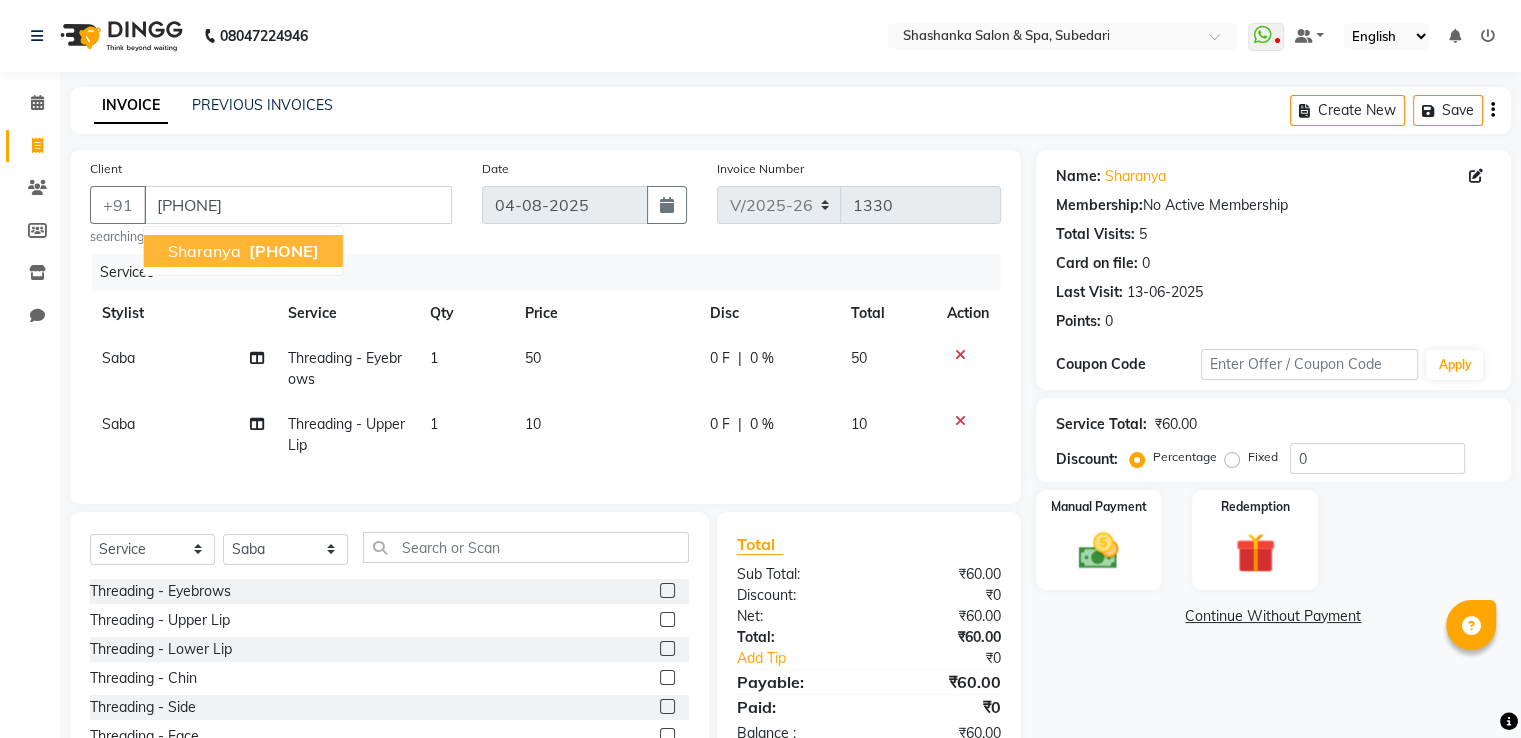 click on "[PHONE]" at bounding box center [284, 251] 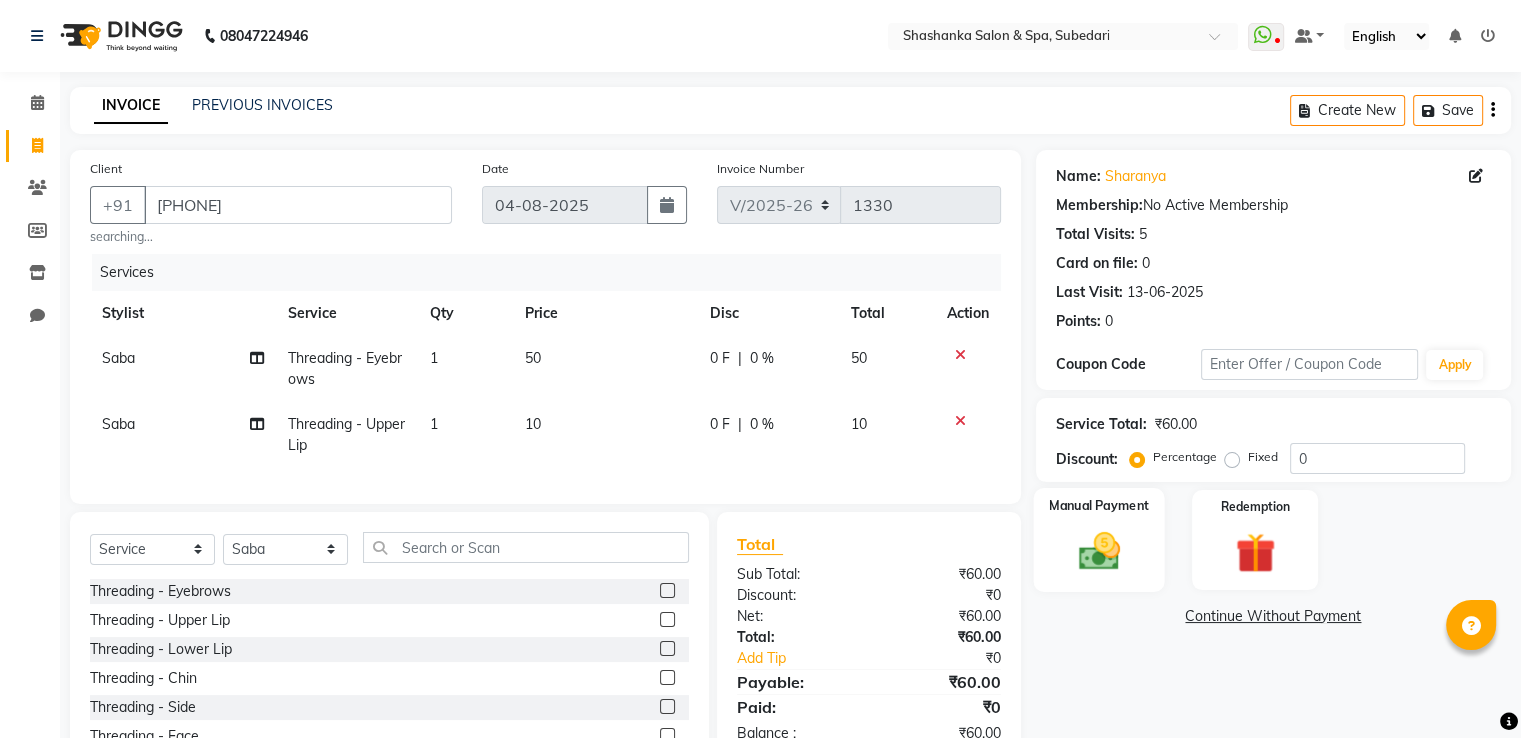 click 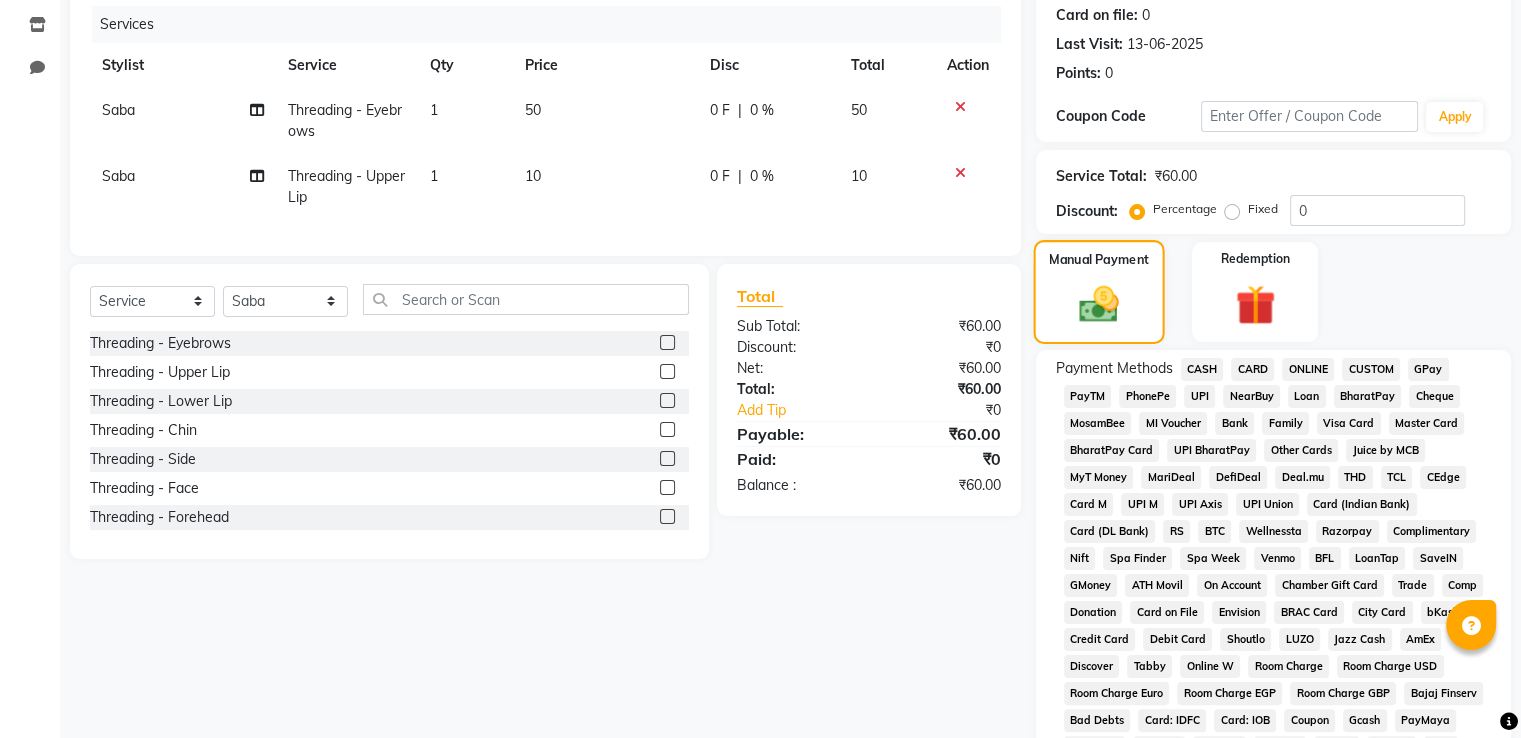 scroll, scrollTop: 254, scrollLeft: 0, axis: vertical 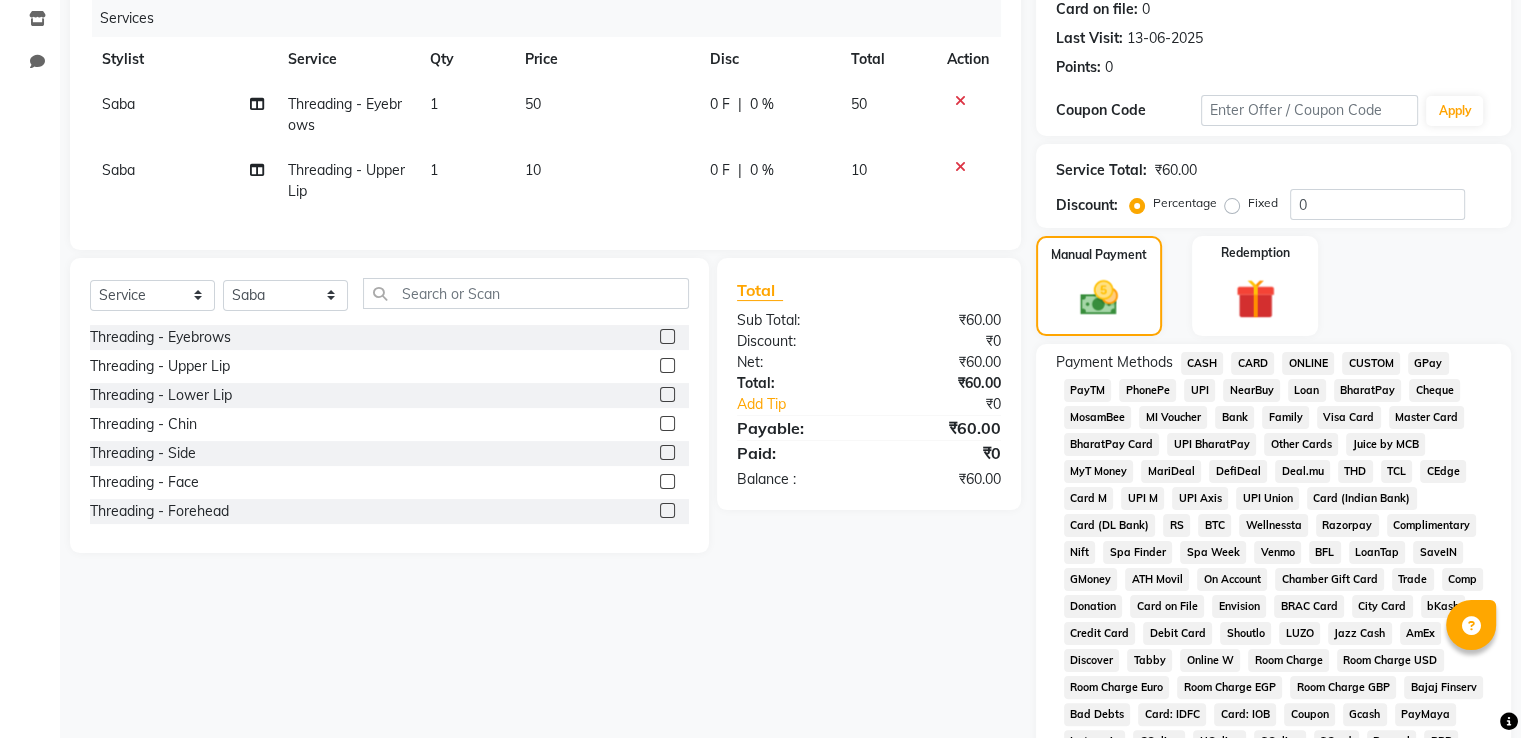 click on "GPay" 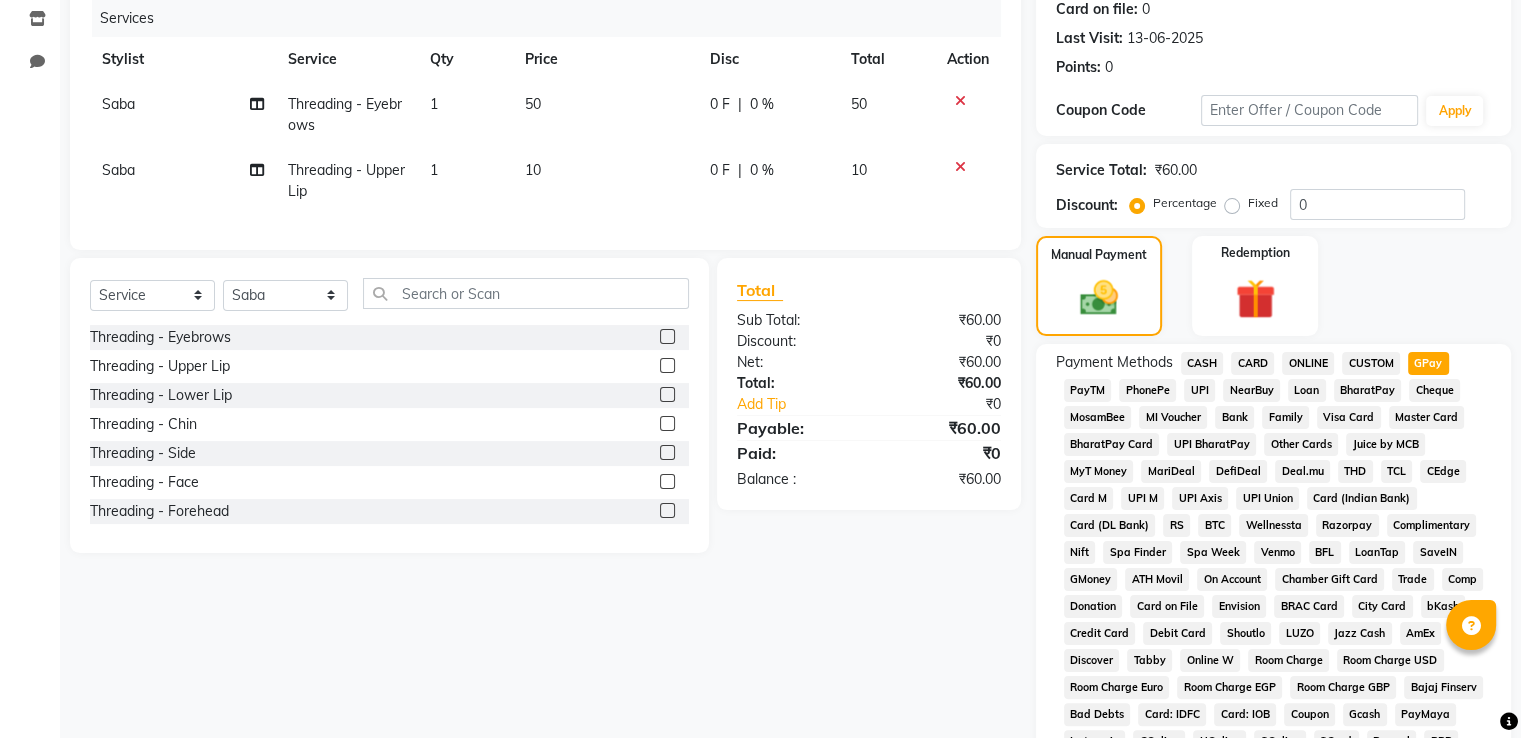 scroll, scrollTop: 609, scrollLeft: 0, axis: vertical 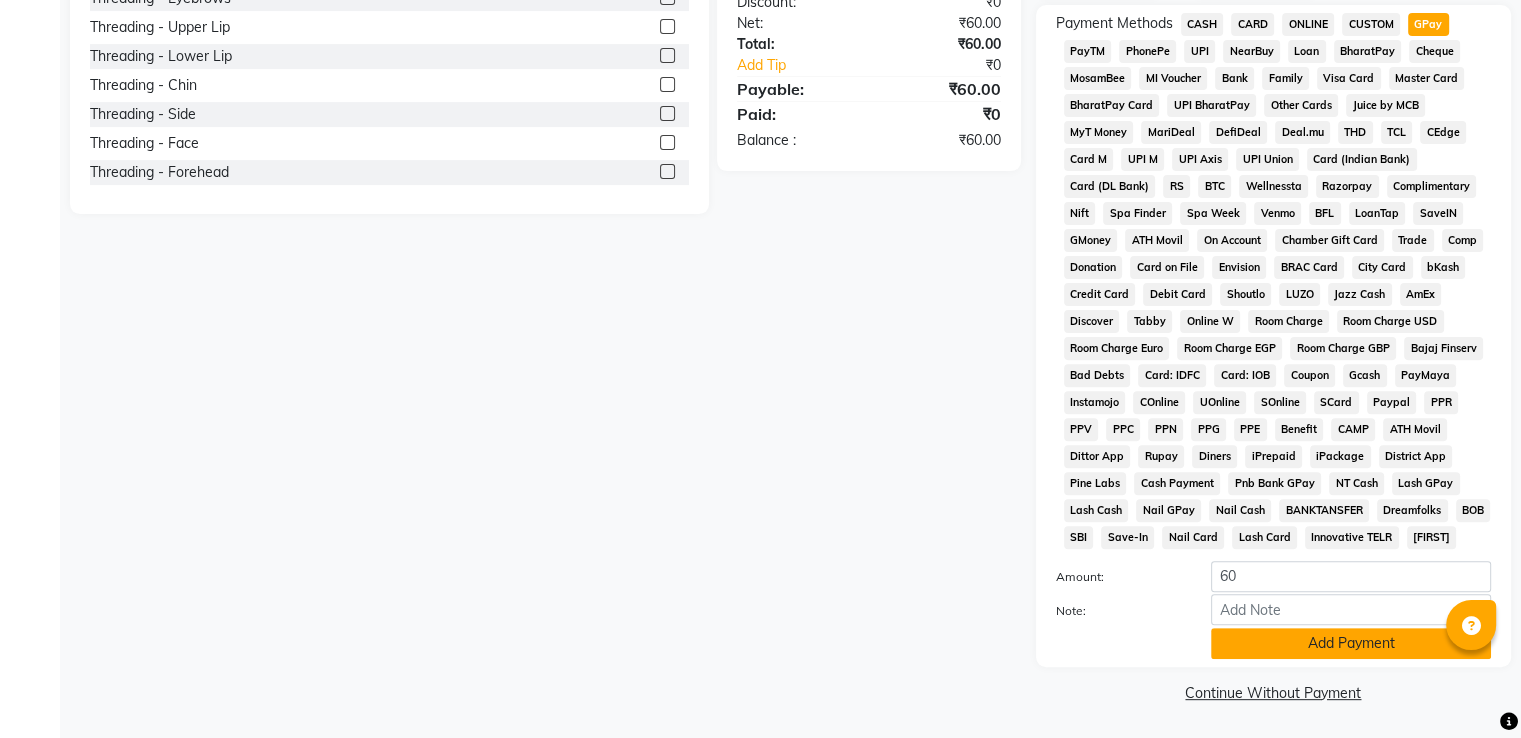 click on "Add Payment" 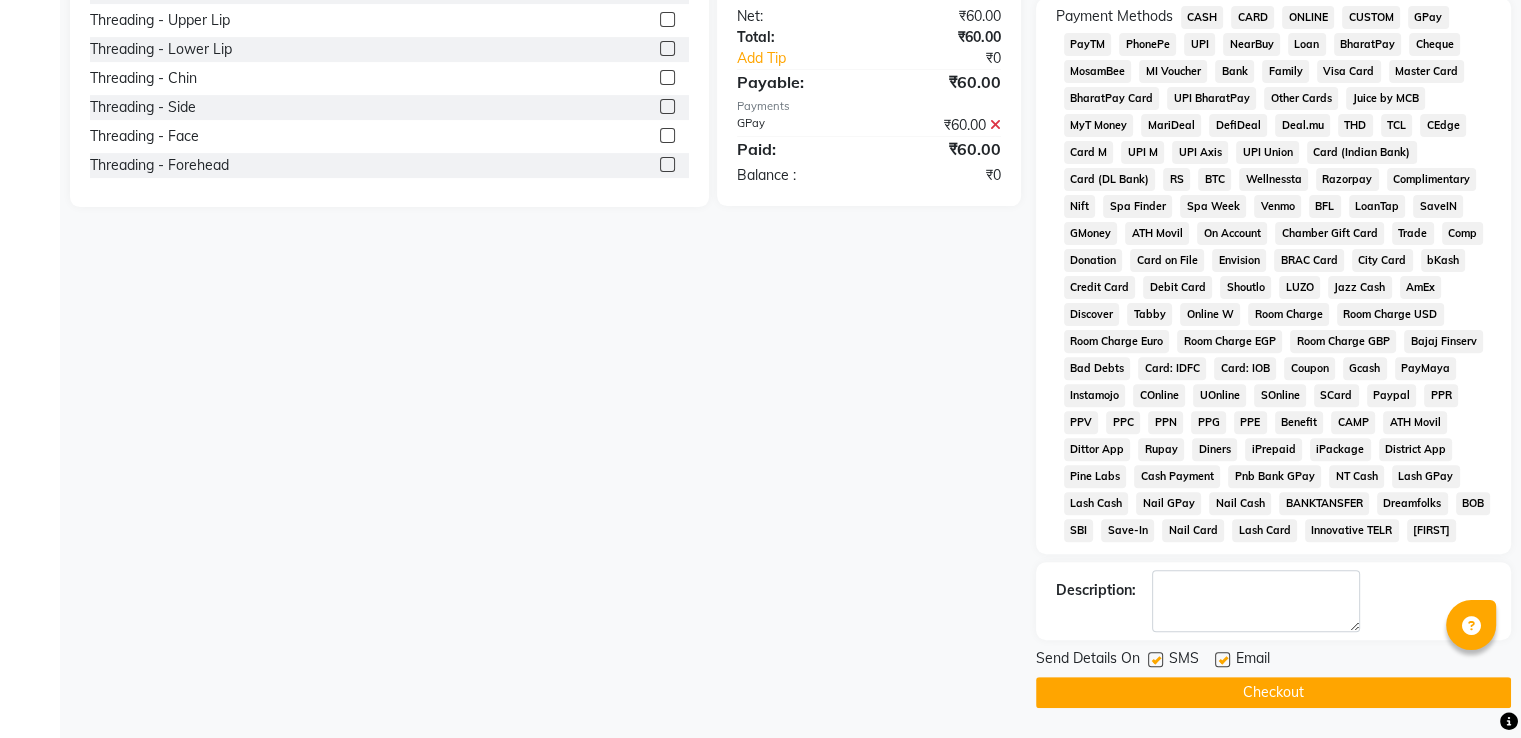 click on "Checkout" 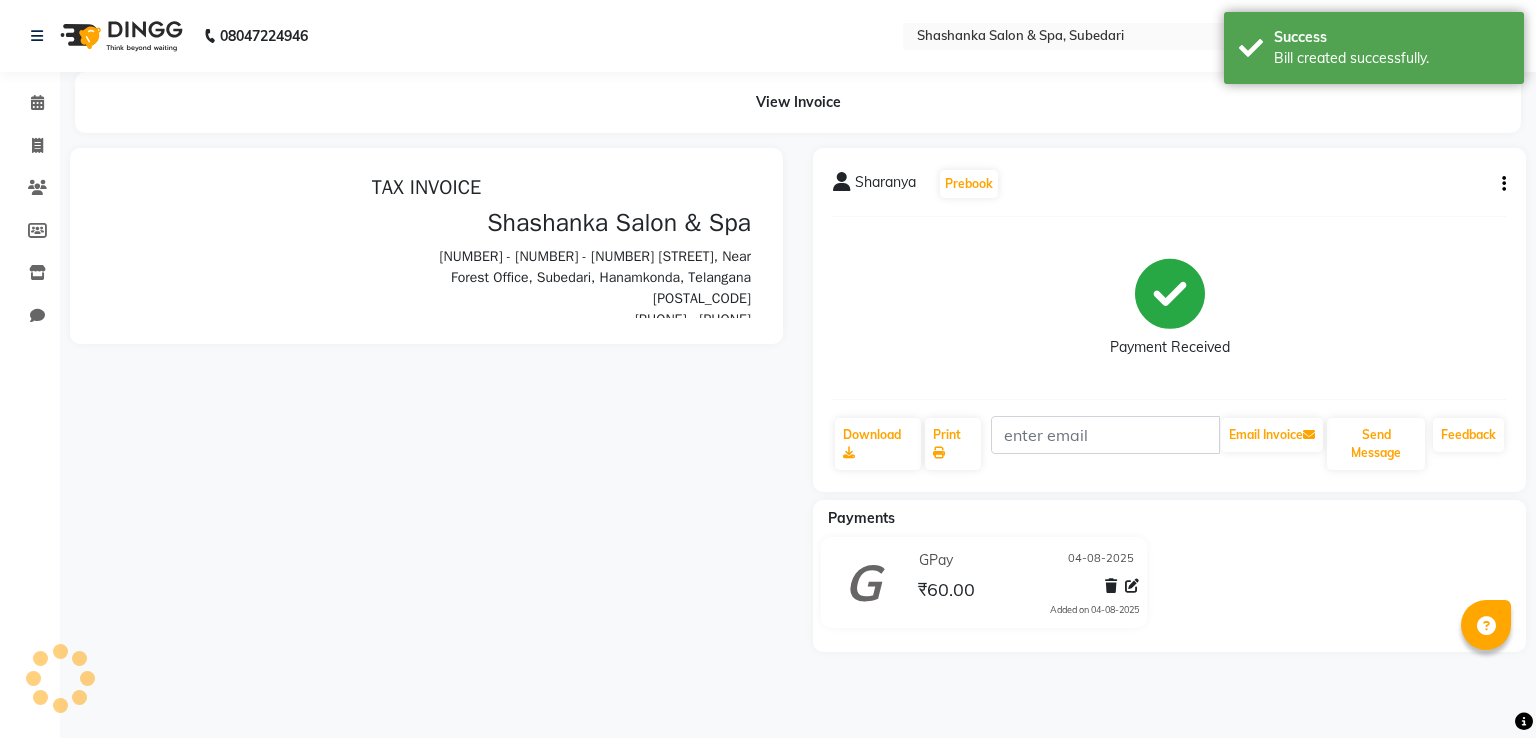 scroll, scrollTop: 0, scrollLeft: 0, axis: both 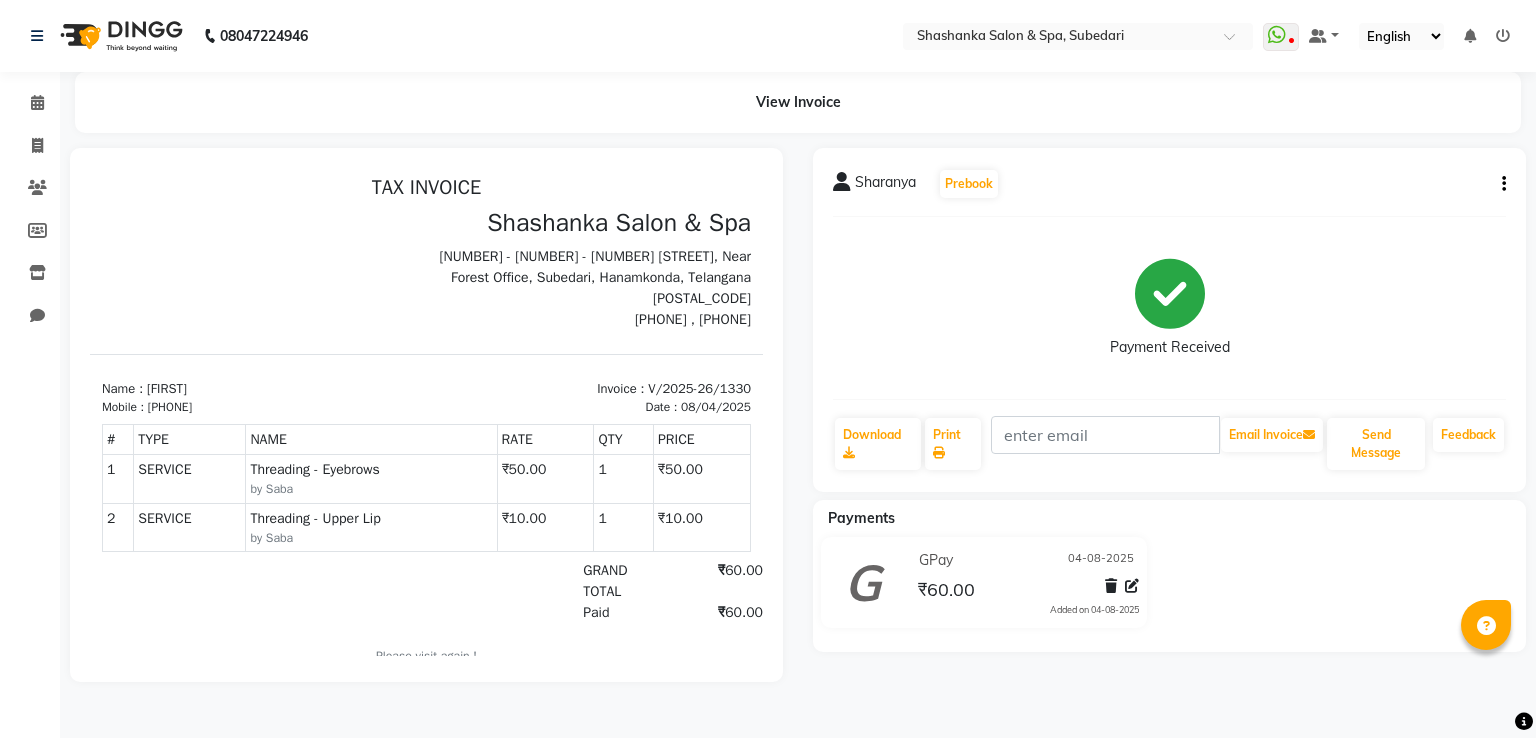 select on "service" 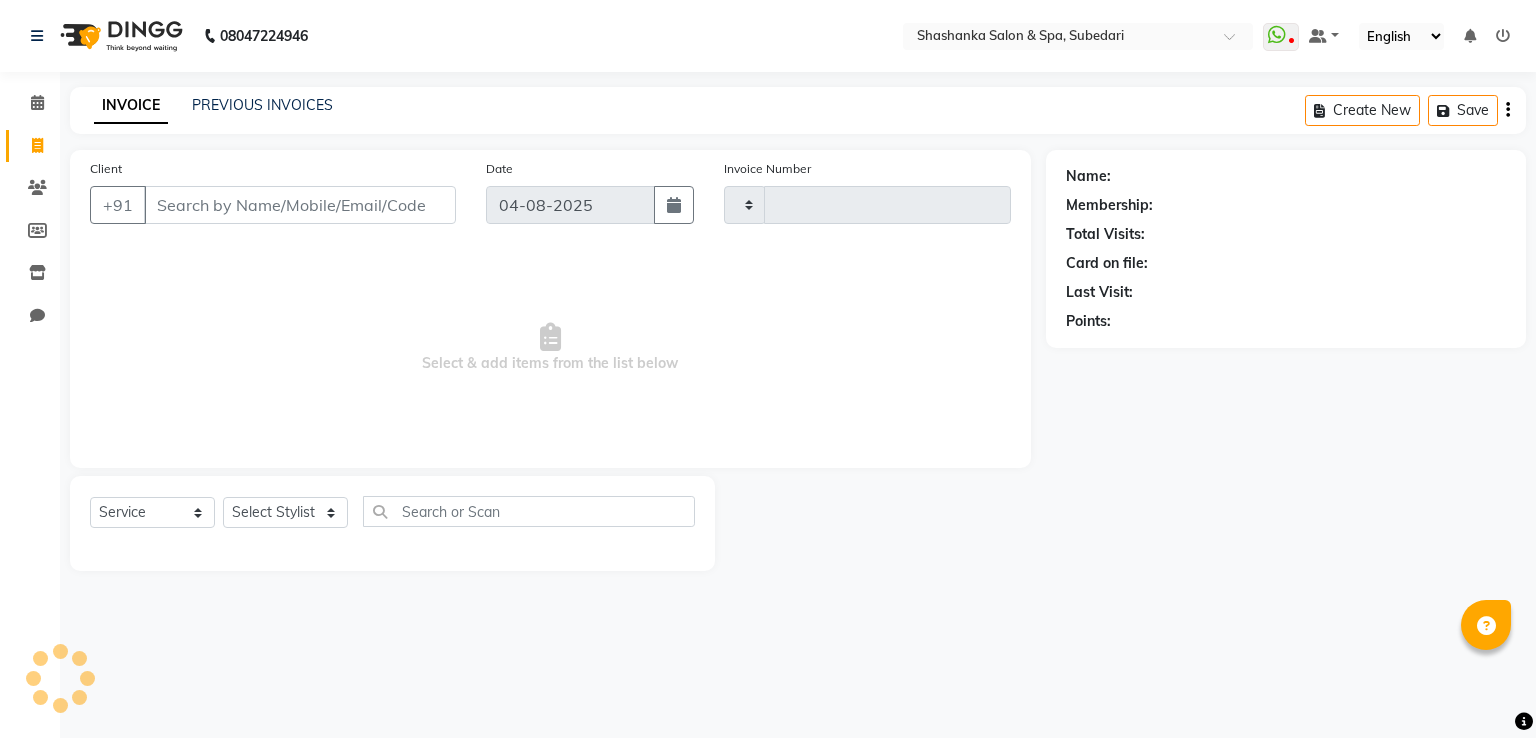 type on "1331" 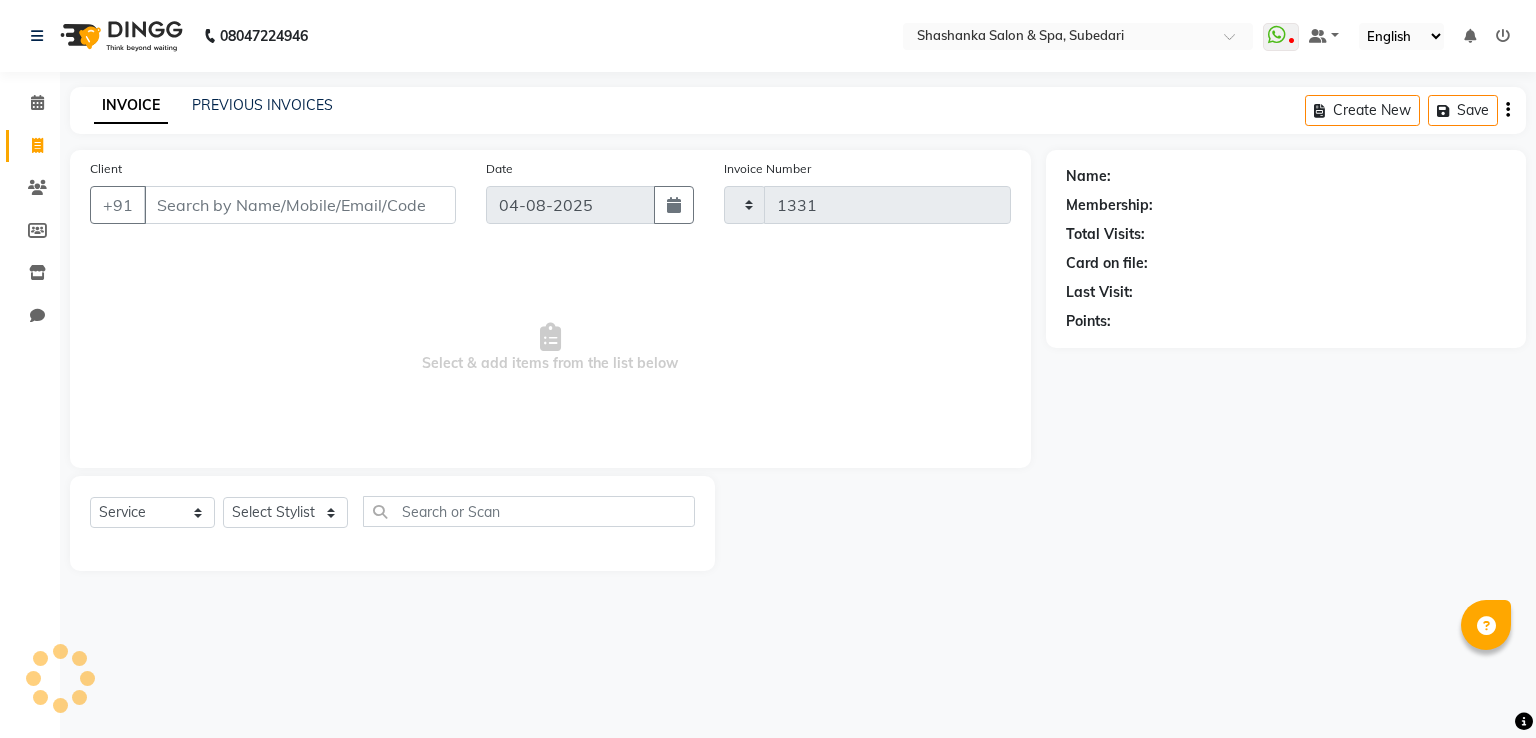 select on "67" 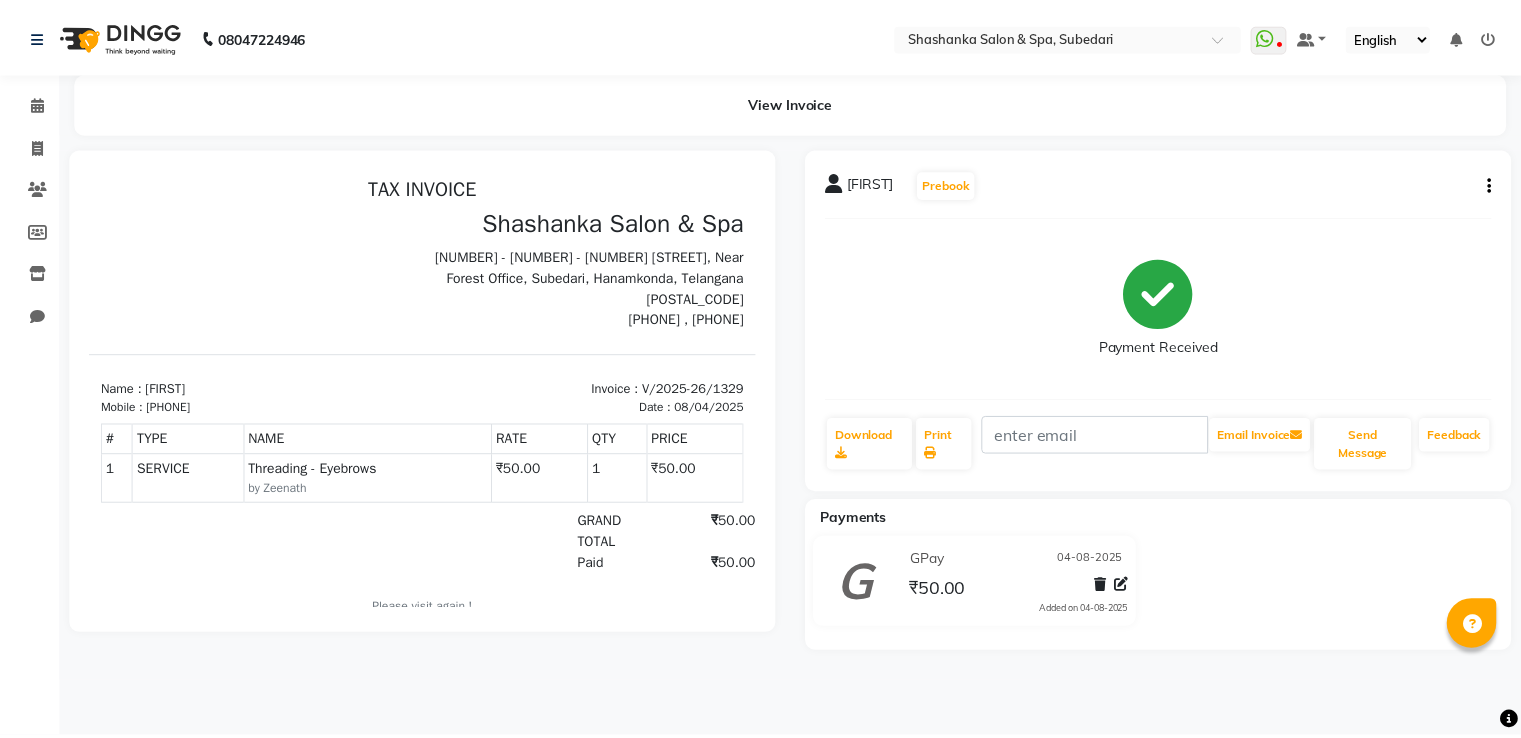 scroll, scrollTop: 0, scrollLeft: 0, axis: both 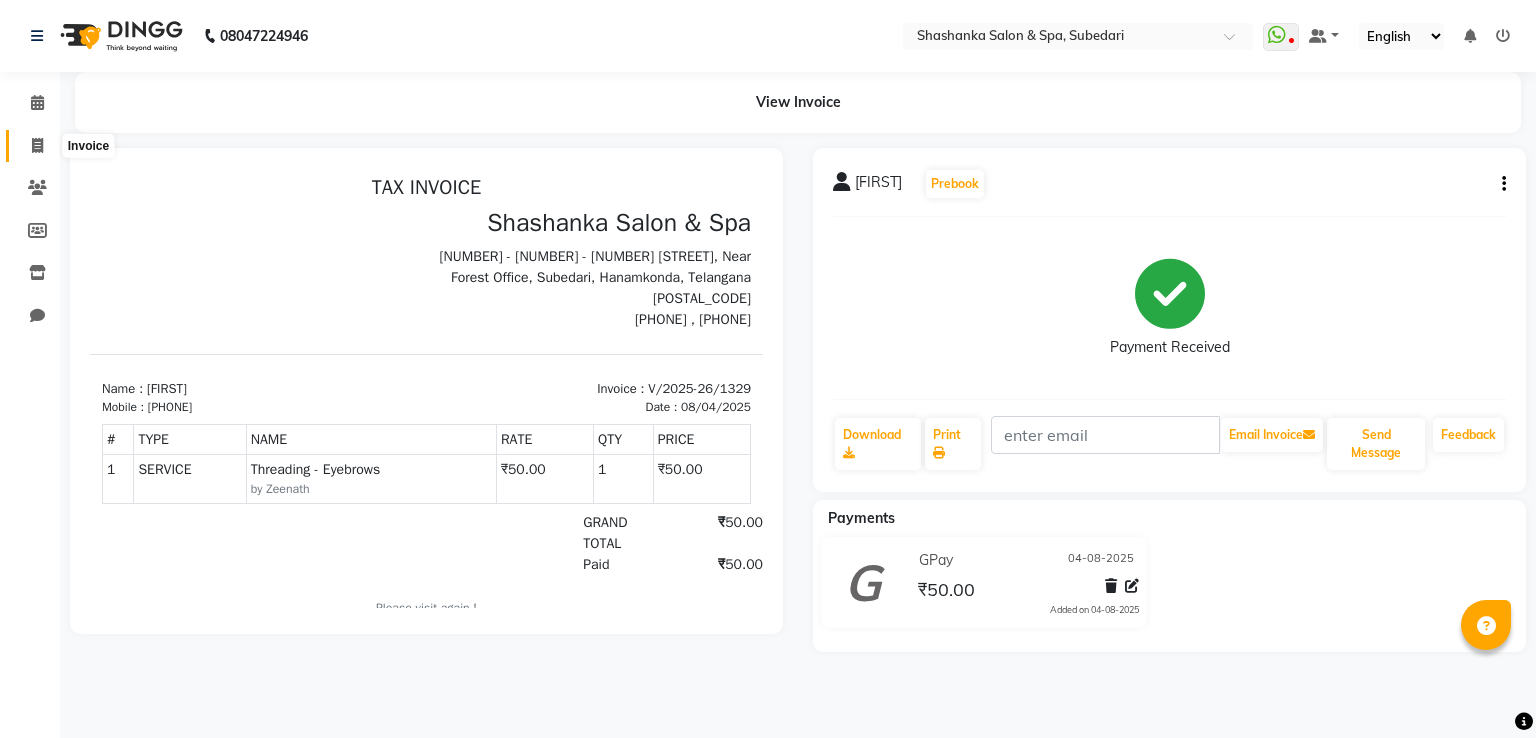 click 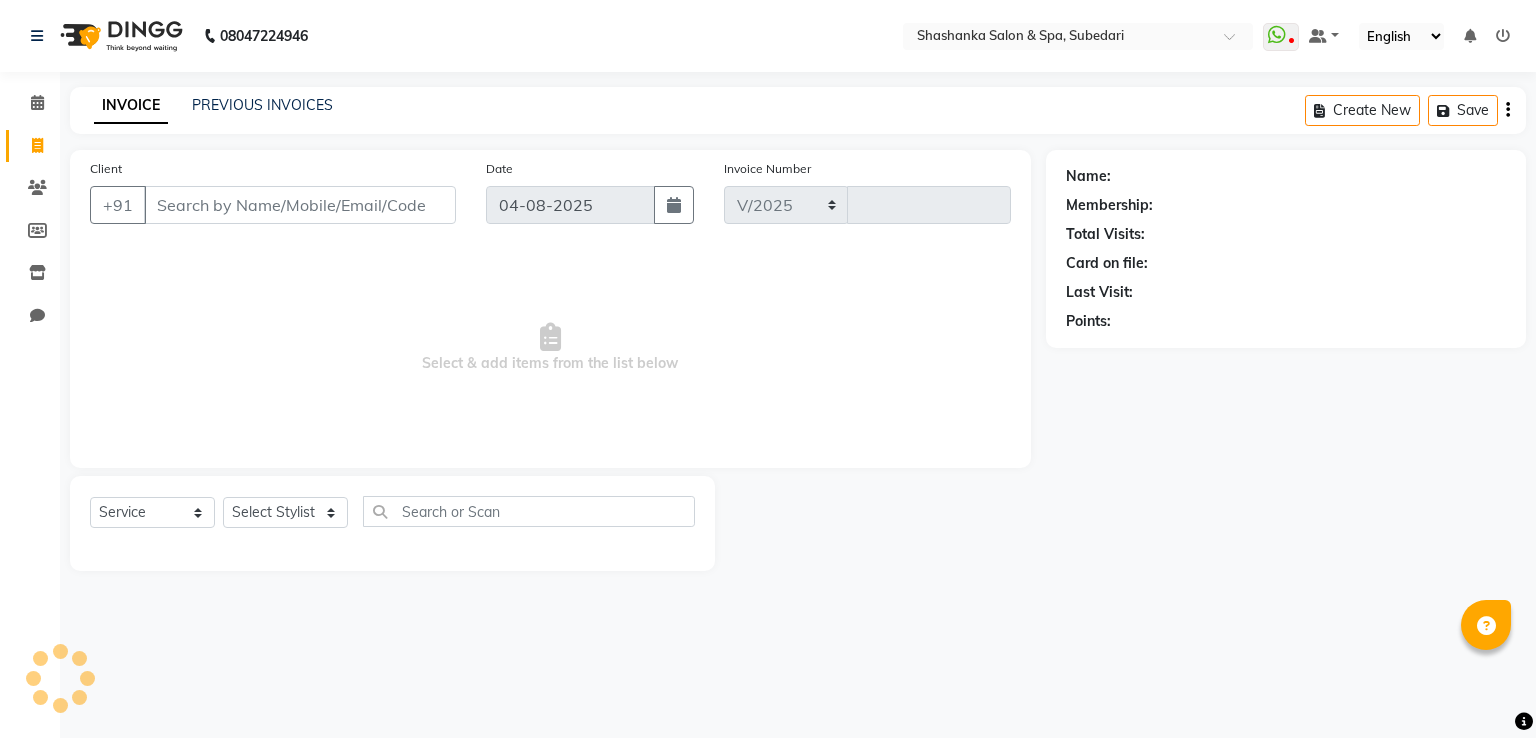 select on "67" 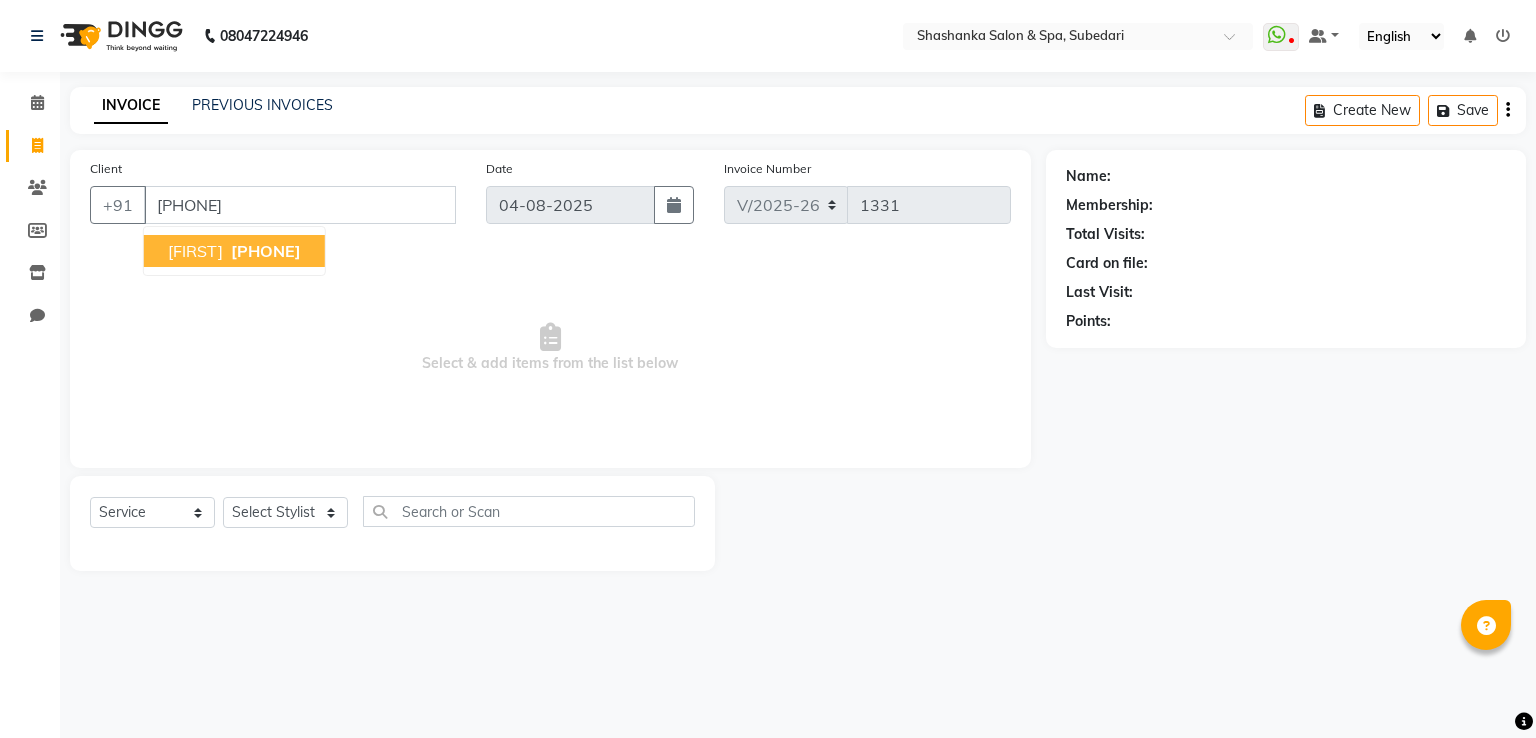 type on "[PHONE]" 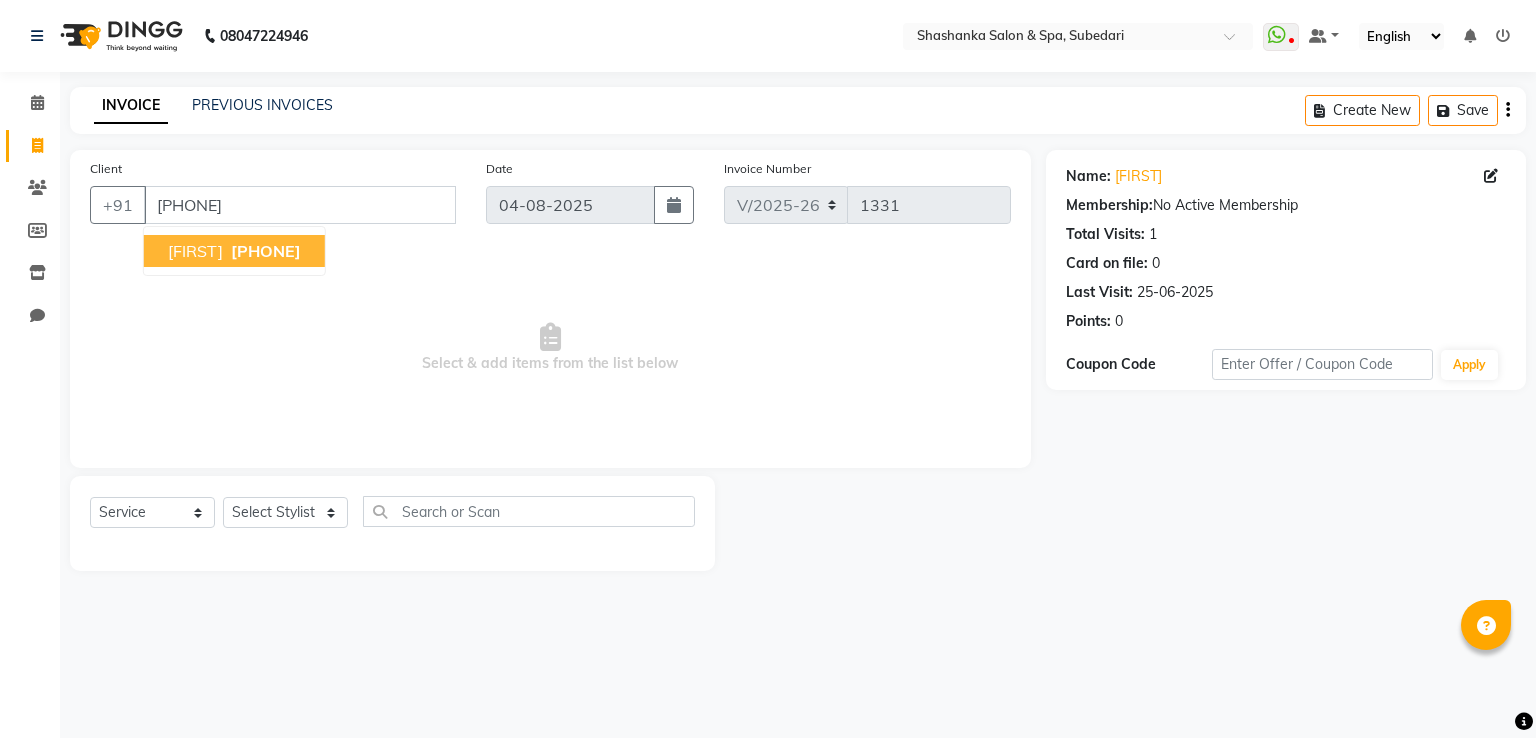 click on "[FIRST]" at bounding box center [195, 251] 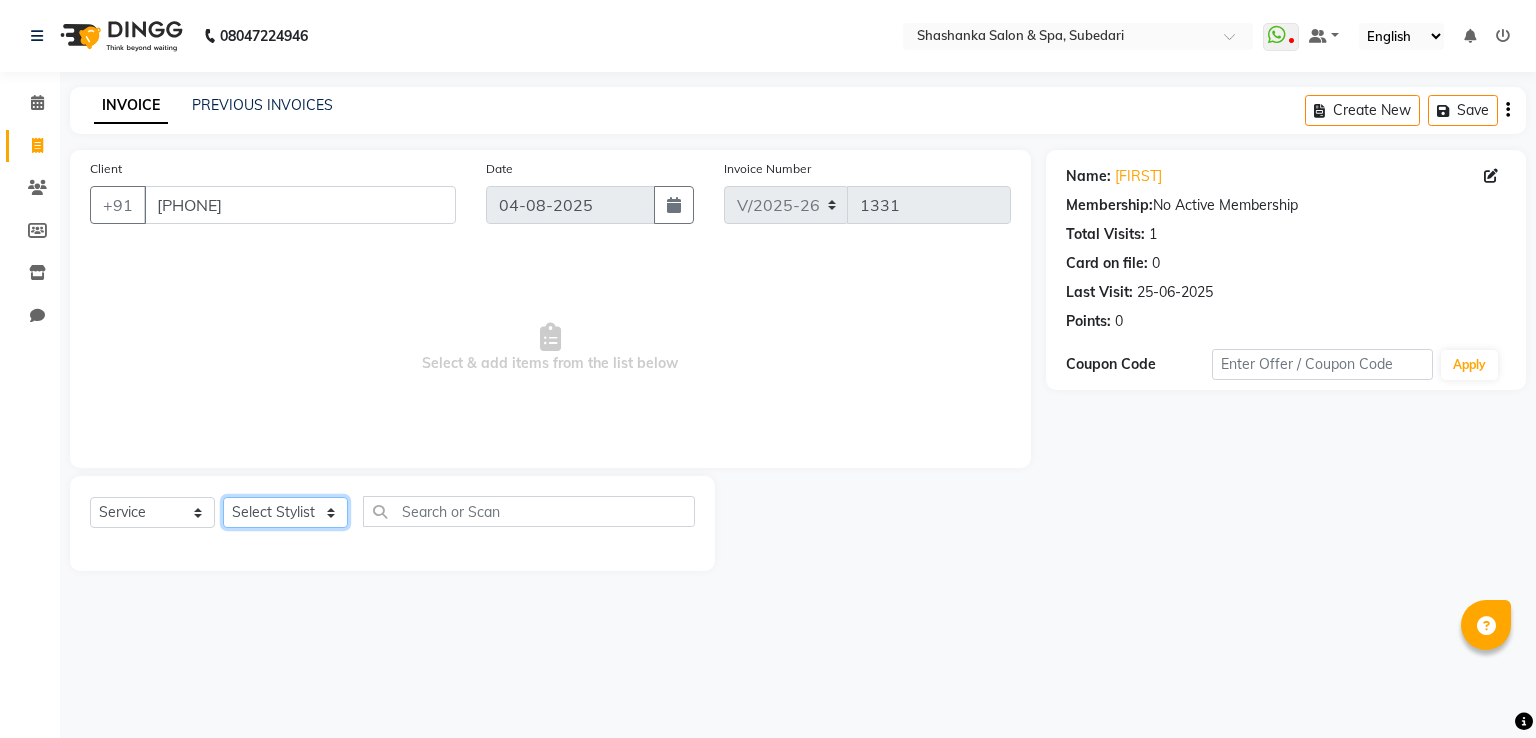 click on "Select Stylist Manasa Ravali Receptionist Renuka Saba saif Soumya J Zeenath" 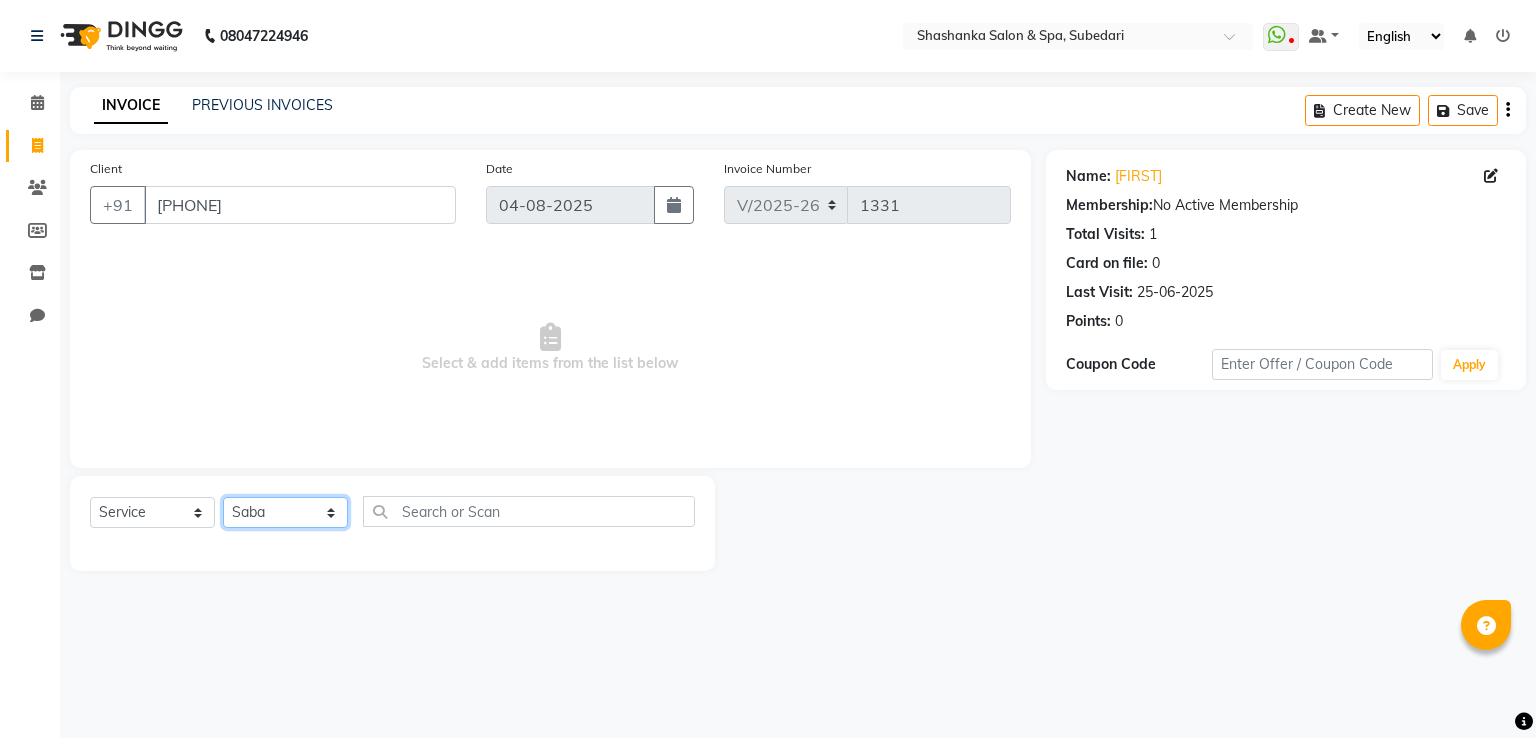 click on "Select Stylist Manasa Ravali Receptionist Renuka Saba saif Soumya J Zeenath" 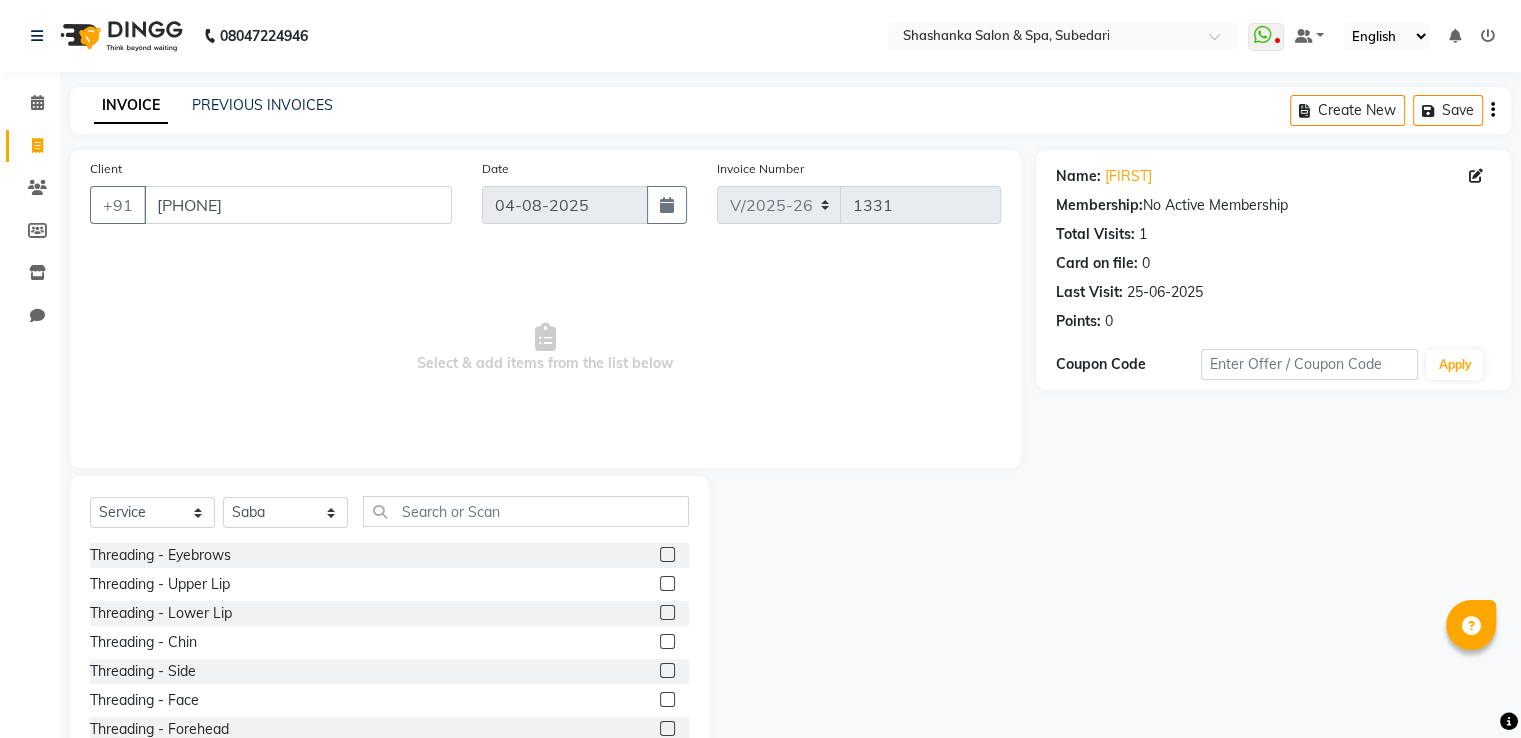 click 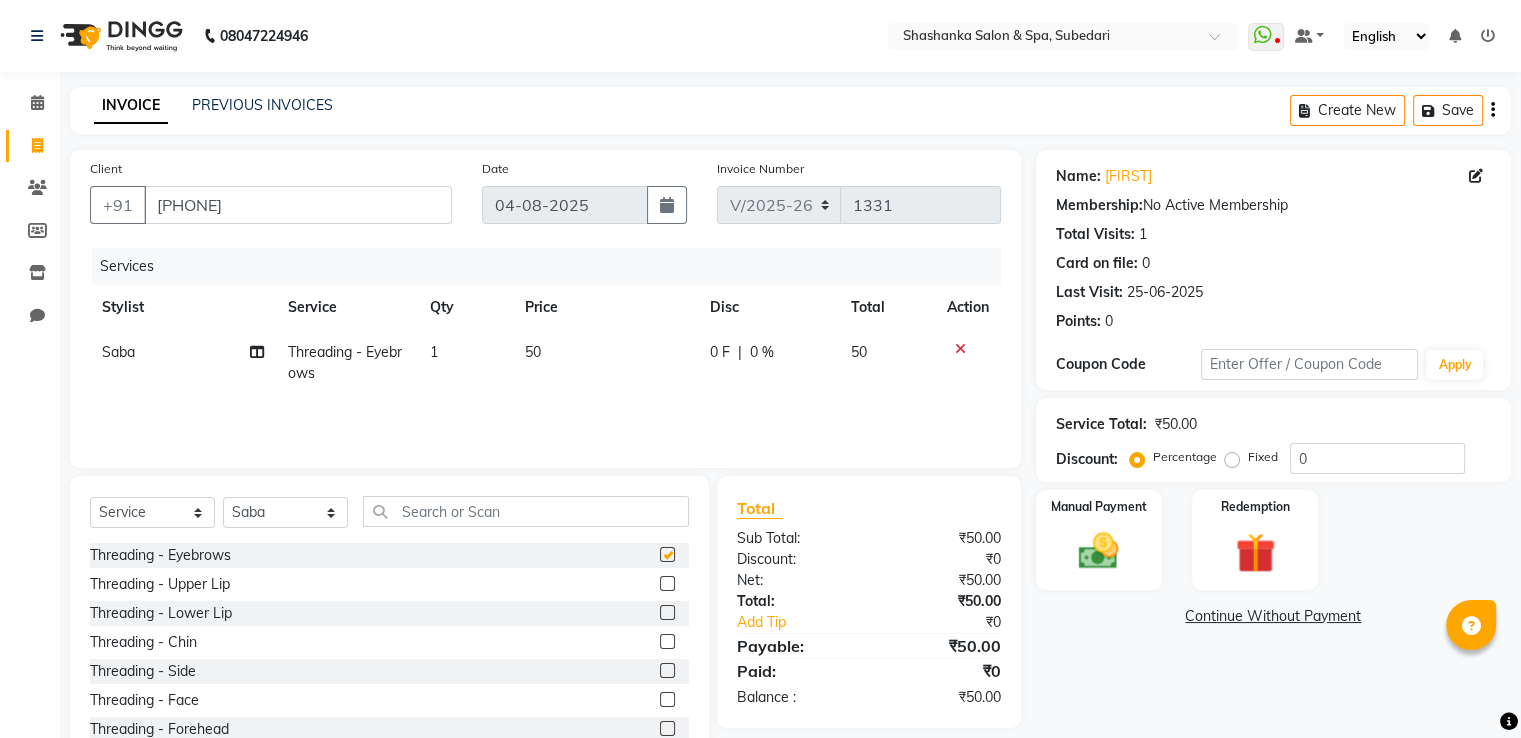 checkbox on "false" 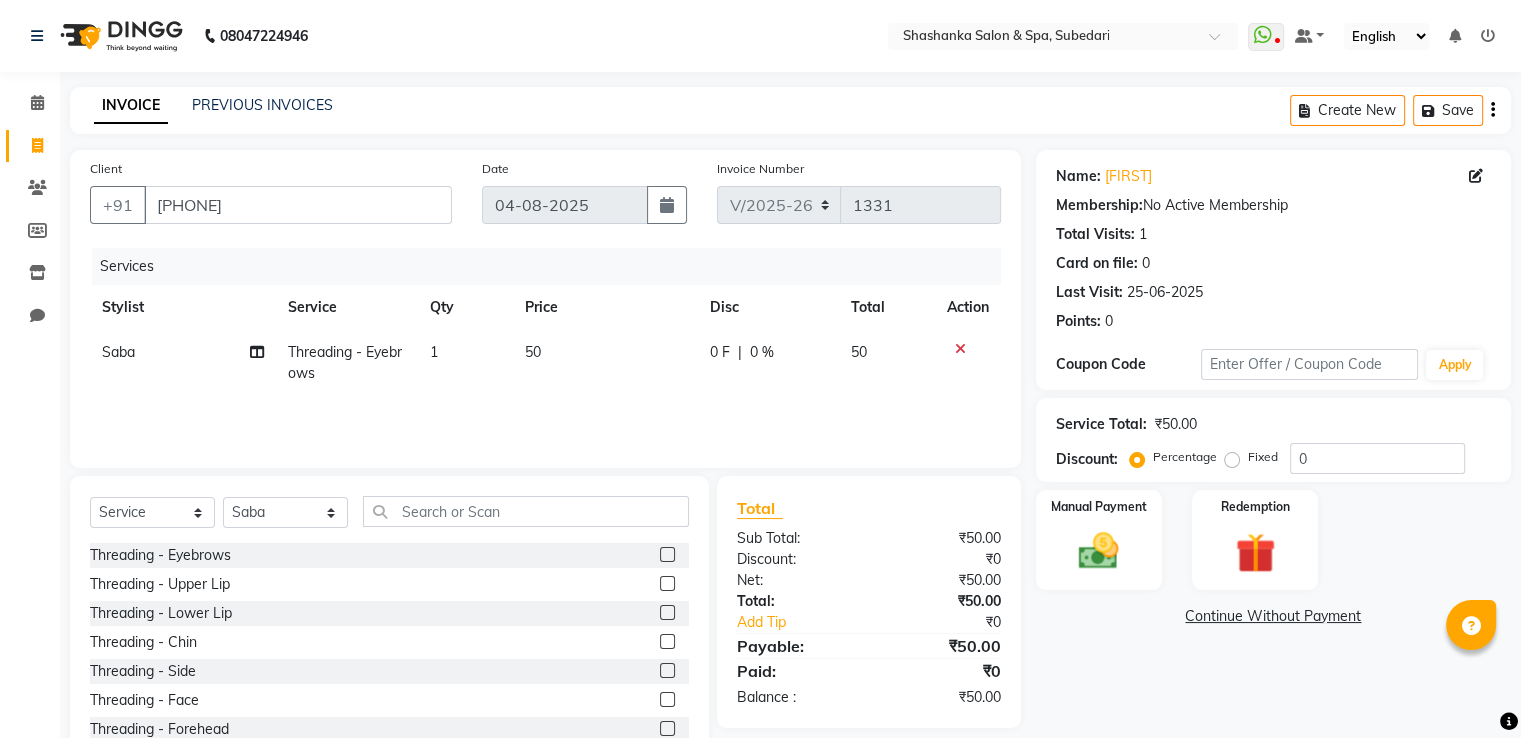 click 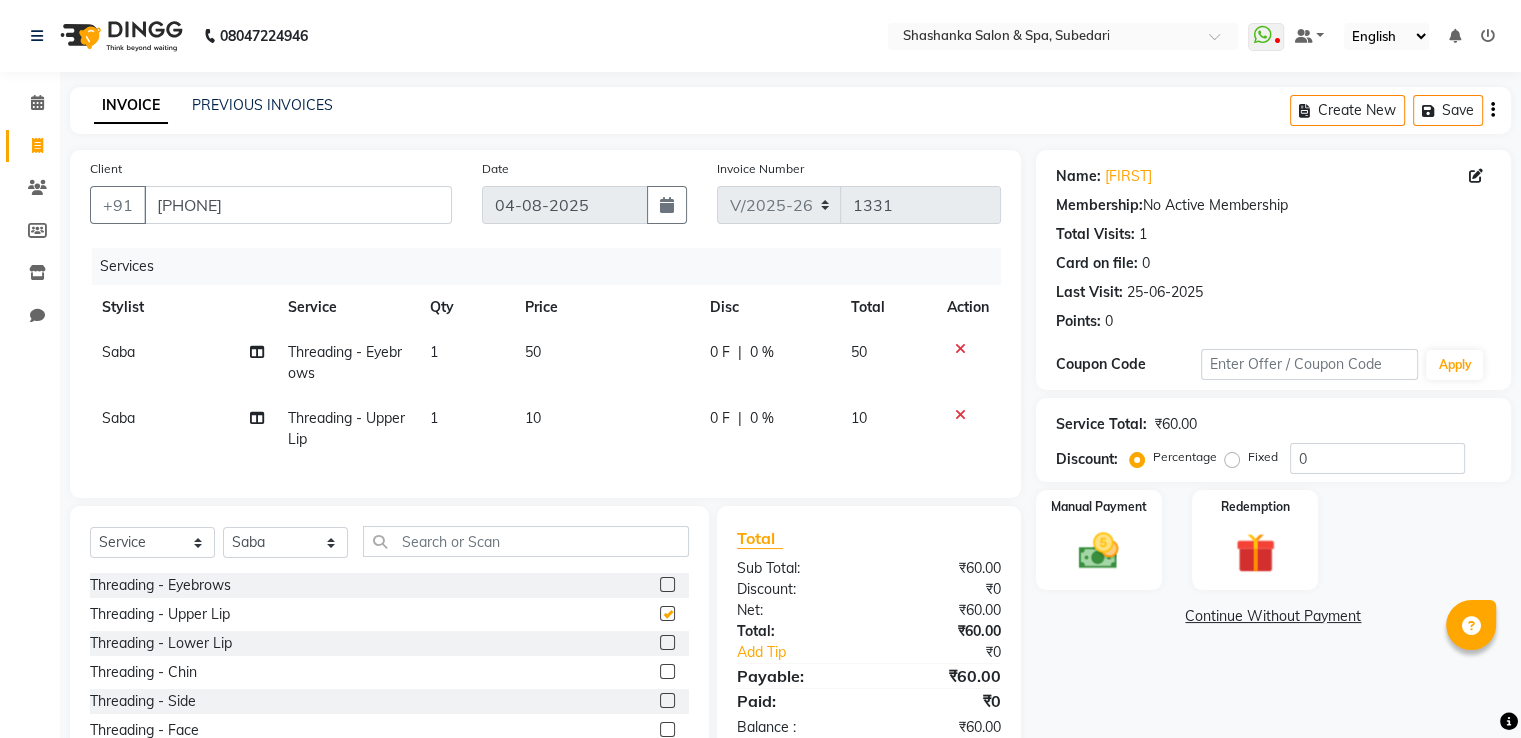 checkbox on "false" 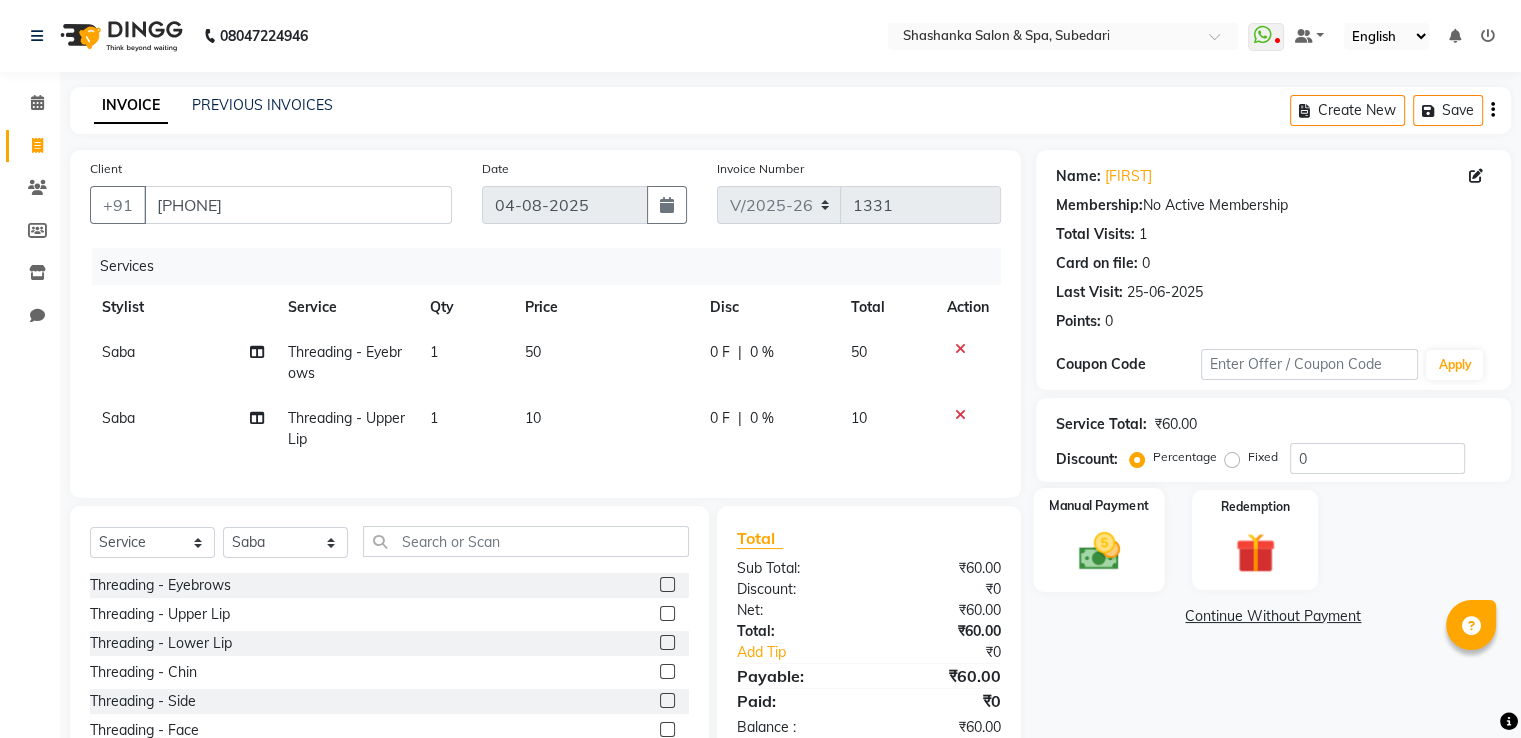 click on "Manual Payment" 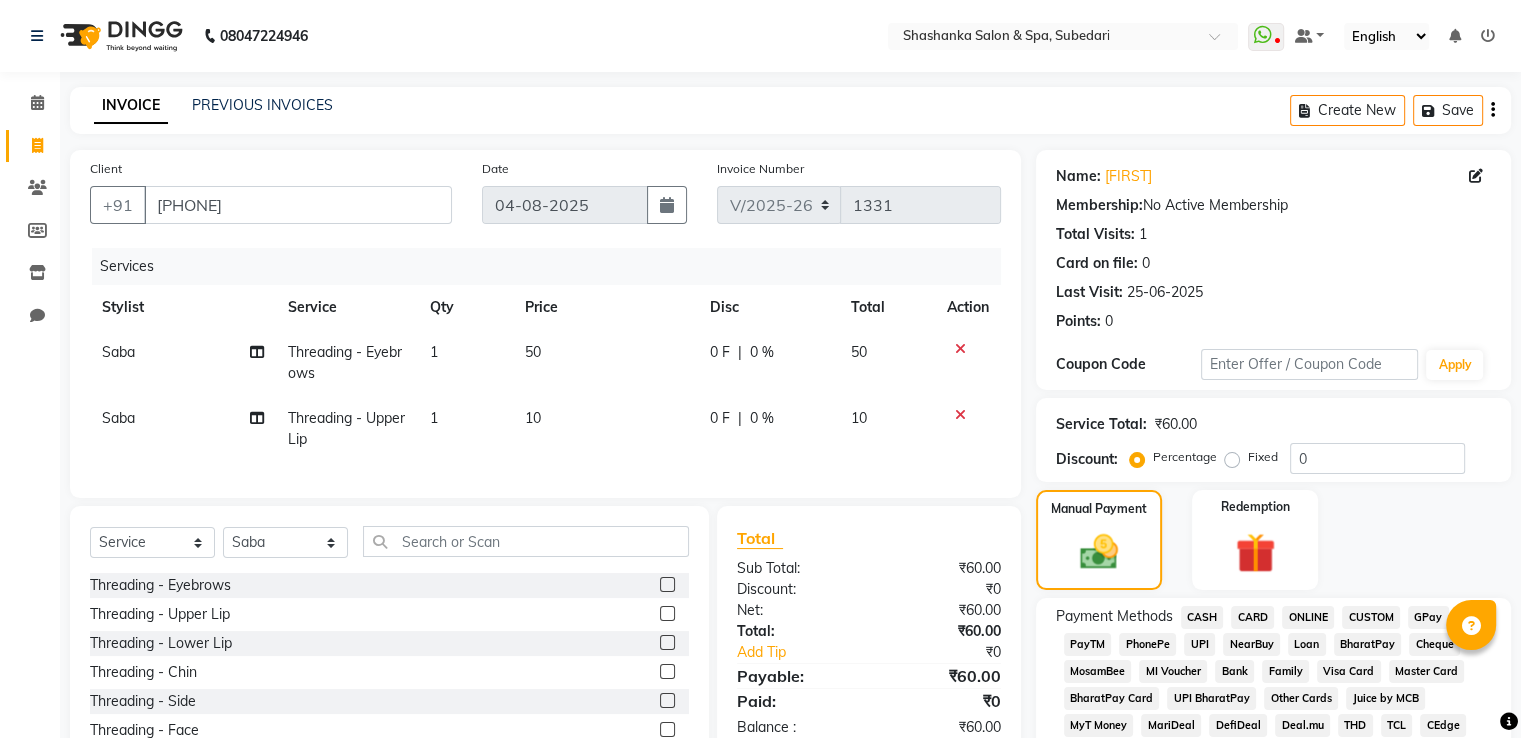 click on "GPay" 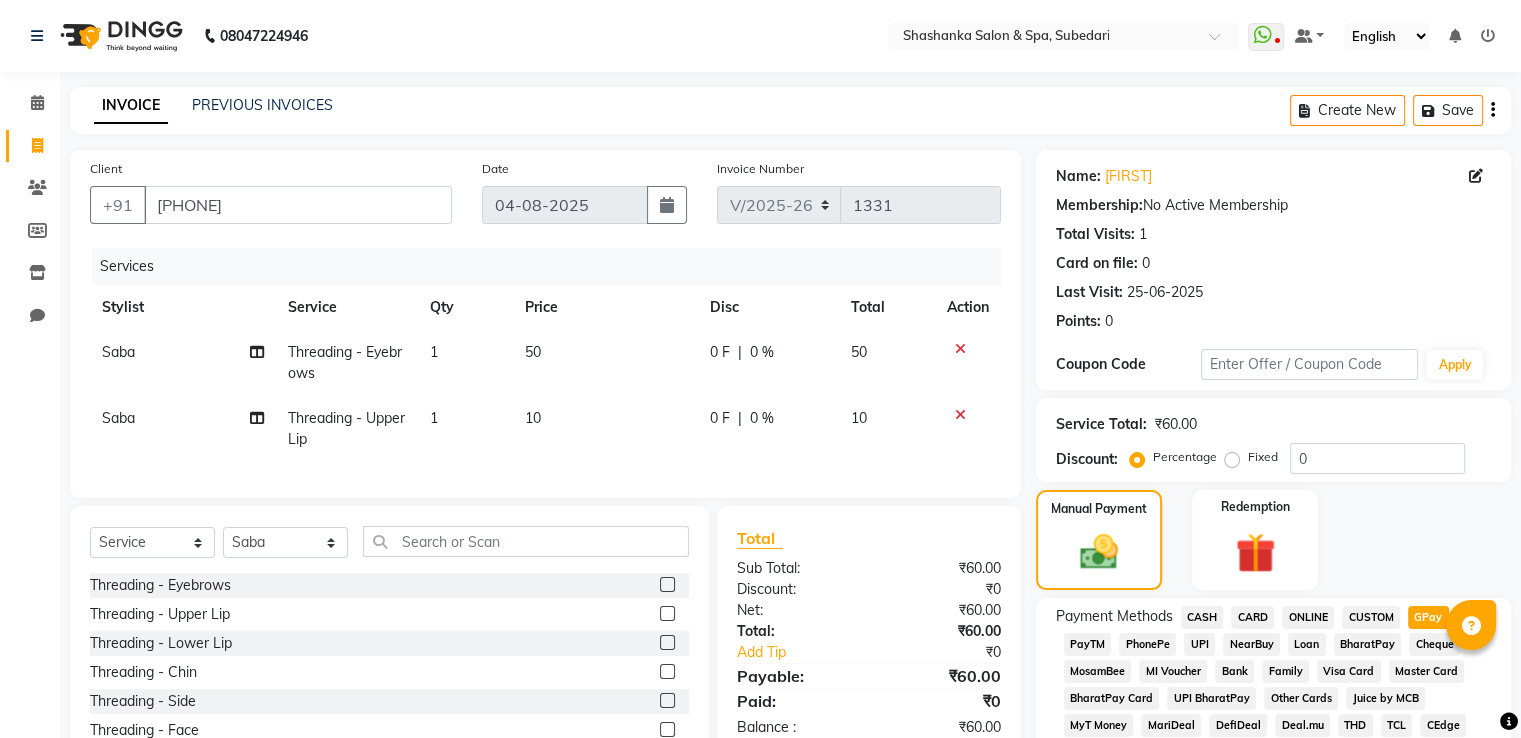 scroll, scrollTop: 609, scrollLeft: 0, axis: vertical 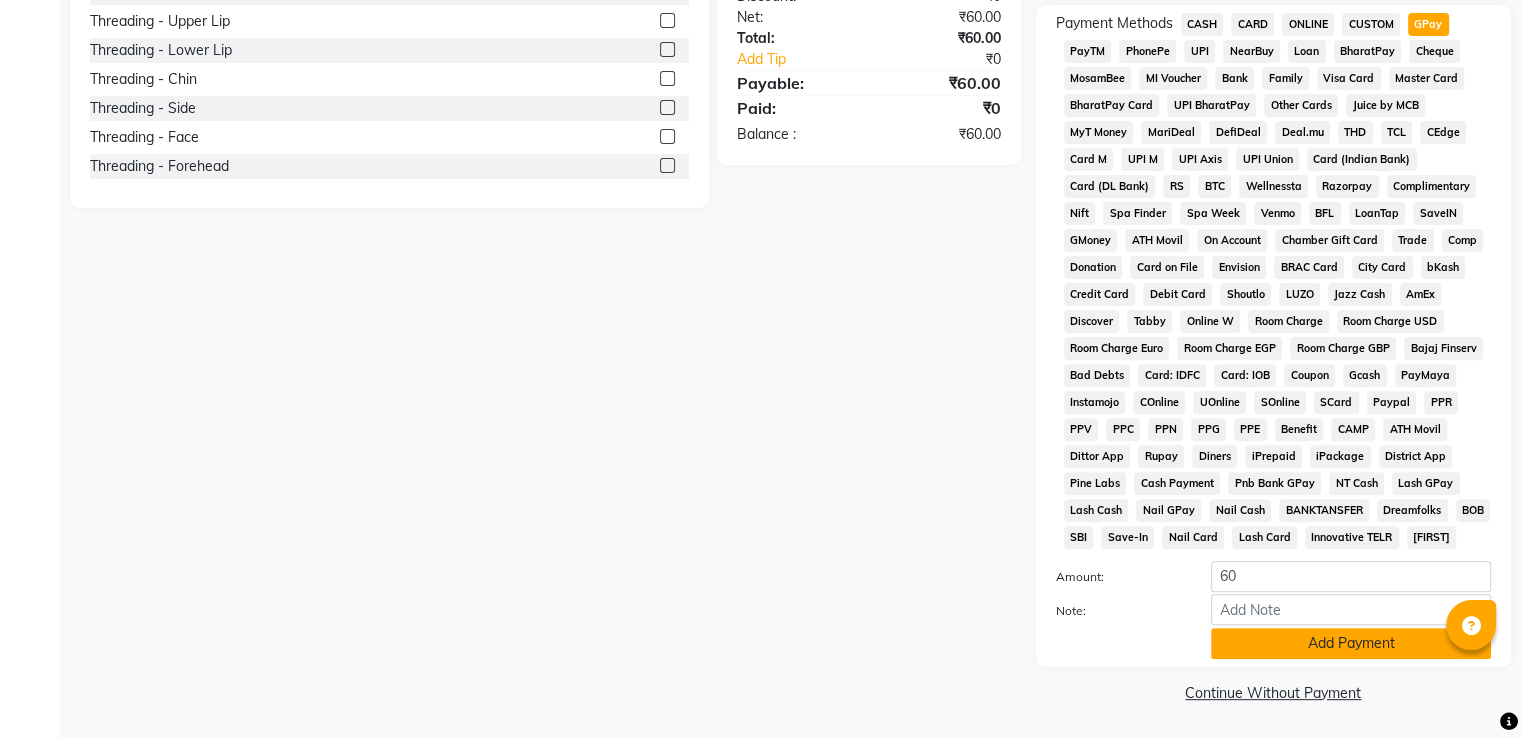 click on "Add Payment" 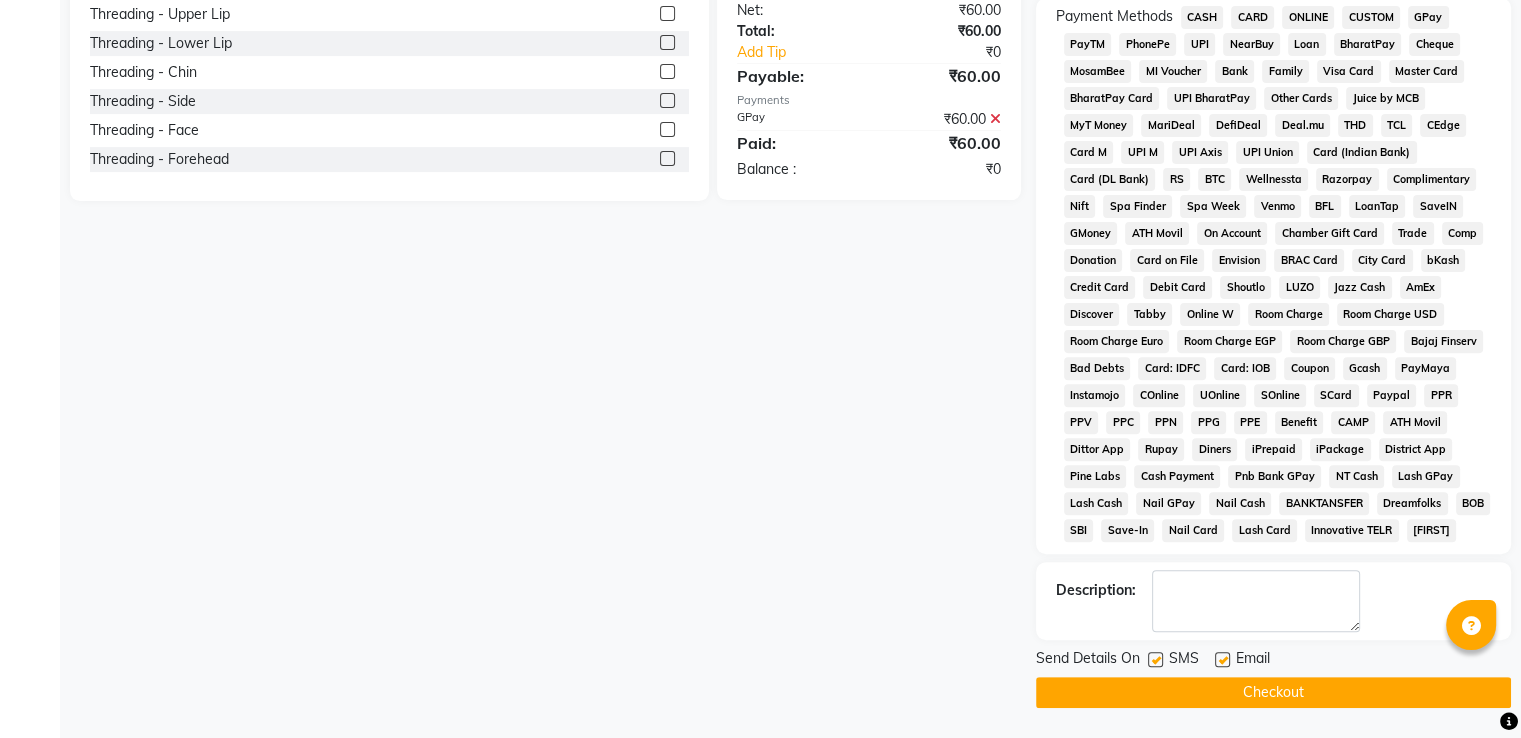 click on "Checkout" 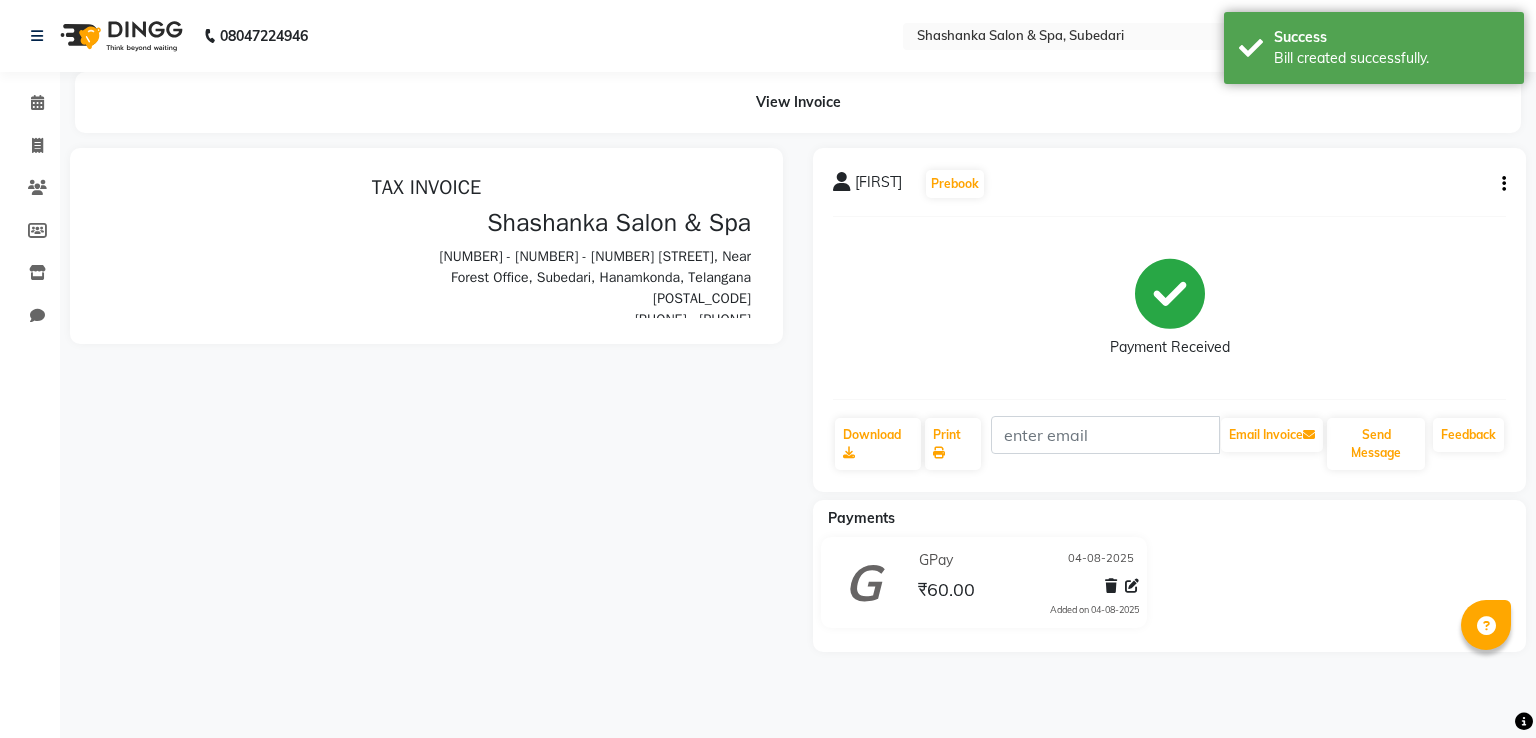 scroll, scrollTop: 0, scrollLeft: 0, axis: both 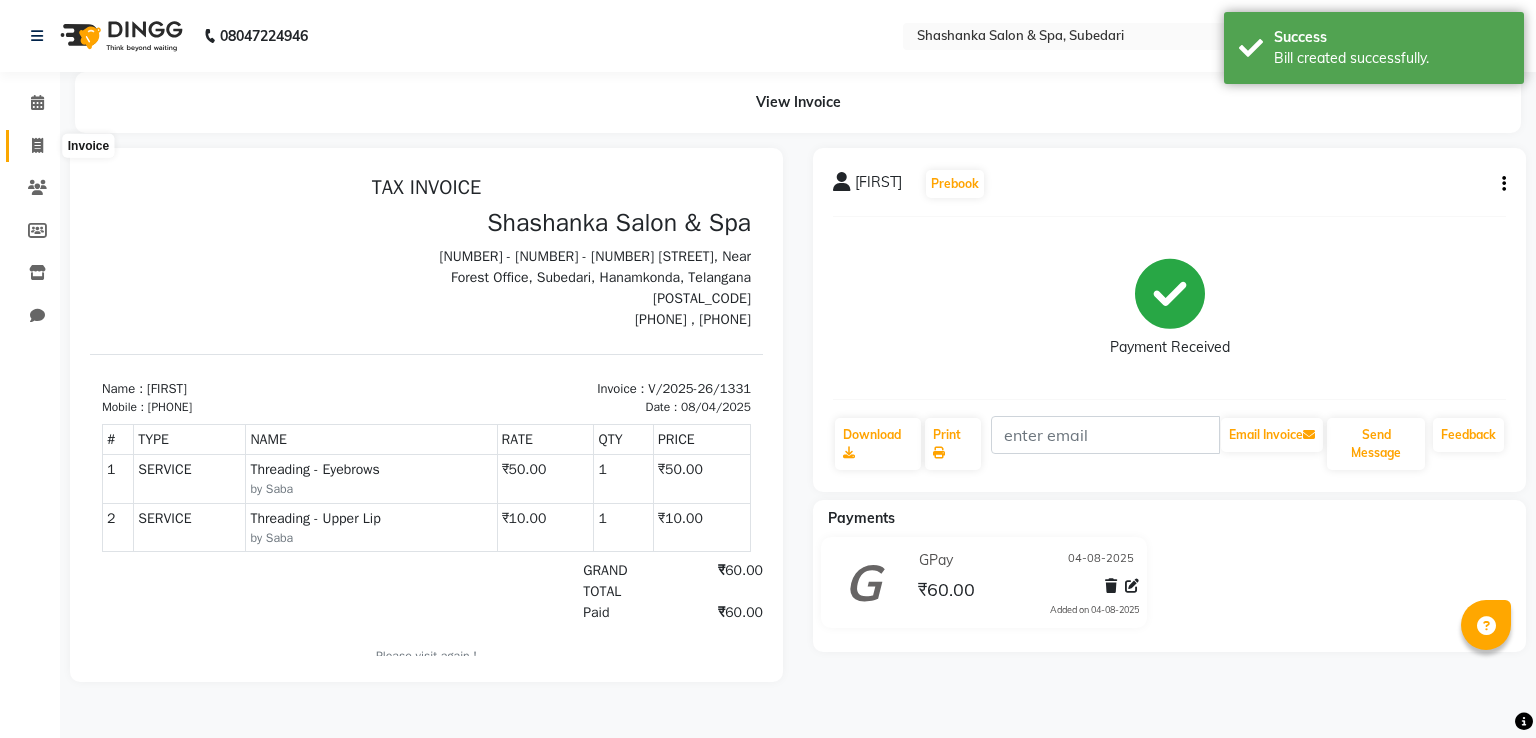 click 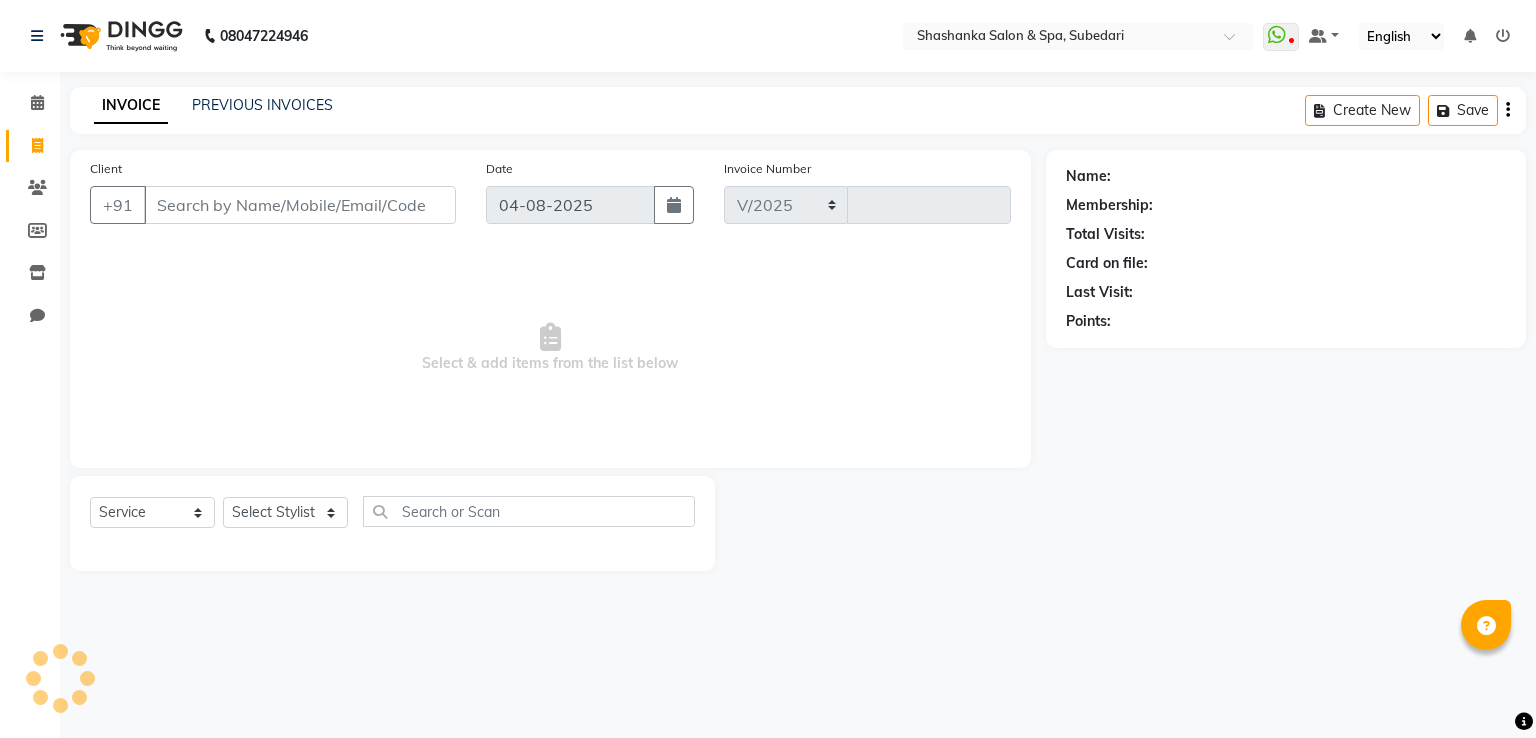 select on "67" 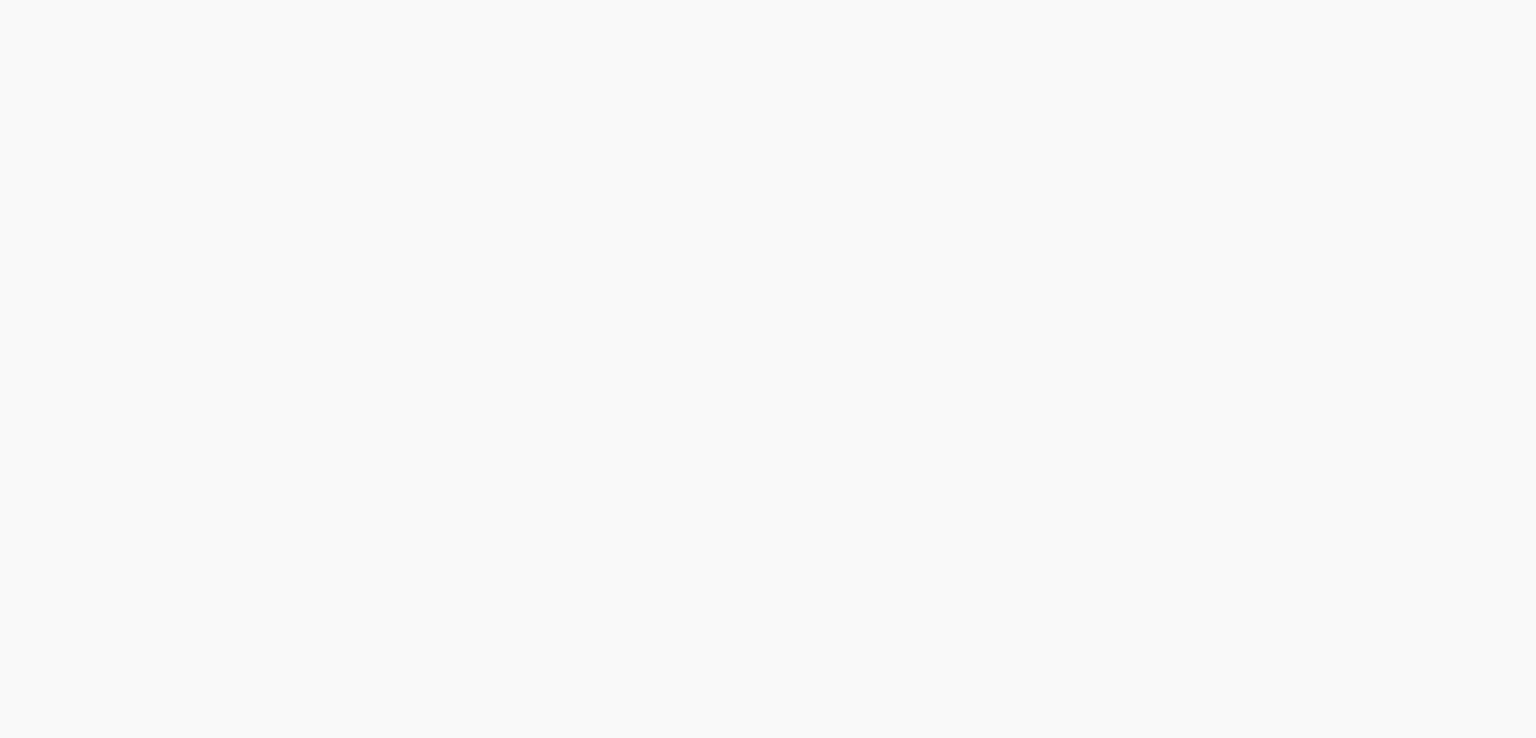 scroll, scrollTop: 0, scrollLeft: 0, axis: both 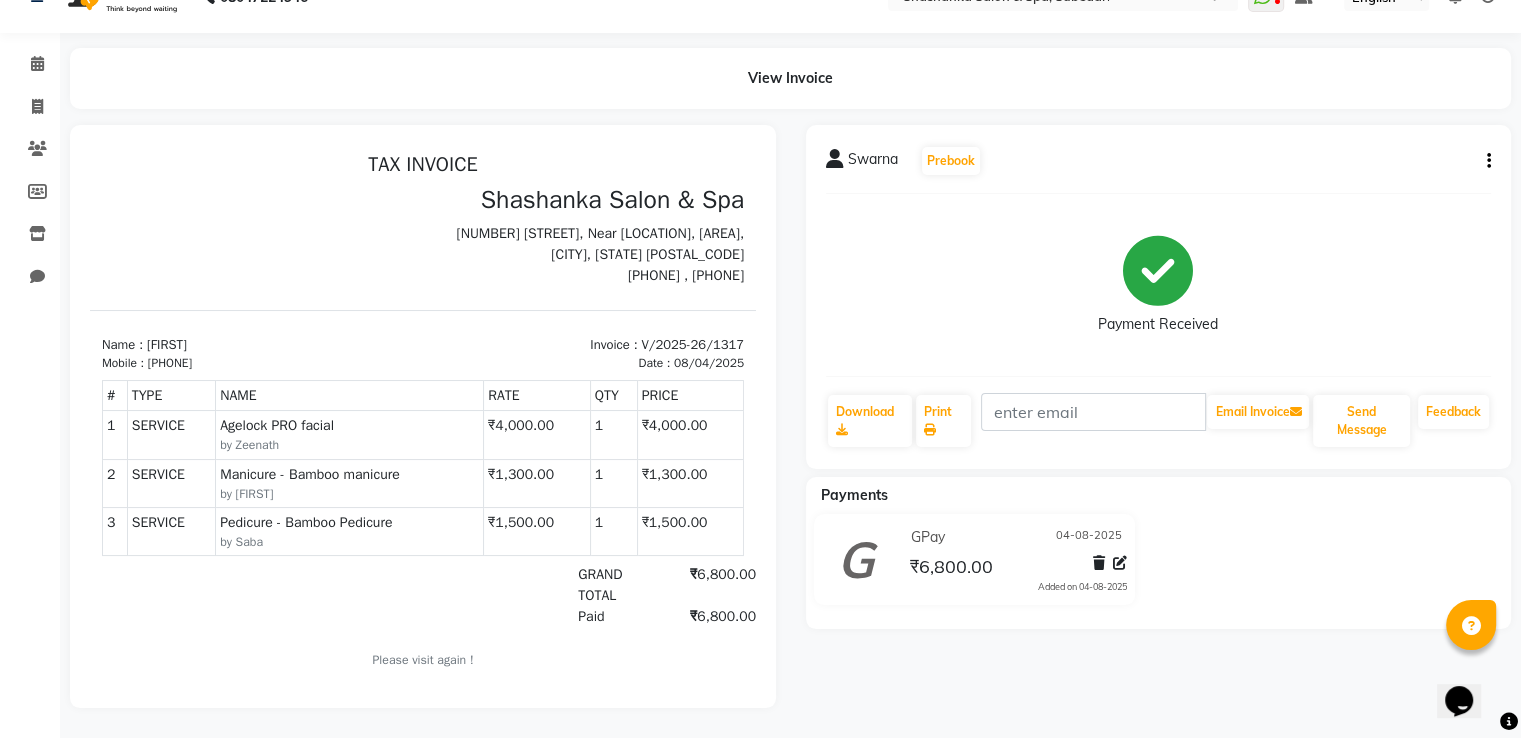 click on "GPay 04-08-2025" 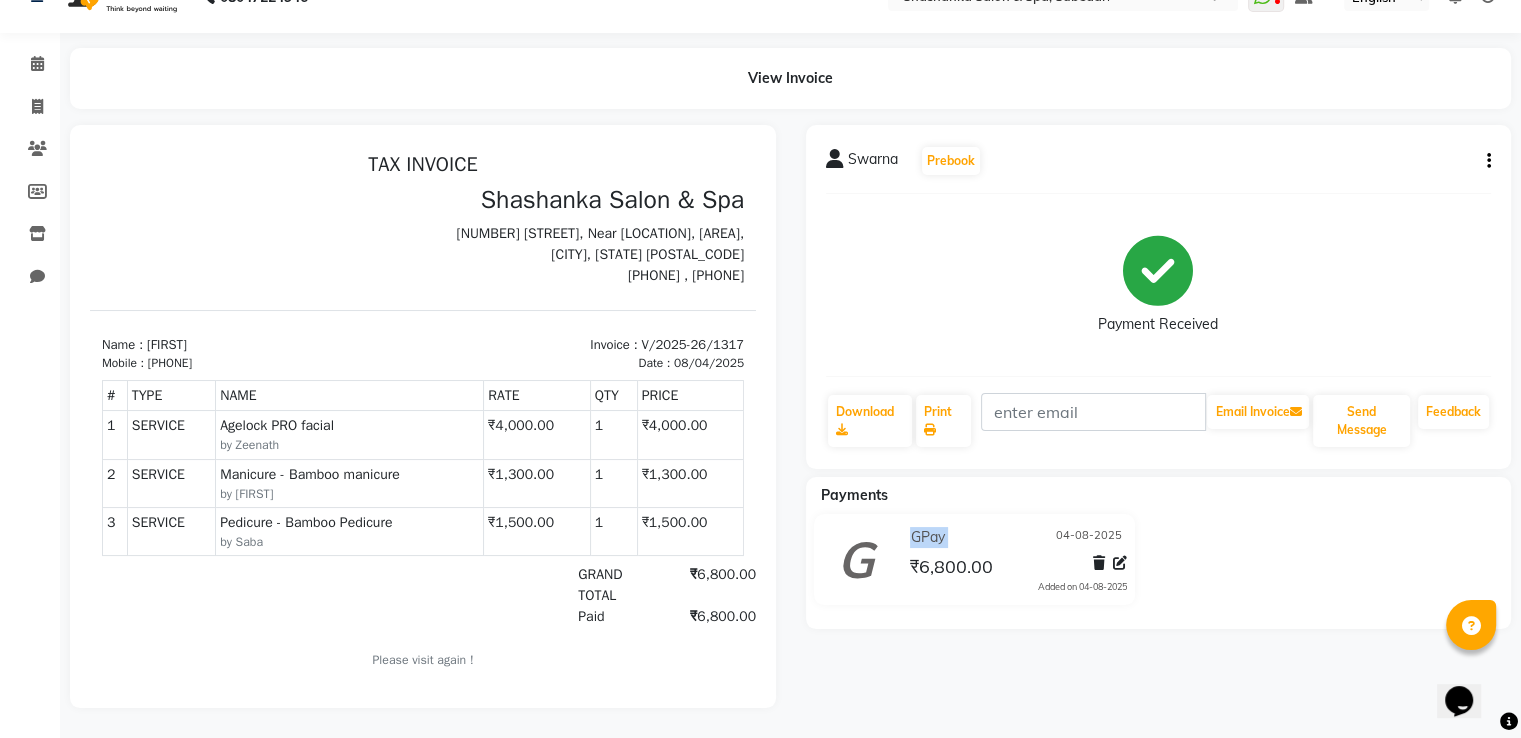 click on "GPay 04-08-2025" 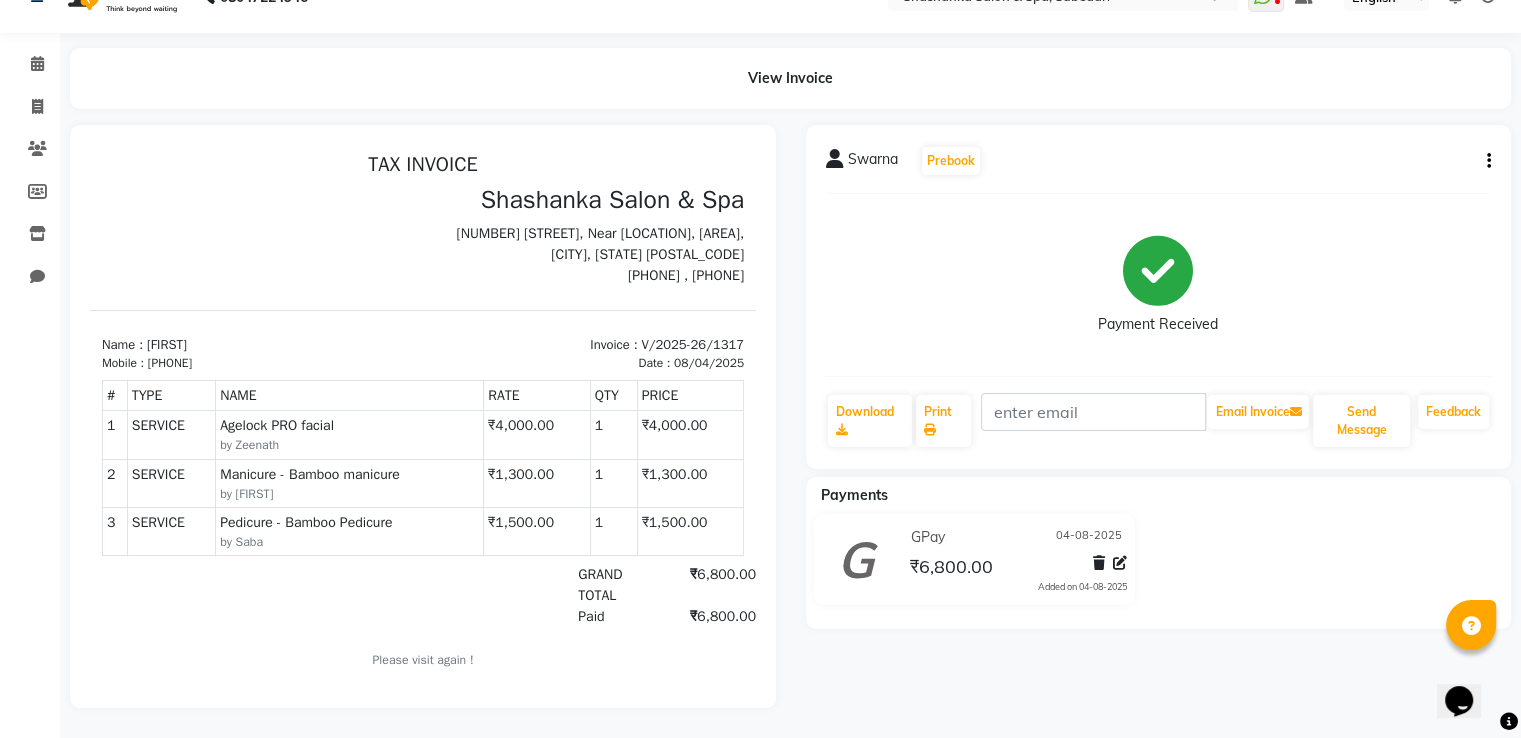 click on "Payments GPay 04-08-2025 ₹6,800.00  Added on 04-08-2025" 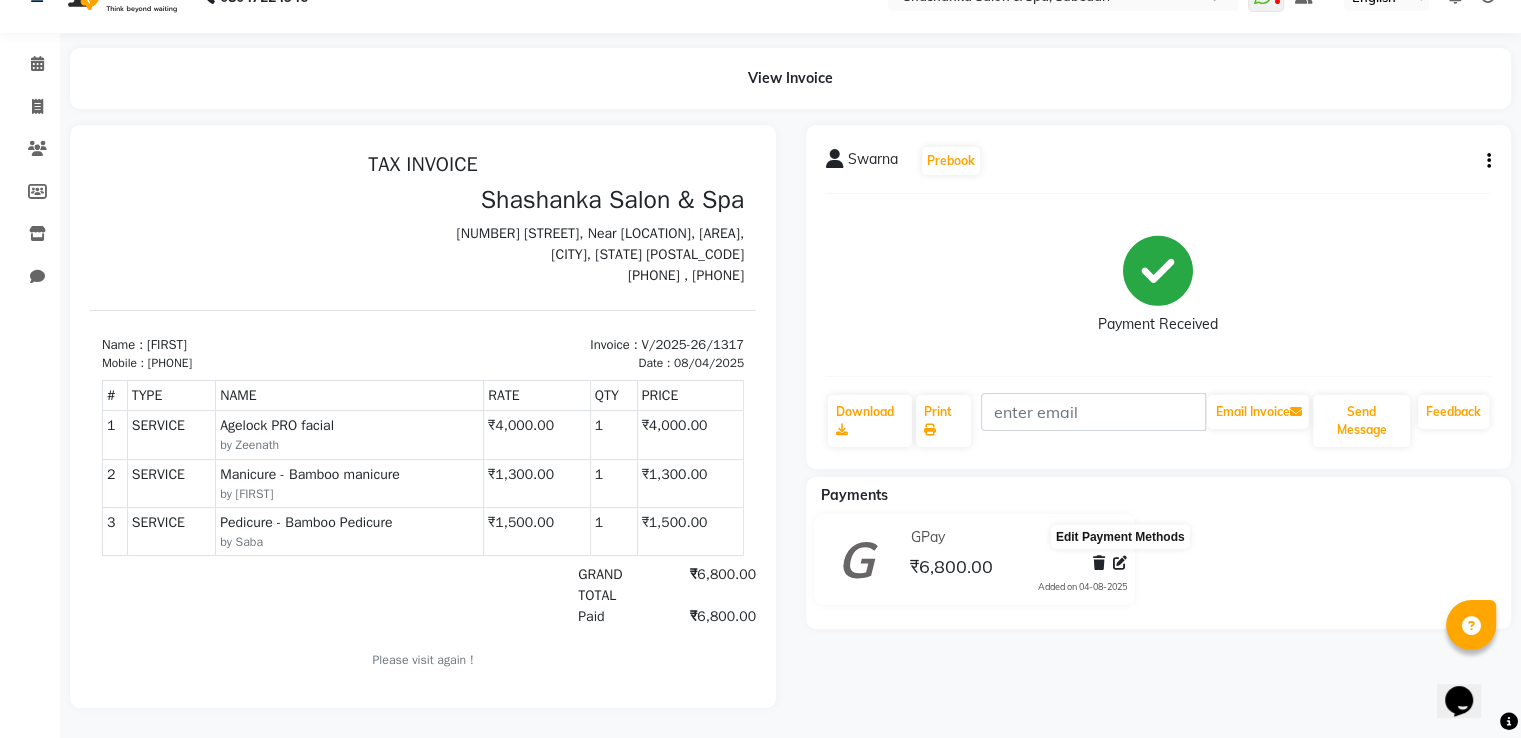 click 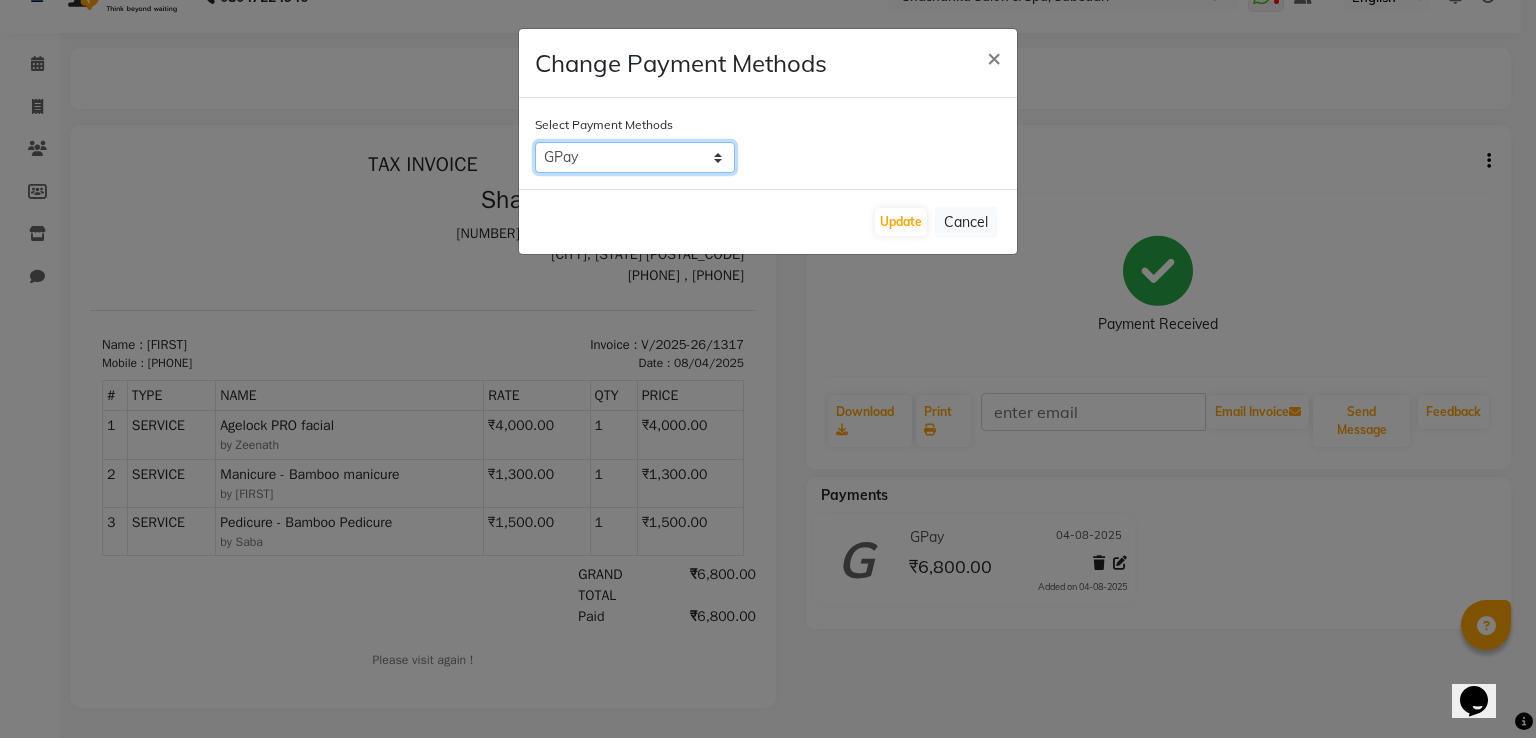 click on "CASH   CARD   ONLINE   CUSTOM   GPay   PayTM   PhonePe   UPI   NearBuy   Loan   BharatPay   Cheque   MosamBee   MI Voucher   Bank   Family   Visa Card   Master Card   BharatPay Card   UPI BharatPay   Other Cards   Juice by MCB   MyT Money   MariDeal   DefiDeal   Deal.mu   THD   TCL   CEdge   Card M   UPI M   UPI Axis   UPI Union   Card (Indian Bank)   Card (DL Bank)   RS   BTC   Wellnessta   Razorpay   Complimentary   Nift   Spa Finder   Spa Week   Venmo   BFL   LoanTap   SaveIN   GMoney   ATH Movil   On Account   Chamber Gift Card   Trade   Comp   Donation   Card on File   Envision   BRAC Card   City Card   bKash   Credit Card   Debit Card   Shoutlo   LUZO   Jazz Cash   AmEx   Discover   Tabby   Online W   Room Charge   Room Charge USD   Room Charge Euro   Room Charge EGP   Room Charge GBP   Bajaj Finserv   Bad Debts   Card: IDFC   Card: IOB   Coupon   Gcash   PayMaya   Instamojo   COnline   UOnline   SOnline   SCard   Paypal   PPR   PPV   PPC   PPN   PPG   PPE   Benefit   CAMP   ATH Movil   Dittor App" 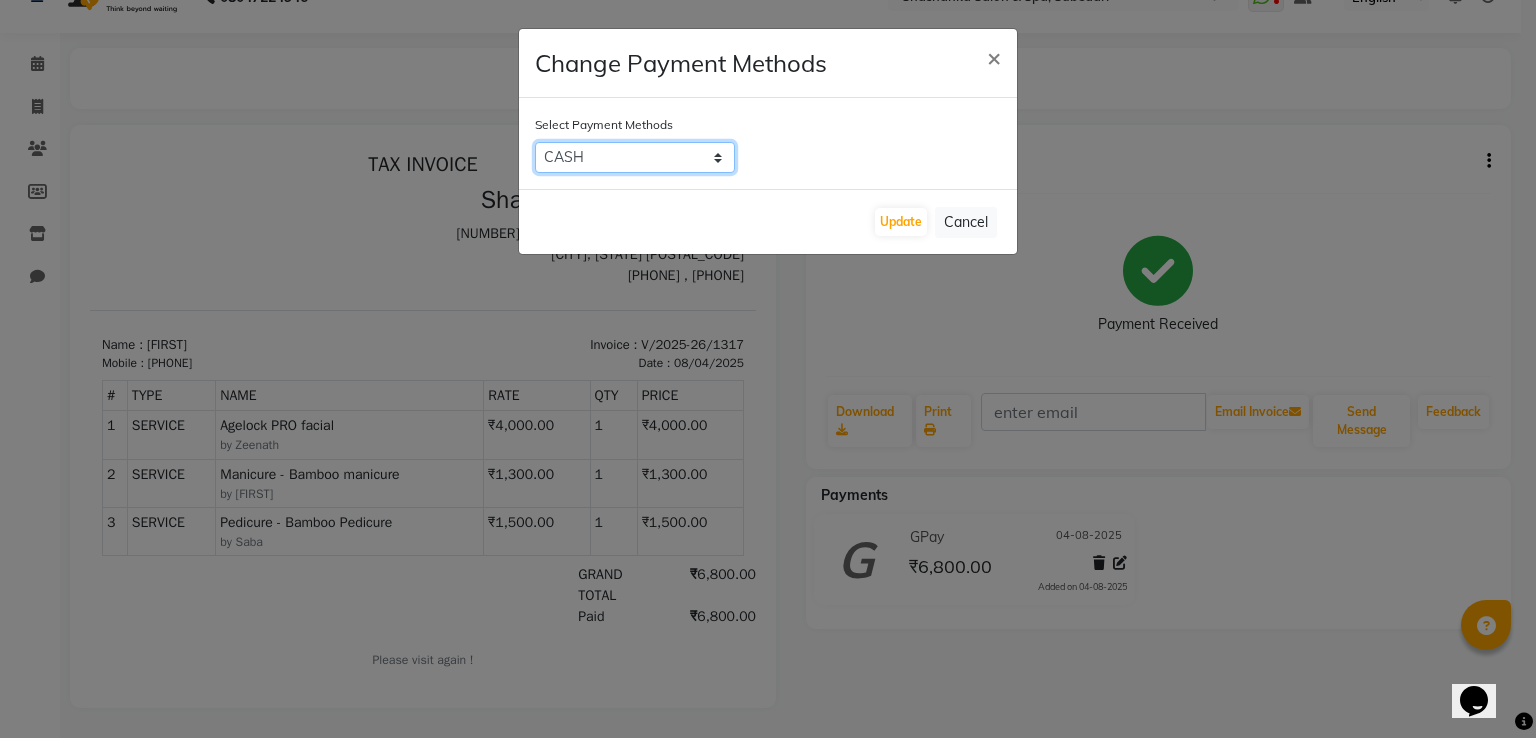 click on "CASH   CARD   ONLINE   CUSTOM   GPay   PayTM   PhonePe   UPI   NearBuy   Loan   BharatPay   Cheque   MosamBee   MI Voucher   Bank   Family   Visa Card   Master Card   BharatPay Card   UPI BharatPay   Other Cards   Juice by MCB   MyT Money   MariDeal   DefiDeal   Deal.mu   THD   TCL   CEdge   Card M   UPI M   UPI Axis   UPI Union   Card (Indian Bank)   Card (DL Bank)   RS   BTC   Wellnessta   Razorpay   Complimentary   Nift   Spa Finder   Spa Week   Venmo   BFL   LoanTap   SaveIN   GMoney   ATH Movil   On Account   Chamber Gift Card   Trade   Comp   Donation   Card on File   Envision   BRAC Card   City Card   bKash   Credit Card   Debit Card   Shoutlo   LUZO   Jazz Cash   AmEx   Discover   Tabby   Online W   Room Charge   Room Charge USD   Room Charge Euro   Room Charge EGP   Room Charge GBP   Bajaj Finserv   Bad Debts   Card: IDFC   Card: IOB   Coupon   Gcash   PayMaya   Instamojo   COnline   UOnline   SOnline   SCard   Paypal   PPR   PPV   PPC   PPN   PPG   PPE   Benefit   CAMP   ATH Movil   Dittor App" 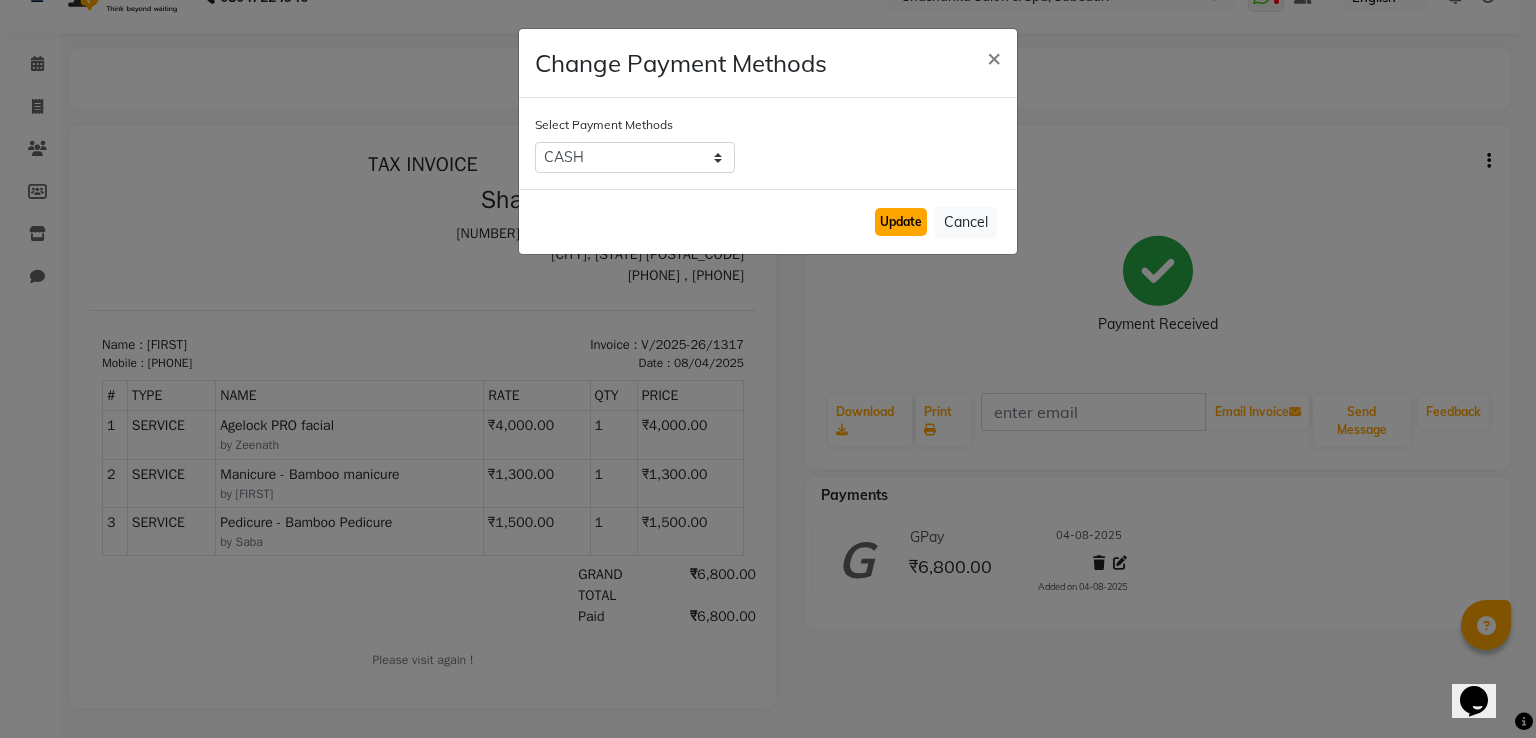 click on "Update" 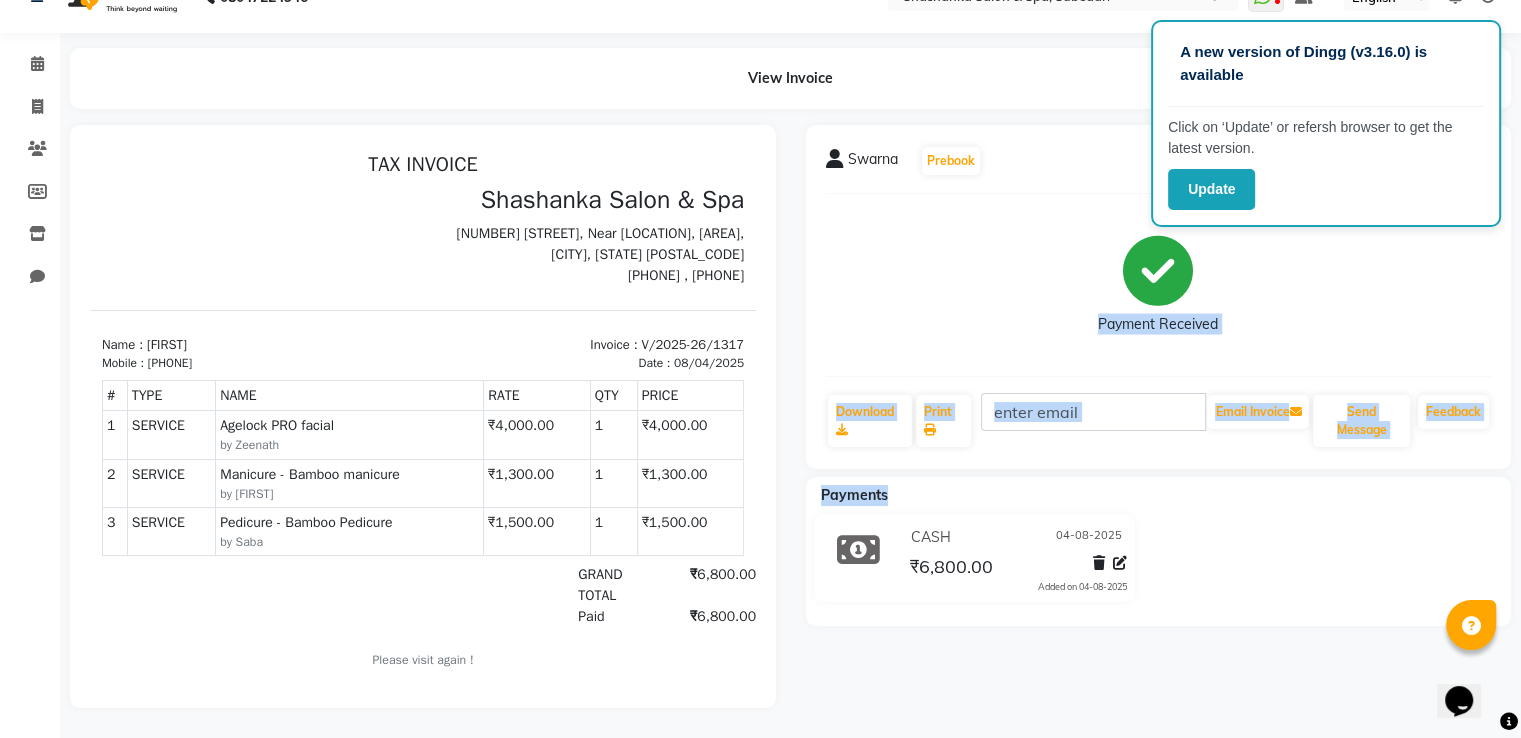 drag, startPoint x: 975, startPoint y: 462, endPoint x: 1097, endPoint y: 242, distance: 251.56311 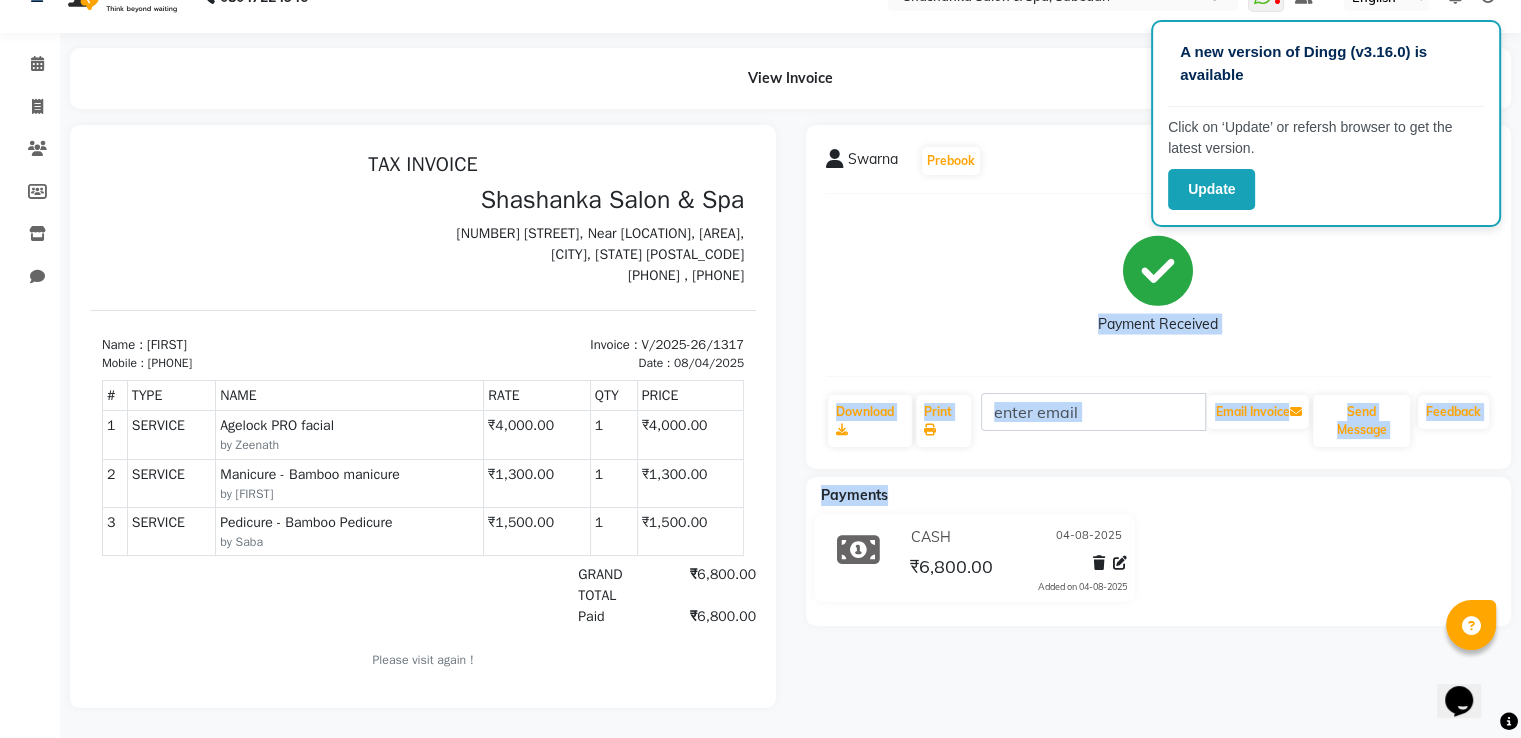 click on "Swarna   Prebook   Payment Received  Download  Print   Email Invoice   Send Message Feedback  Payments CASH 04-08-2025 ₹6,800.00  Added on 04-08-2025" 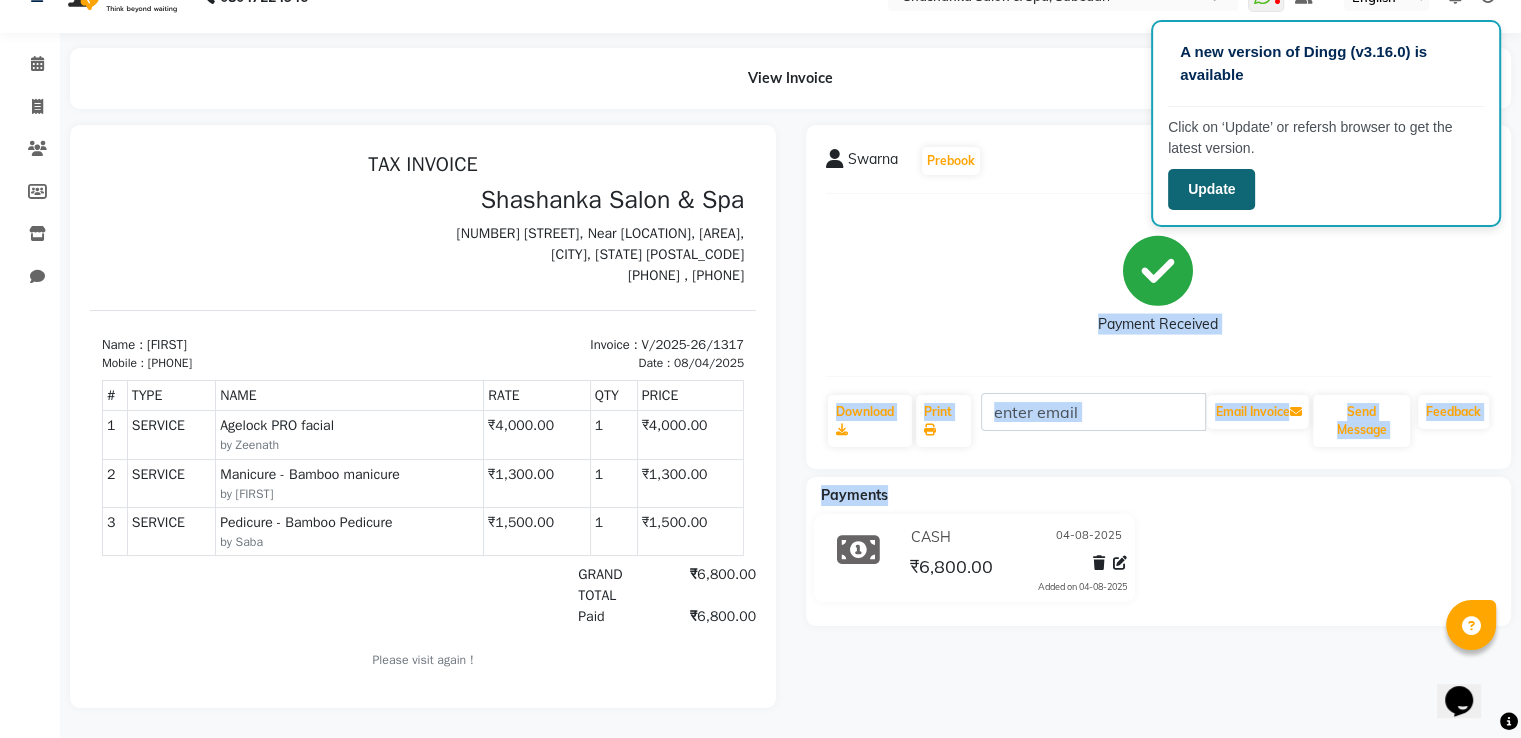 click on "Update" 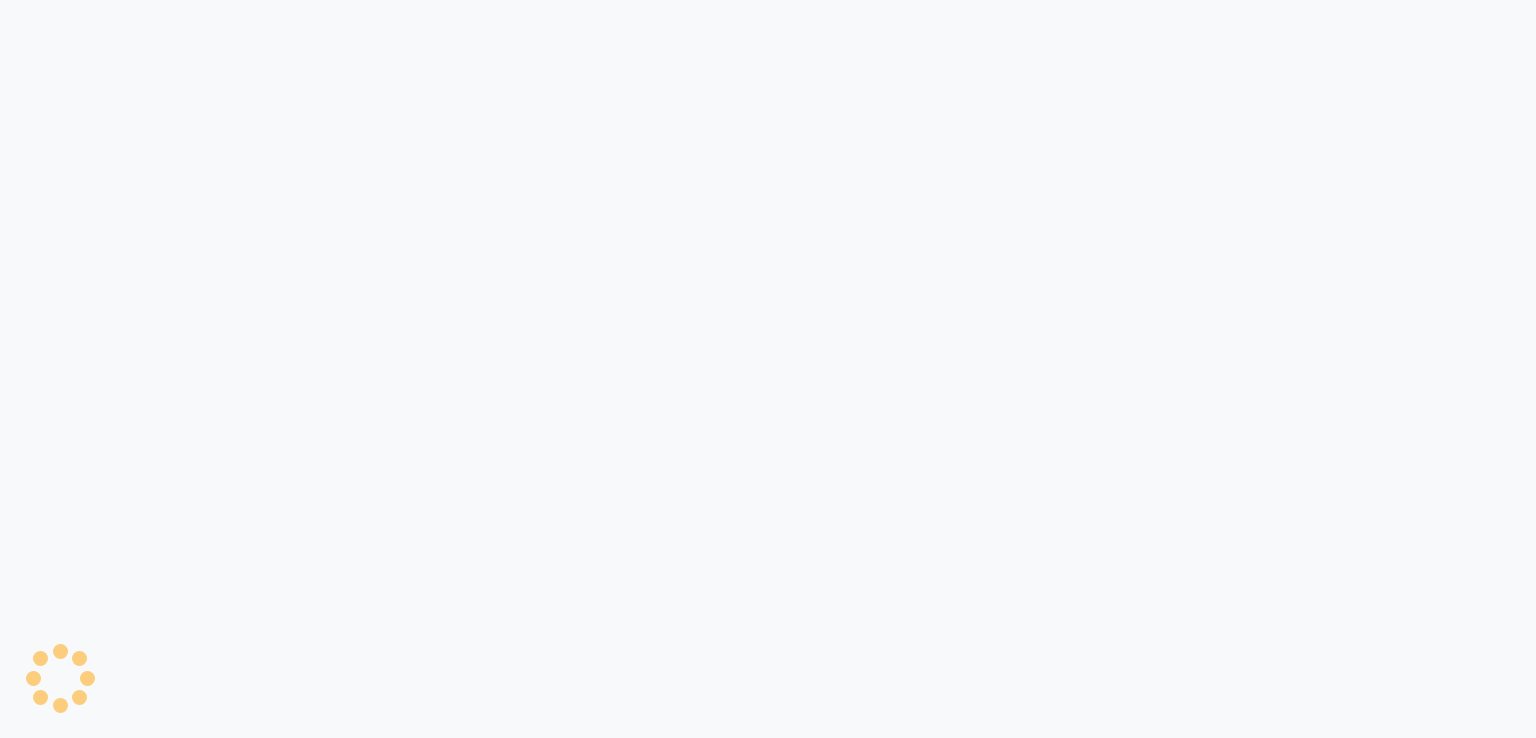scroll, scrollTop: 0, scrollLeft: 0, axis: both 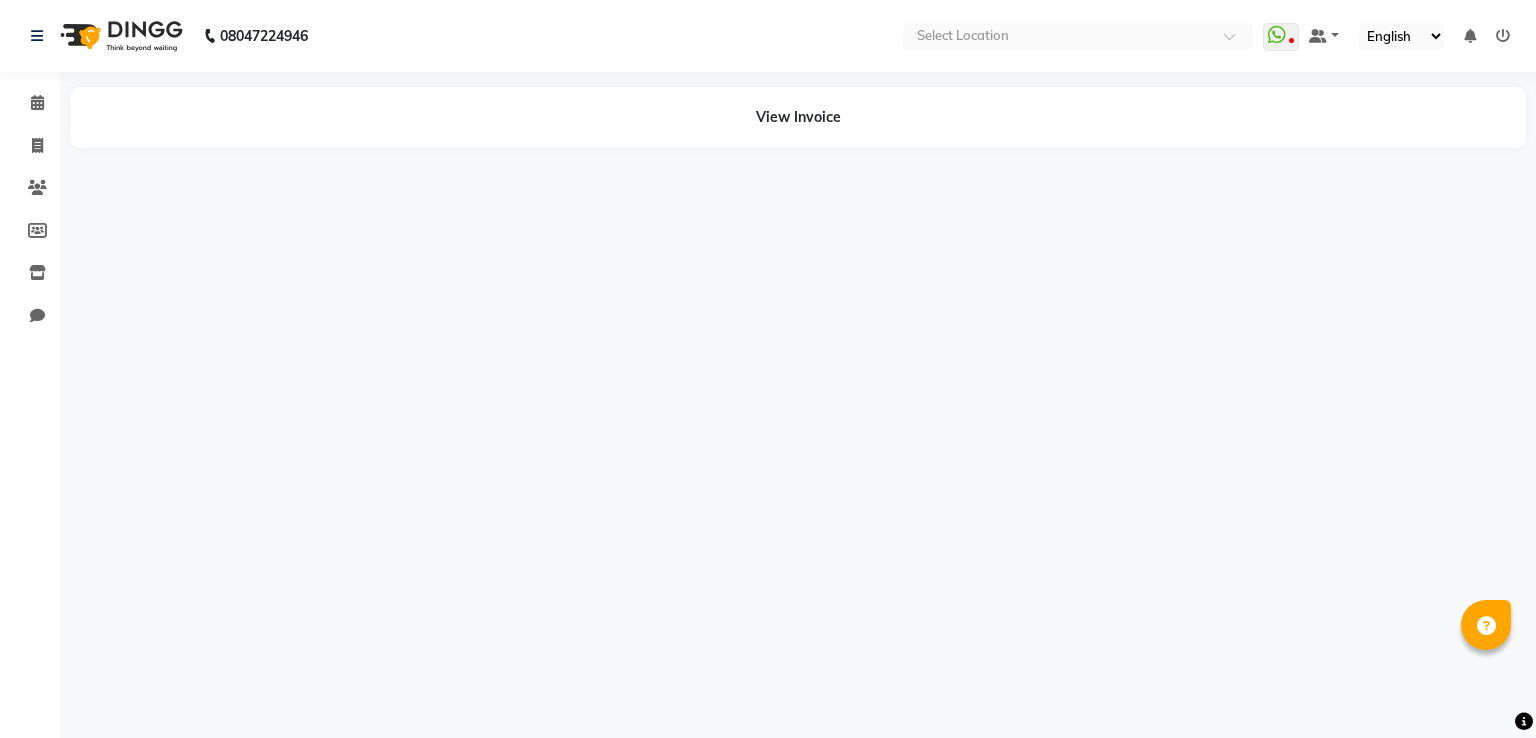 select on "en" 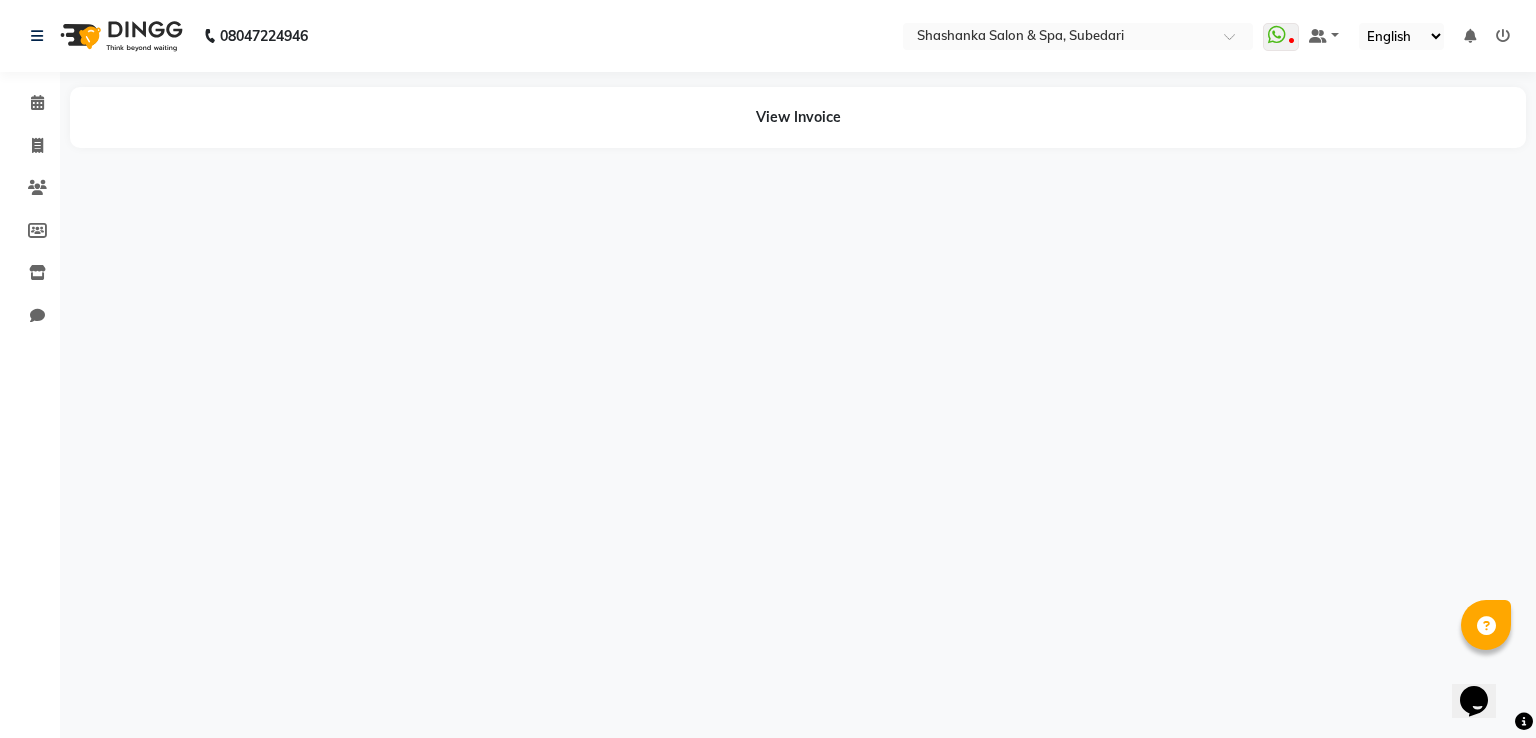 scroll, scrollTop: 0, scrollLeft: 0, axis: both 